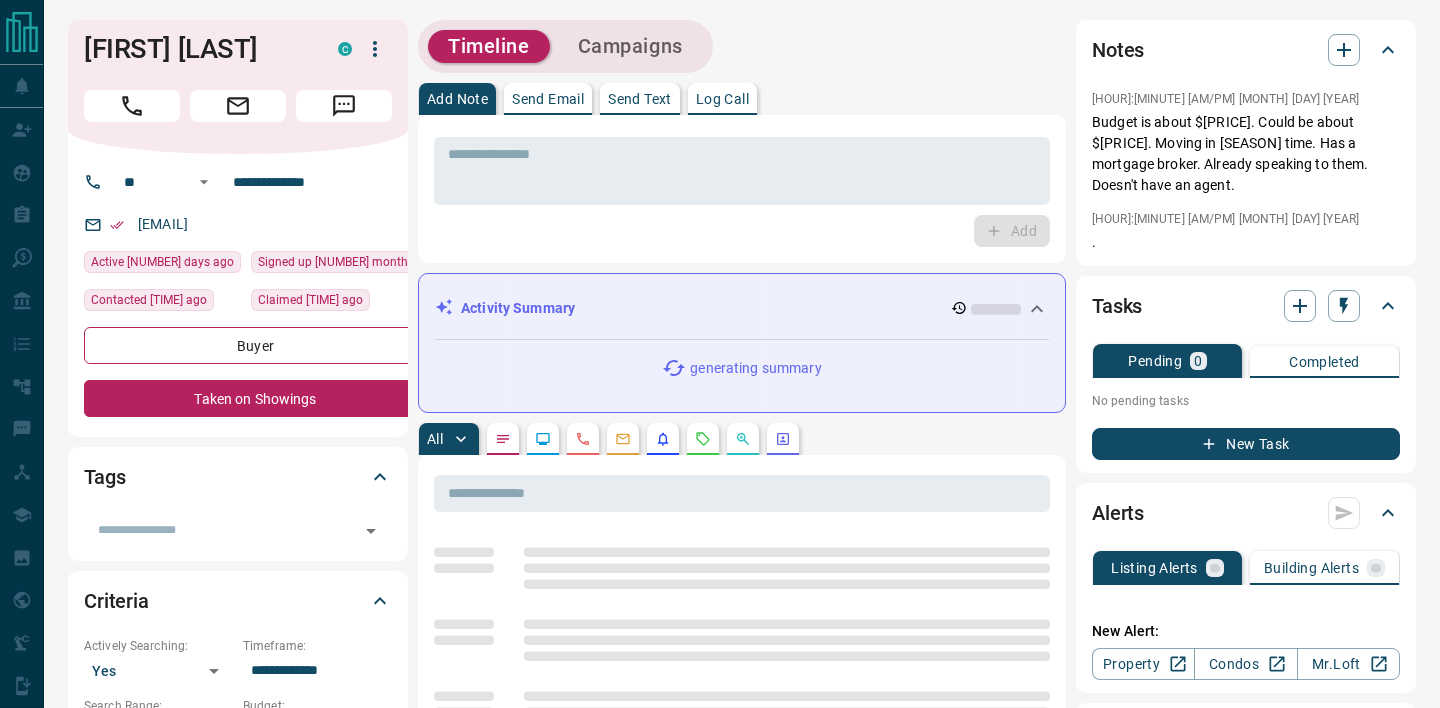 scroll, scrollTop: 0, scrollLeft: 0, axis: both 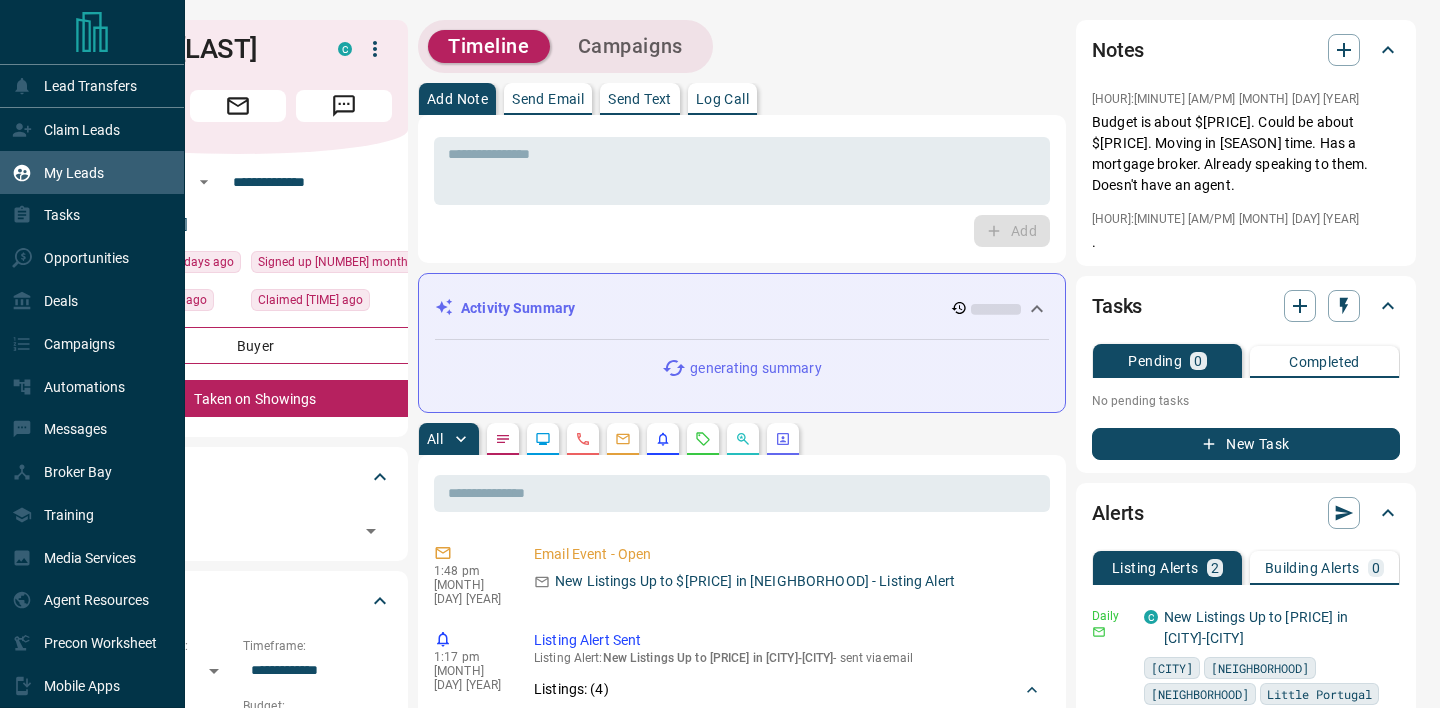 click 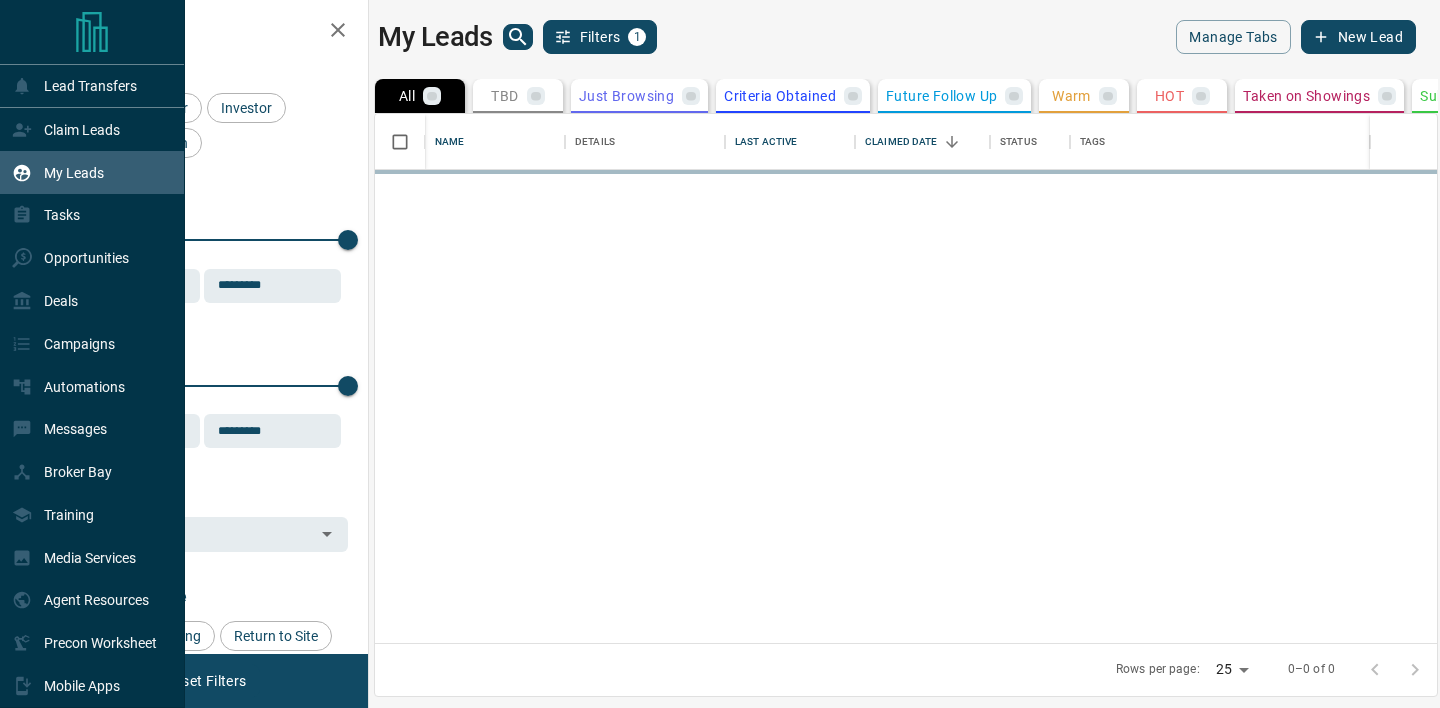 scroll, scrollTop: 1, scrollLeft: 1, axis: both 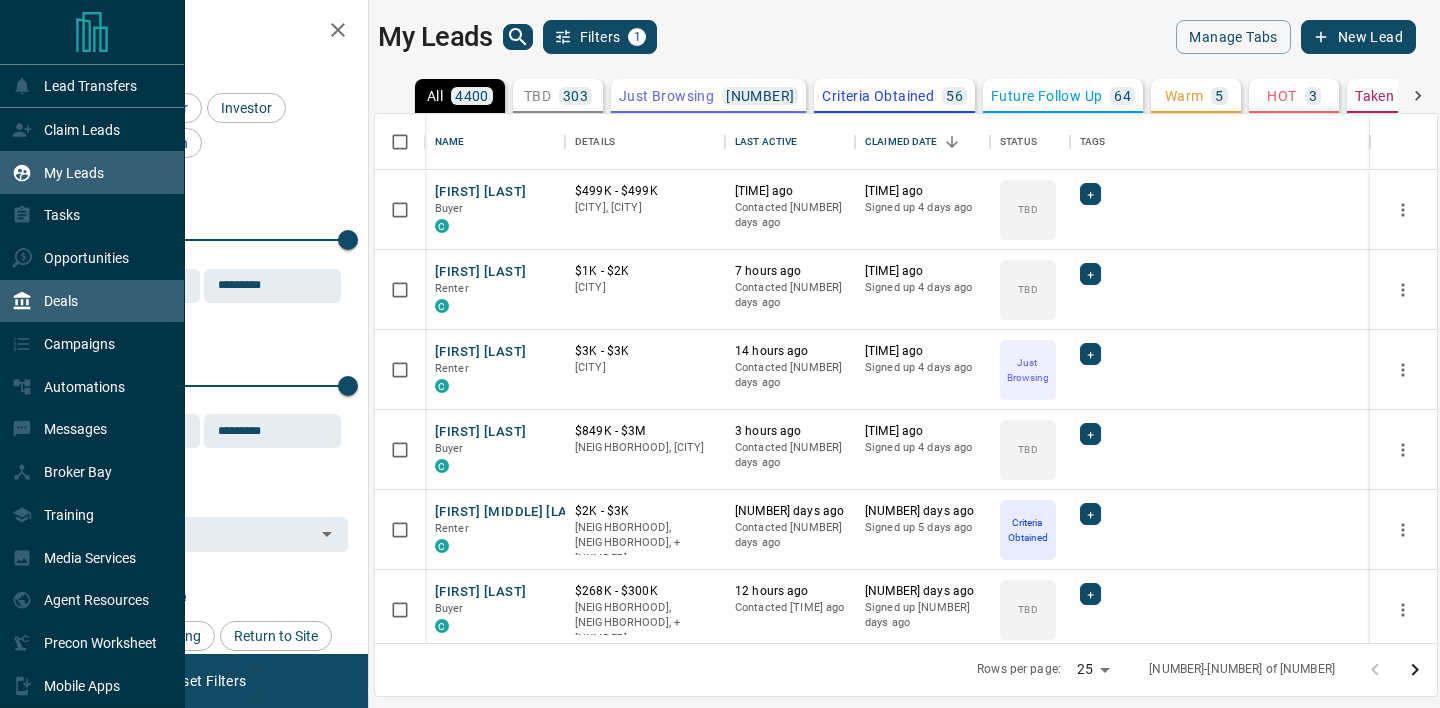 click on "Deals" at bounding box center [61, 301] 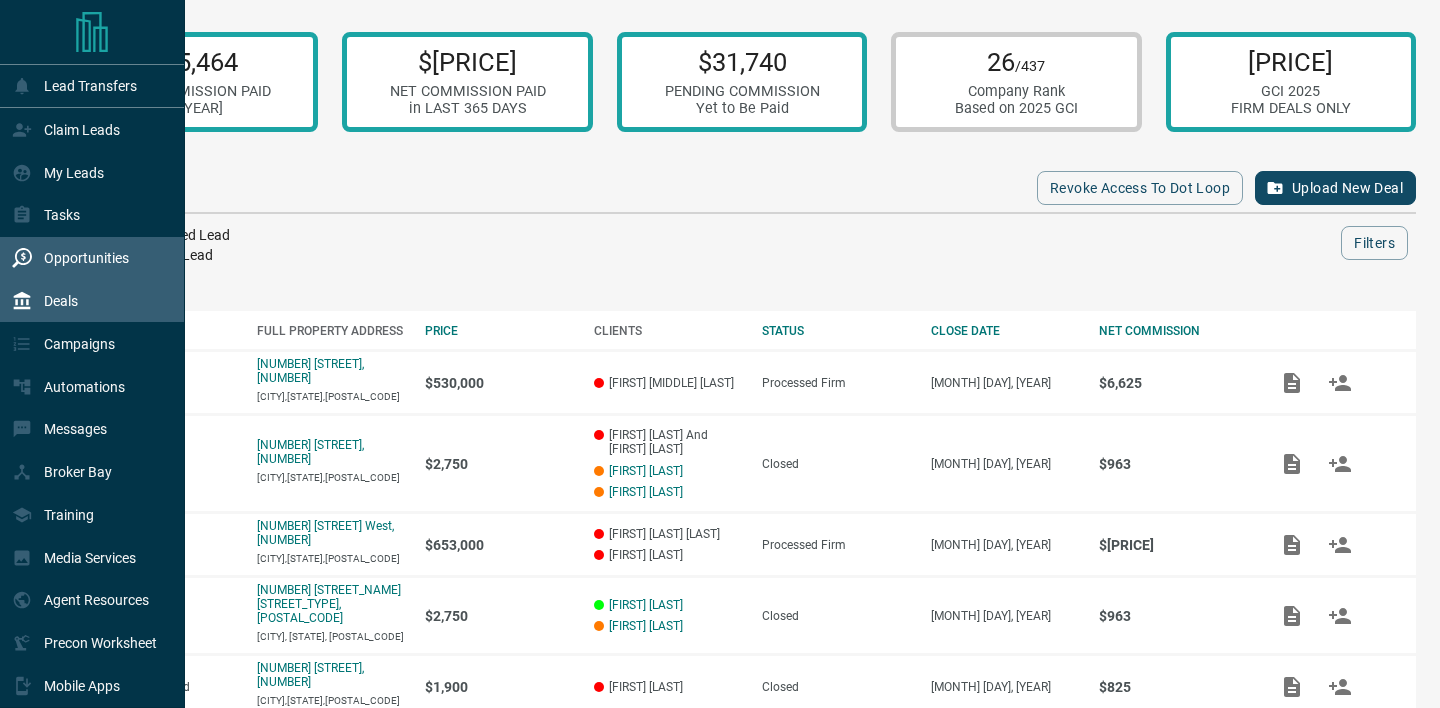 click on "Opportunities" at bounding box center (70, 258) 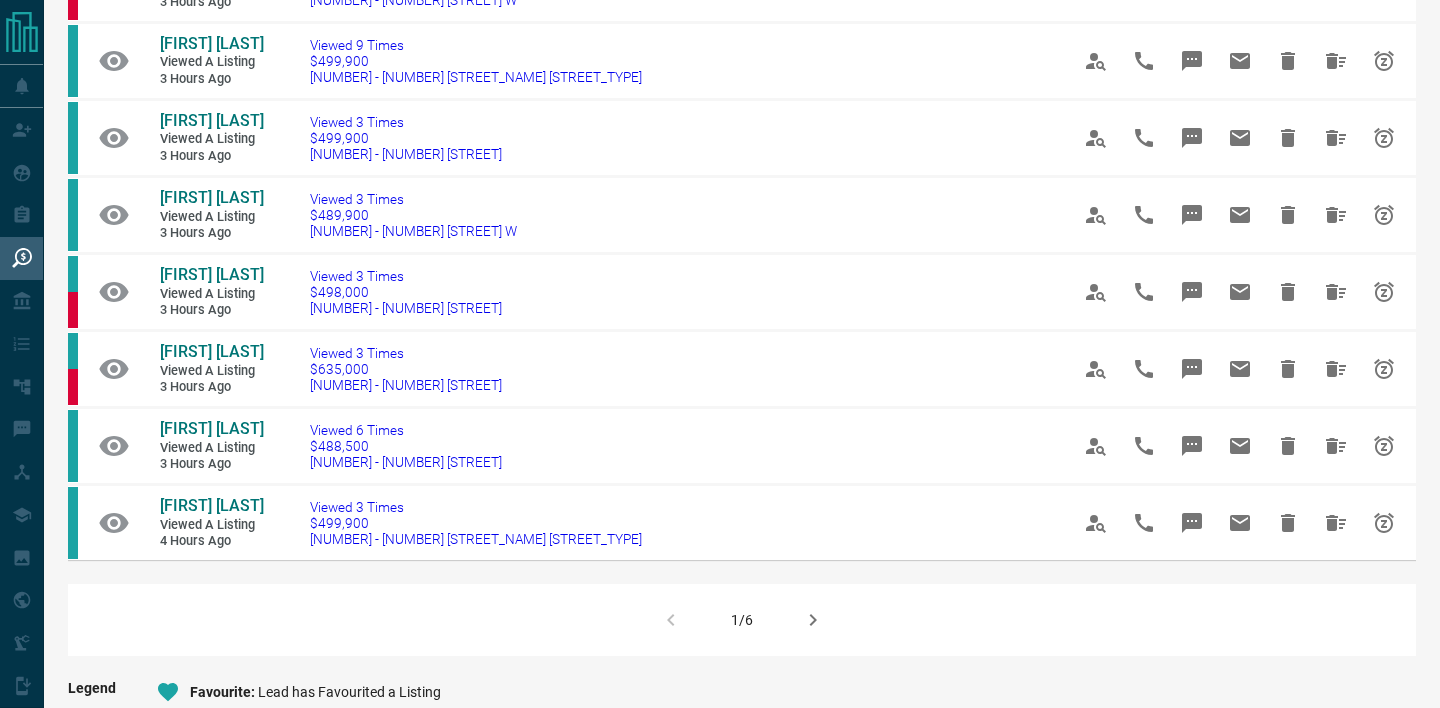 scroll, scrollTop: 1131, scrollLeft: 0, axis: vertical 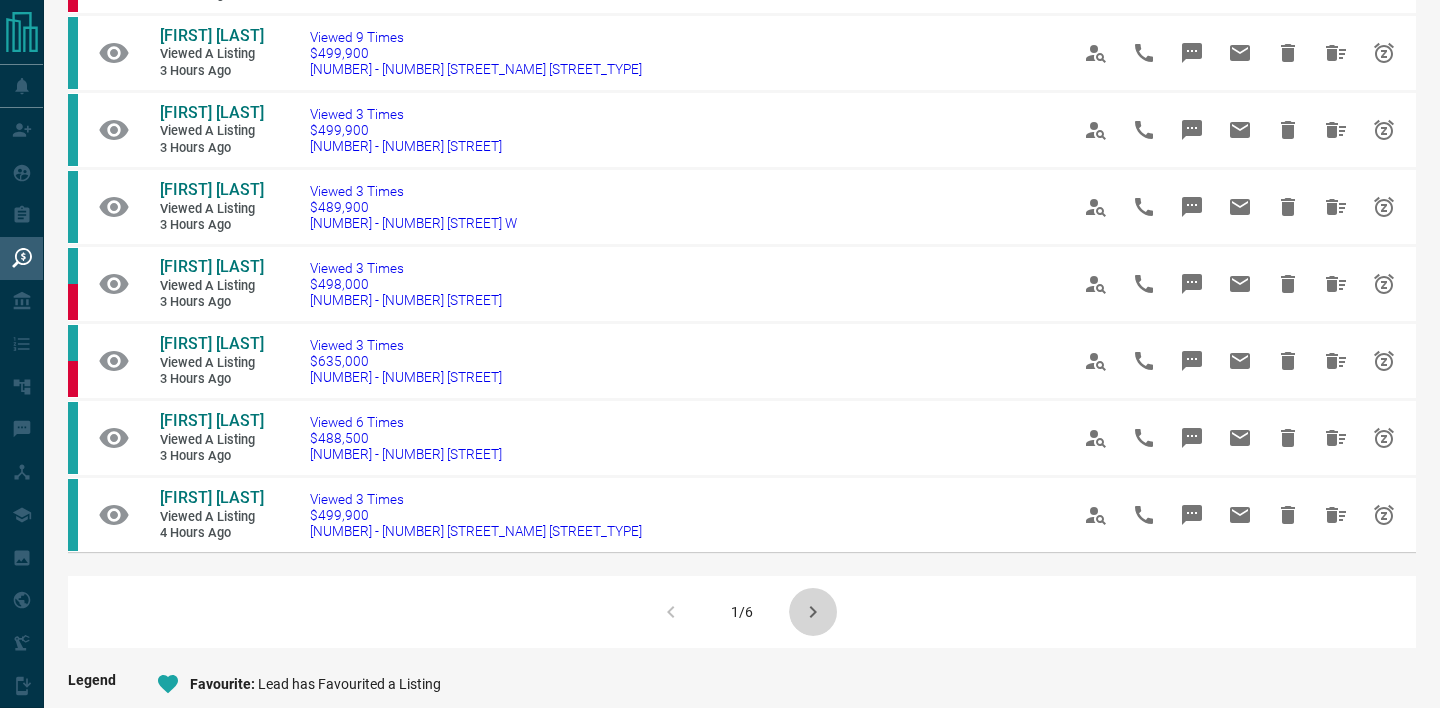 click at bounding box center (813, 612) 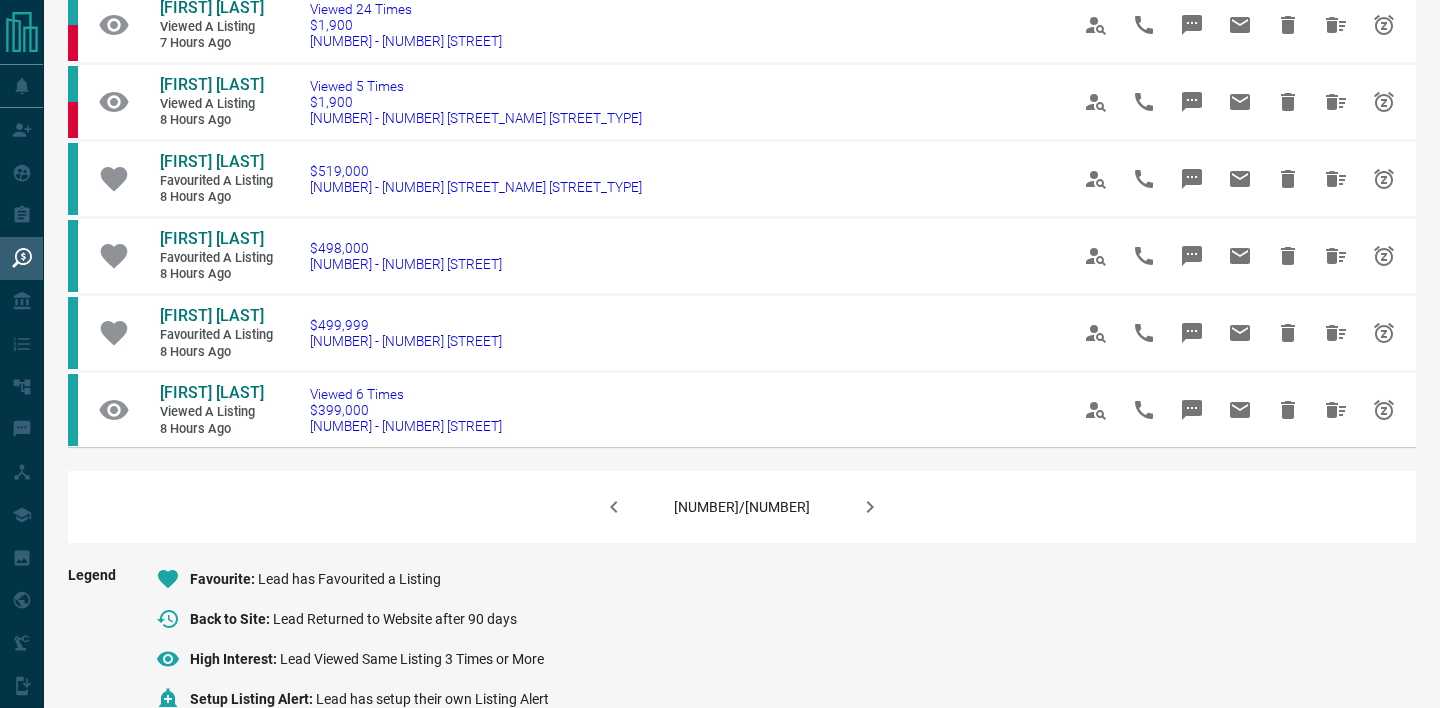 scroll, scrollTop: 1271, scrollLeft: 0, axis: vertical 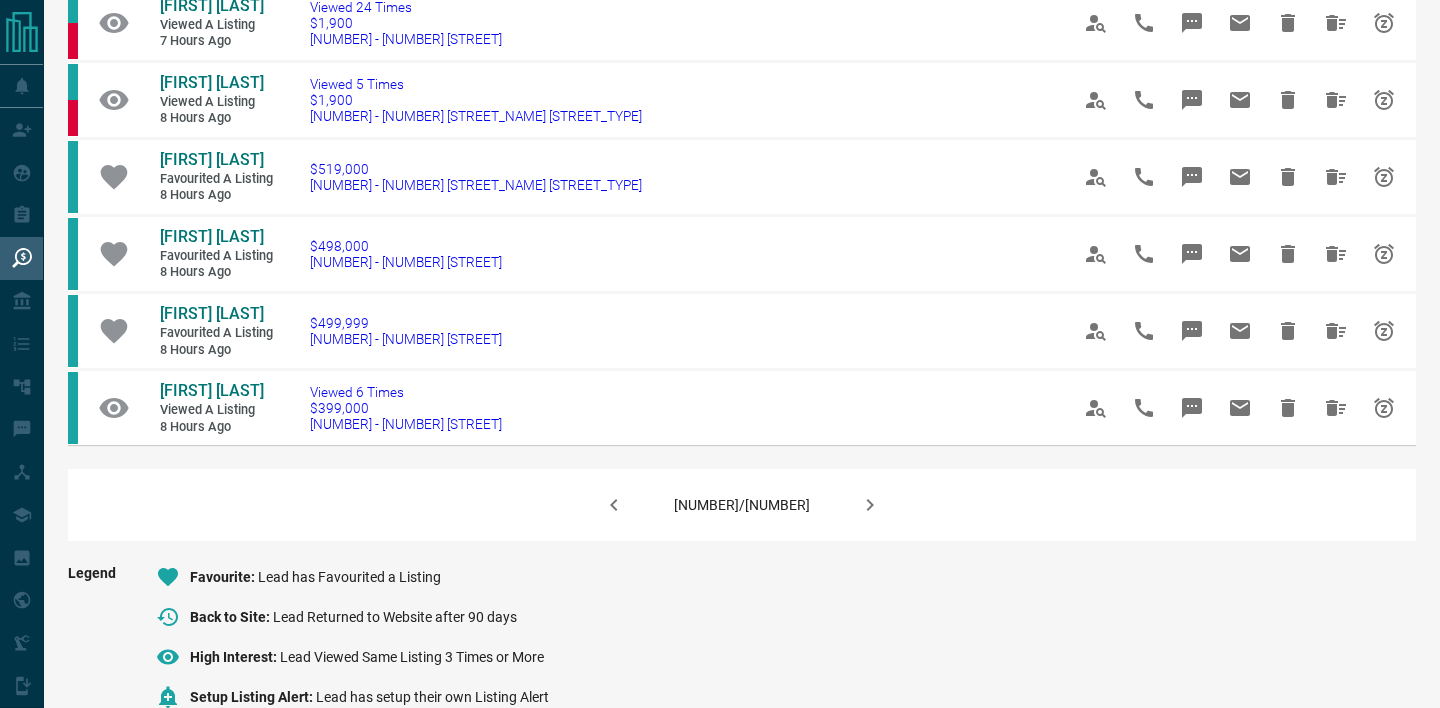 click at bounding box center [870, 505] 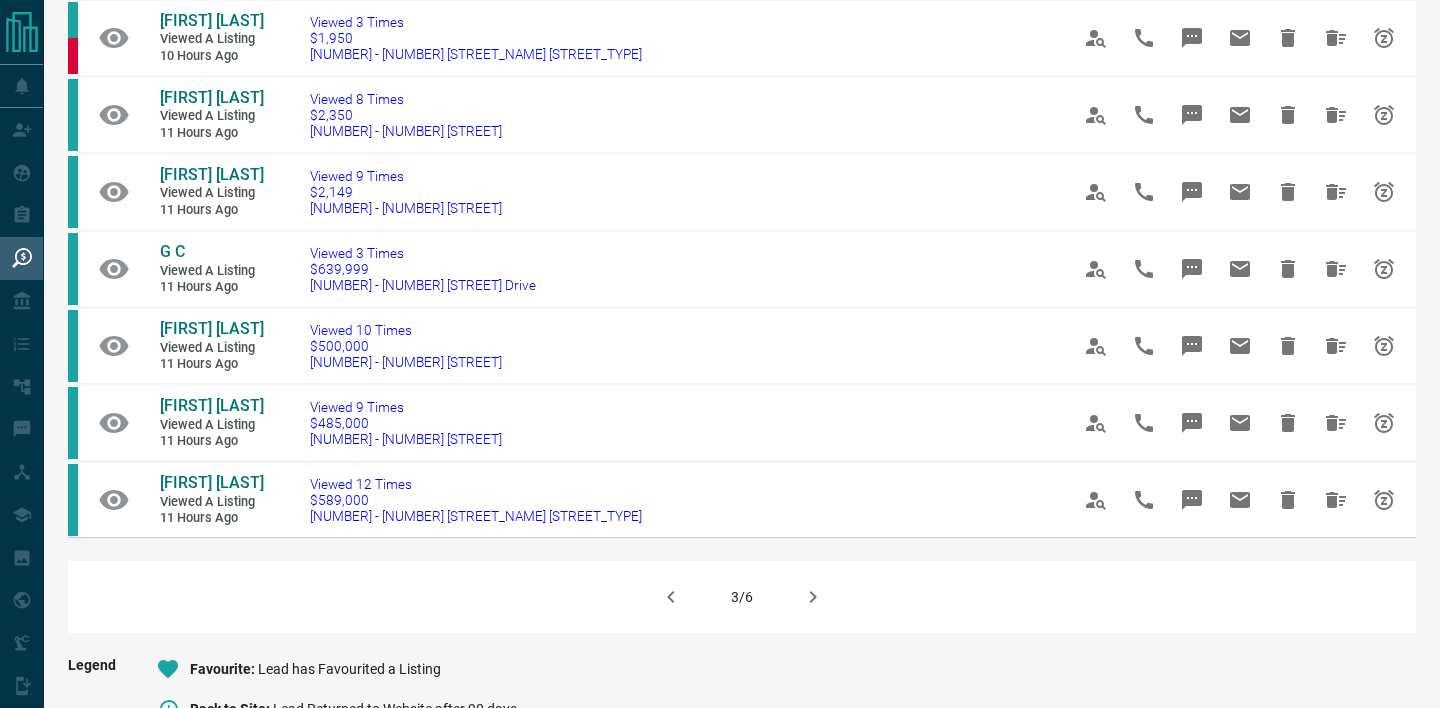 scroll, scrollTop: 1158, scrollLeft: 0, axis: vertical 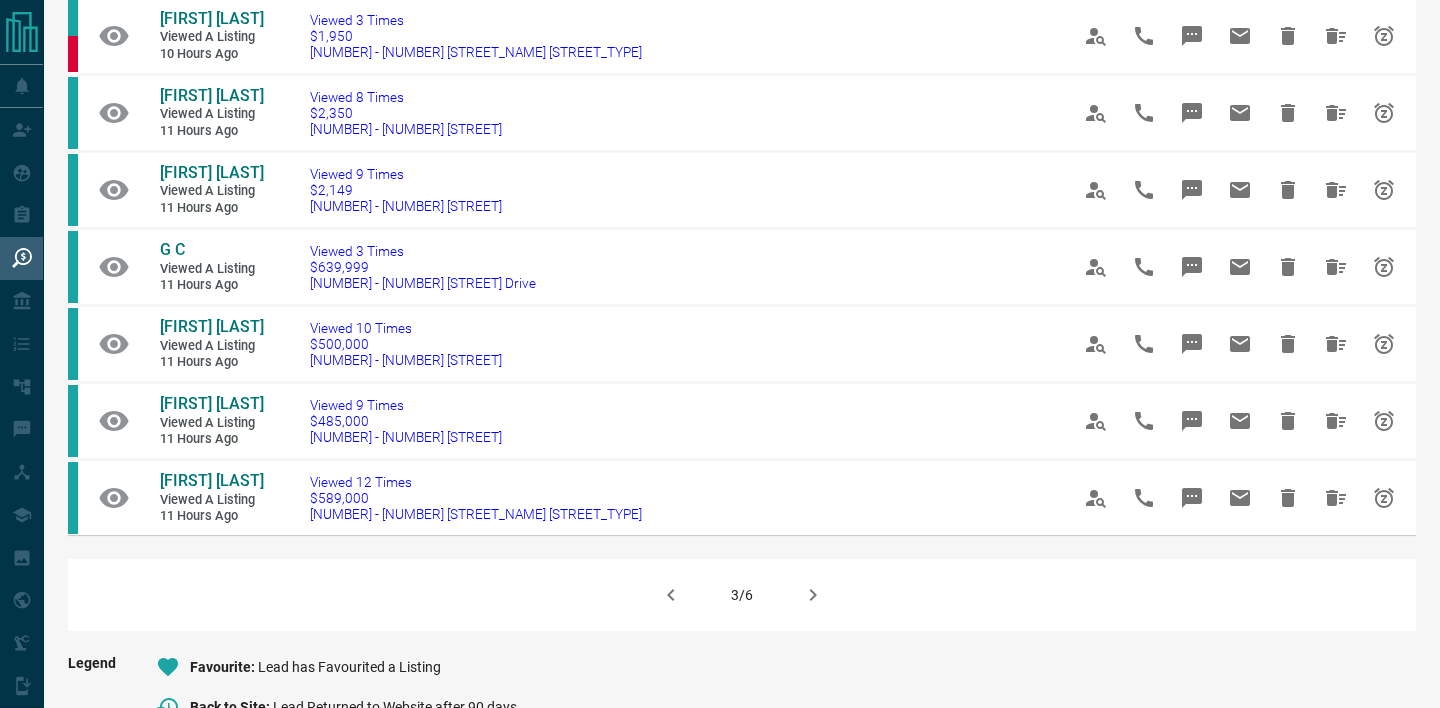 click on "3/6" at bounding box center (742, 595) 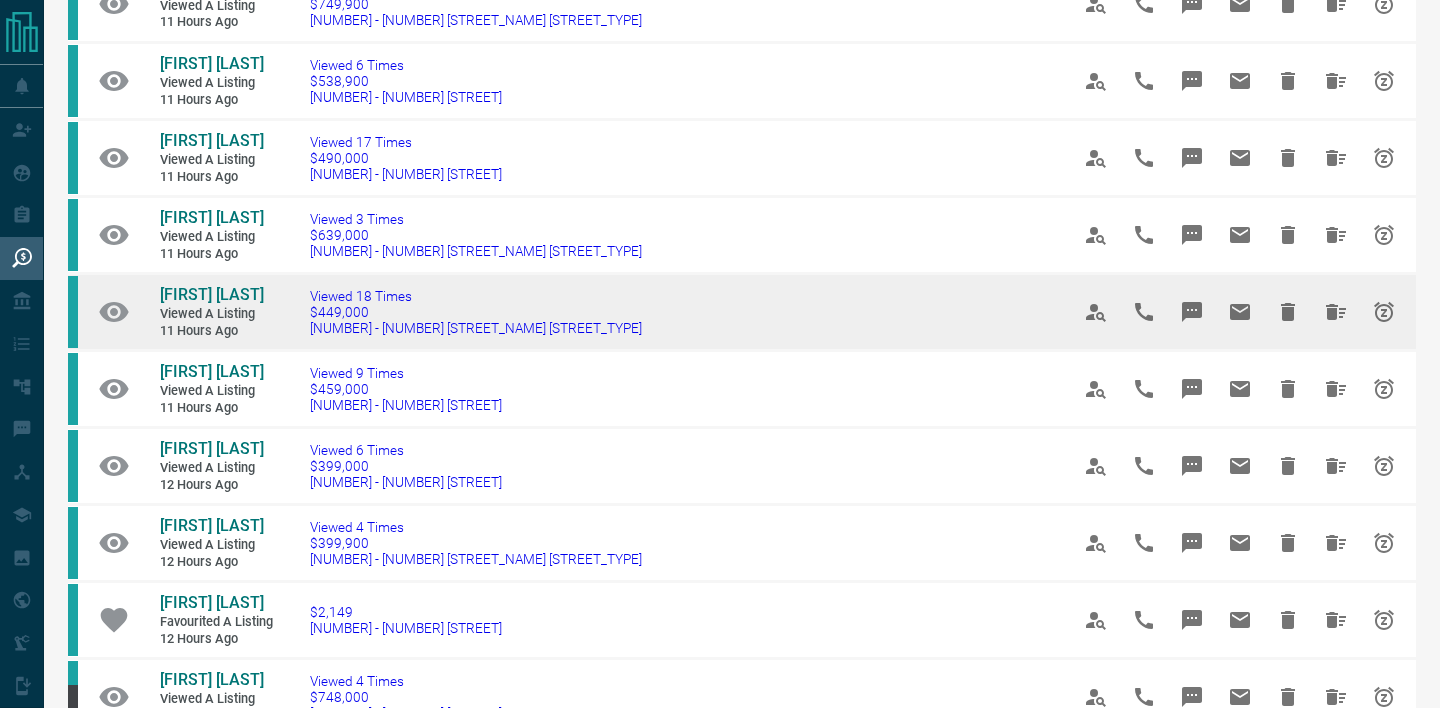 scroll, scrollTop: 396, scrollLeft: 0, axis: vertical 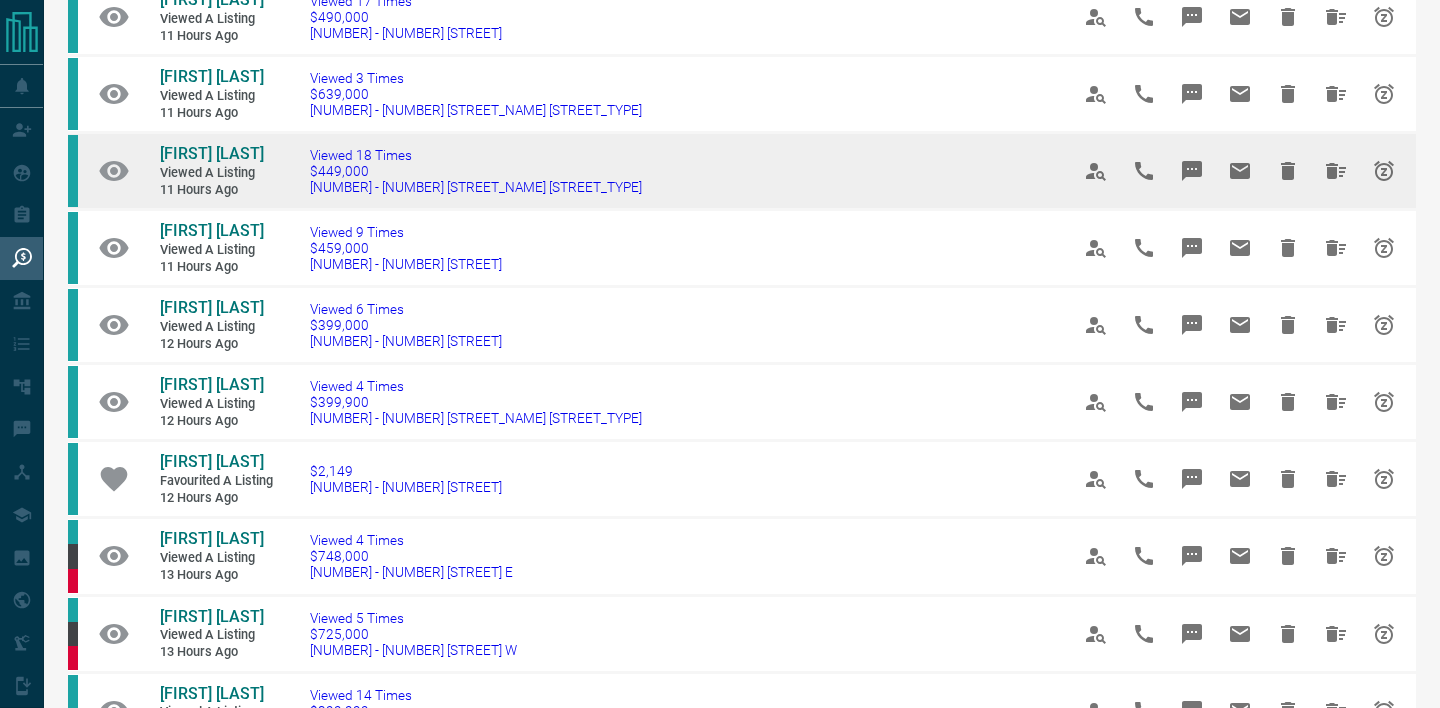 click on "Viewed a Listing" at bounding box center [220, 173] 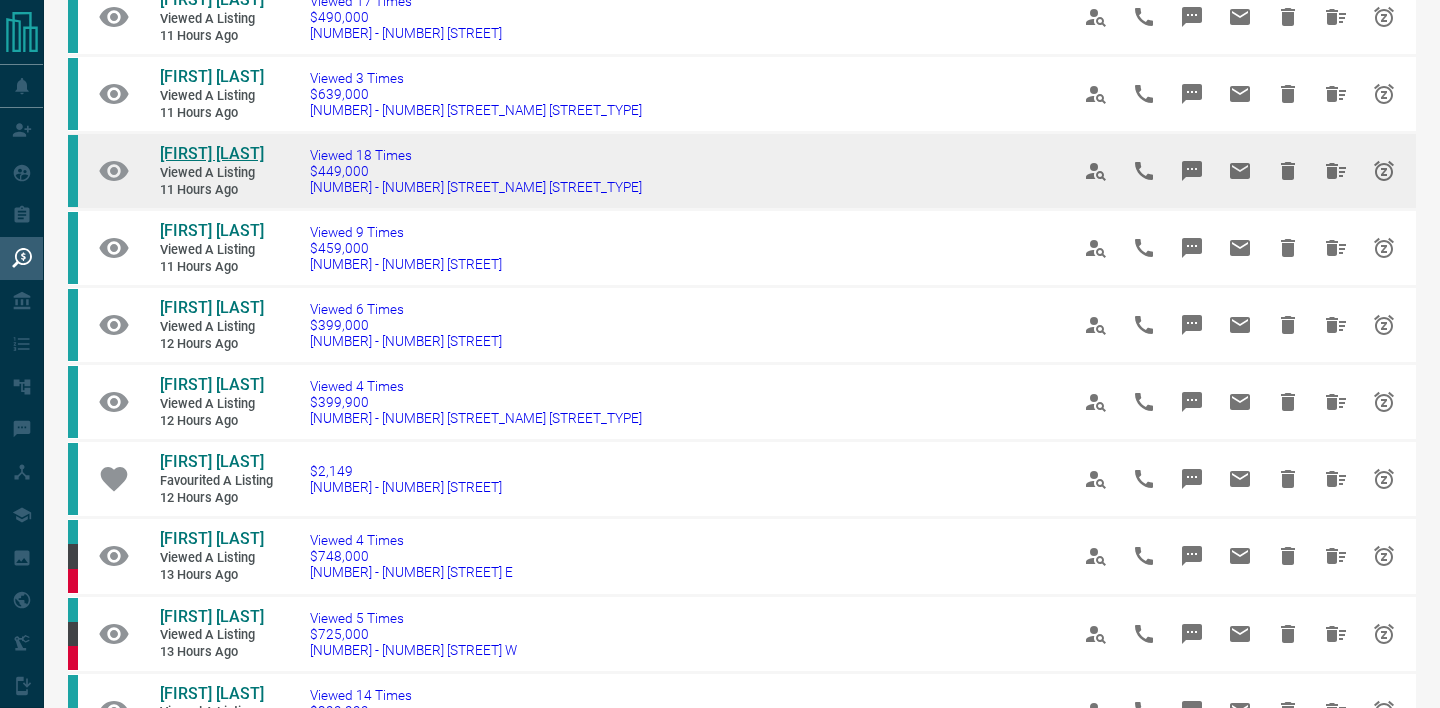 click on "[FIRST] [LAST]" at bounding box center (212, 153) 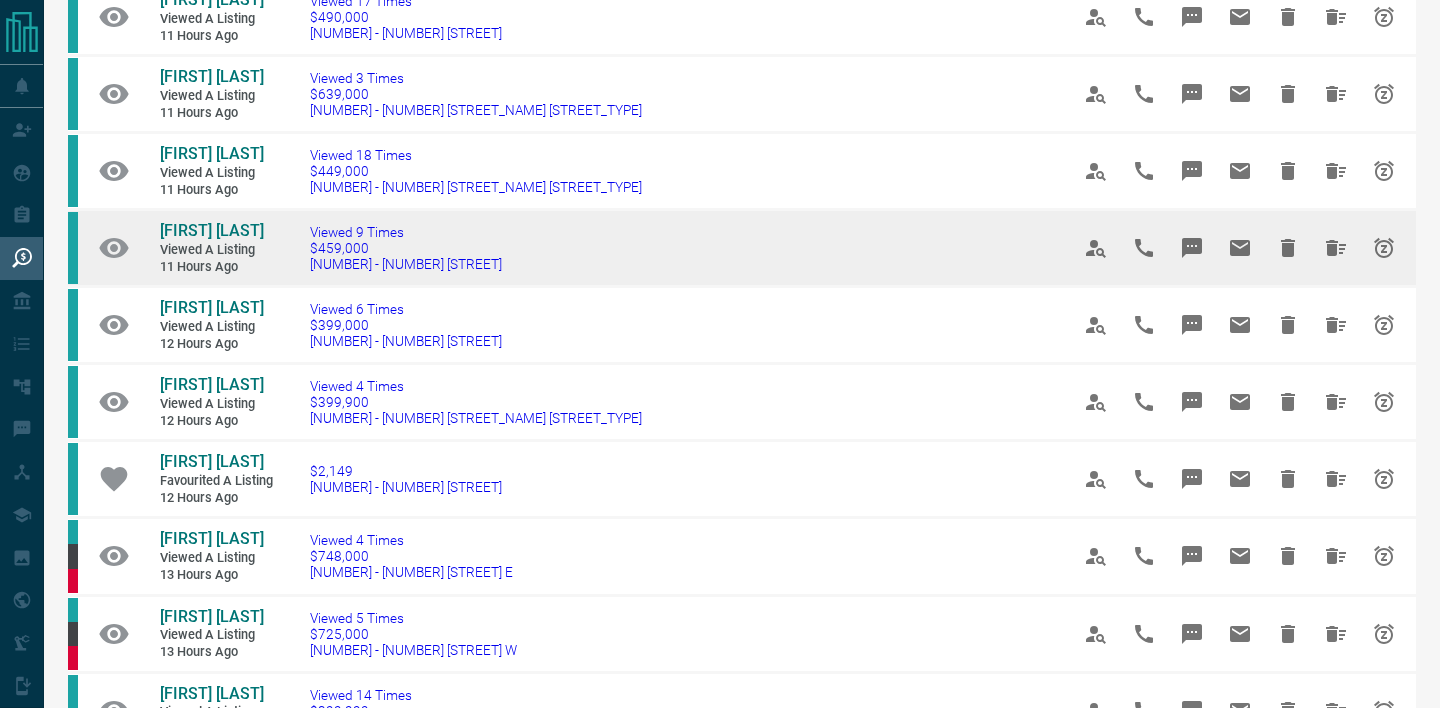 click 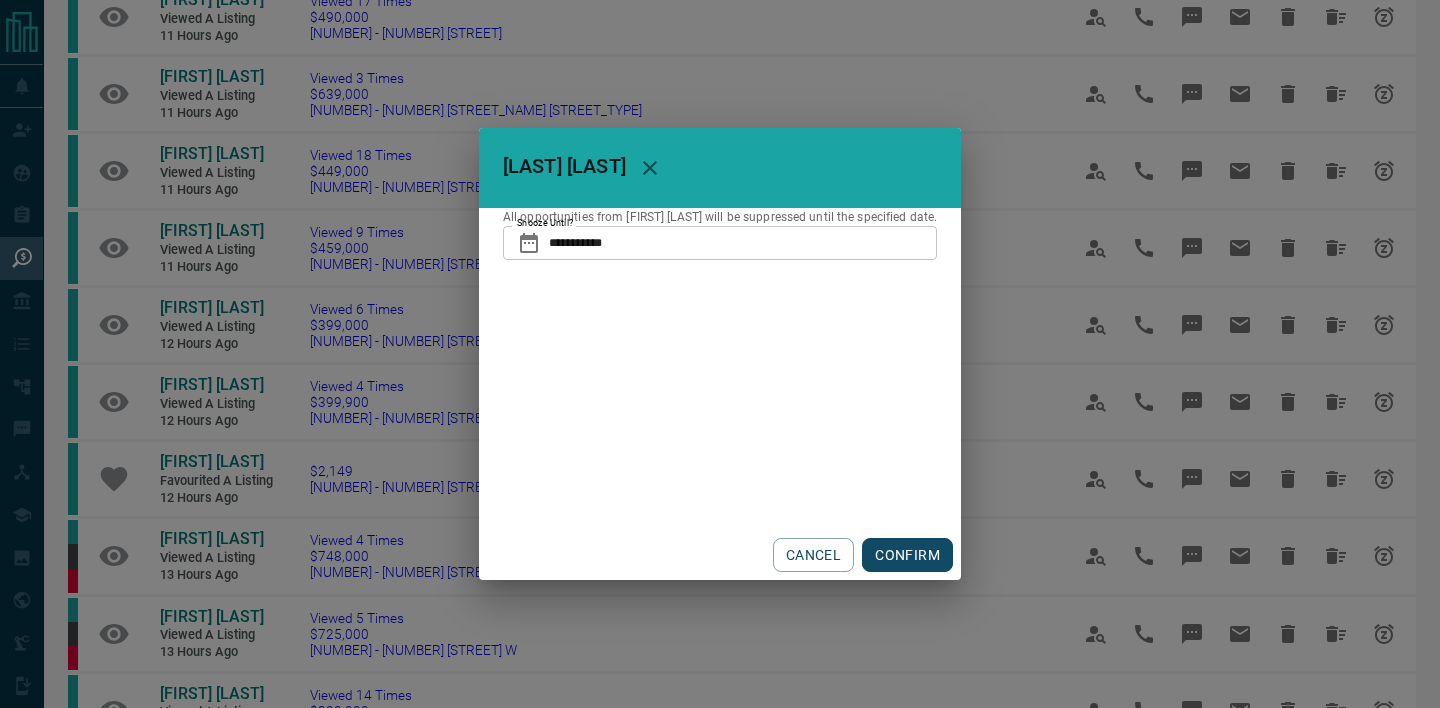 click on "CONFIRM" at bounding box center (907, 555) 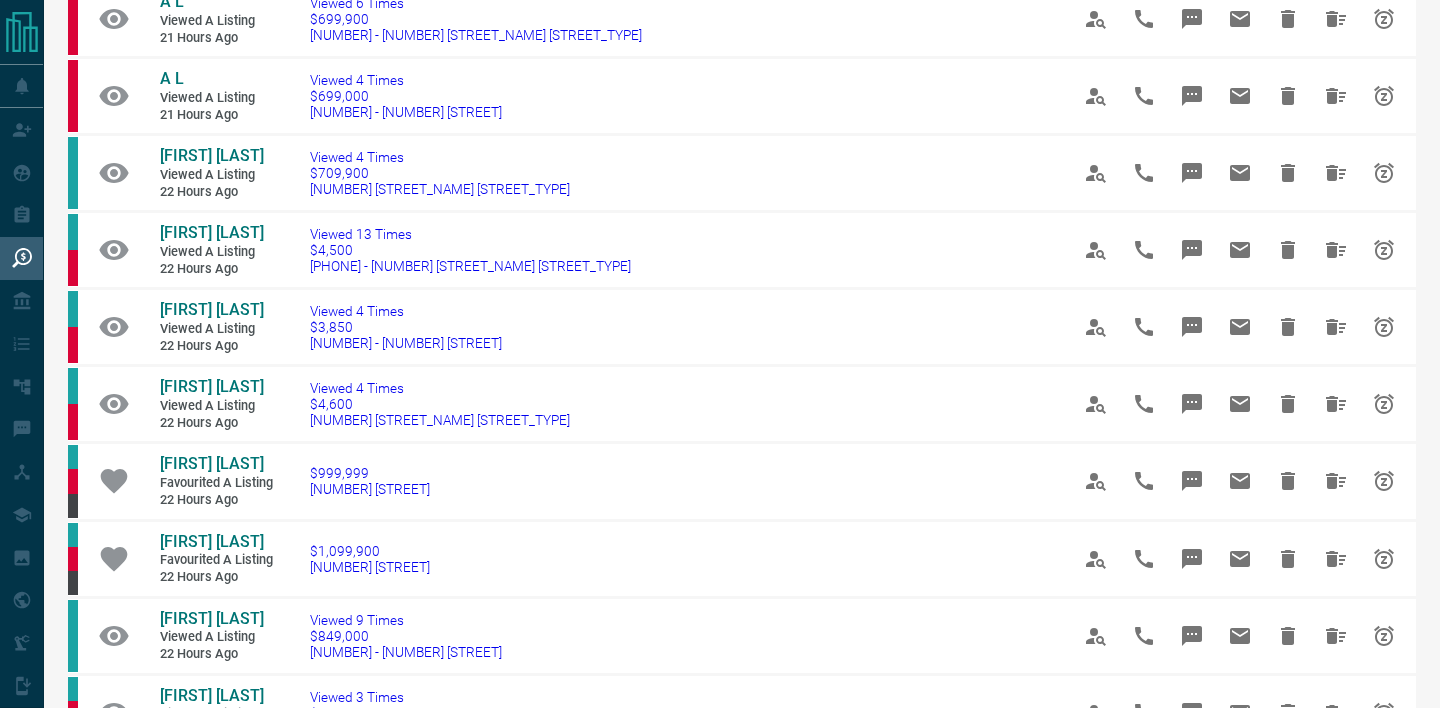scroll, scrollTop: 472, scrollLeft: 0, axis: vertical 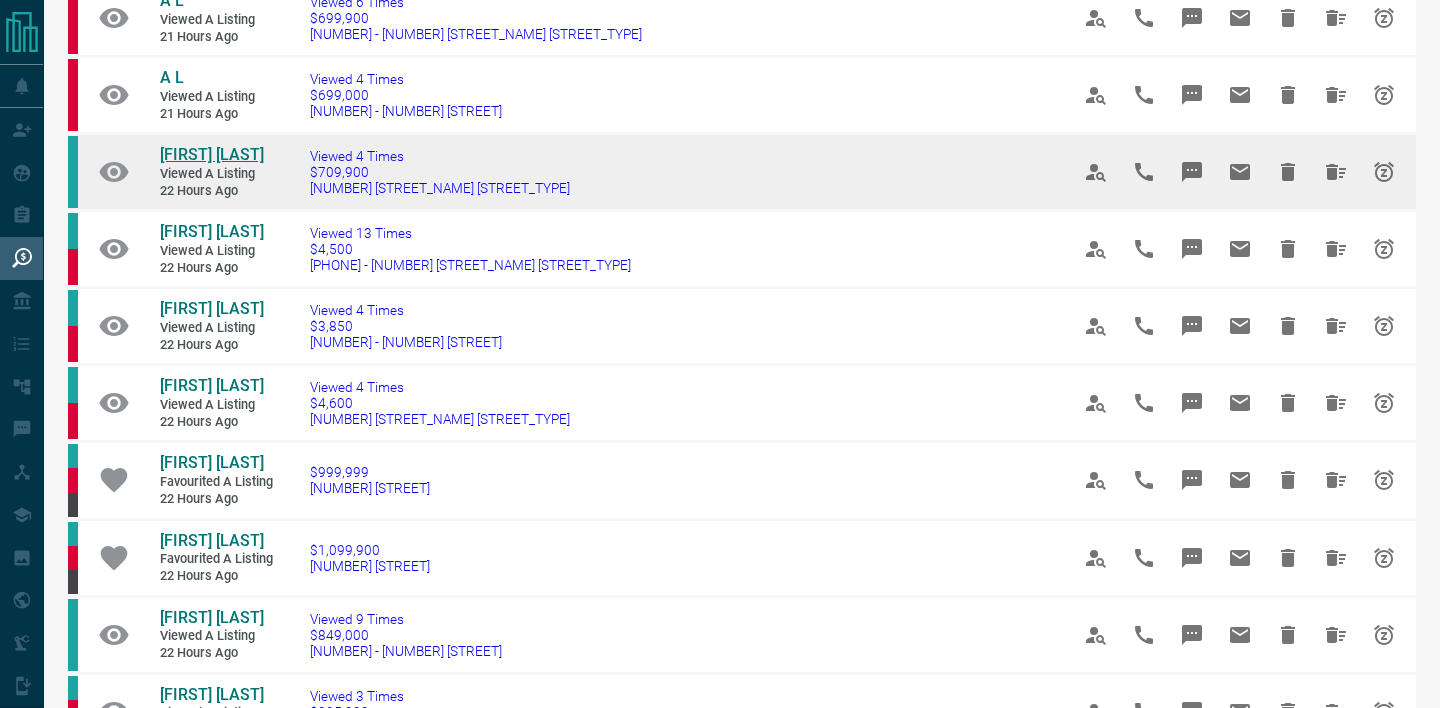 click on "[FIRST] [LAST]" at bounding box center [212, 154] 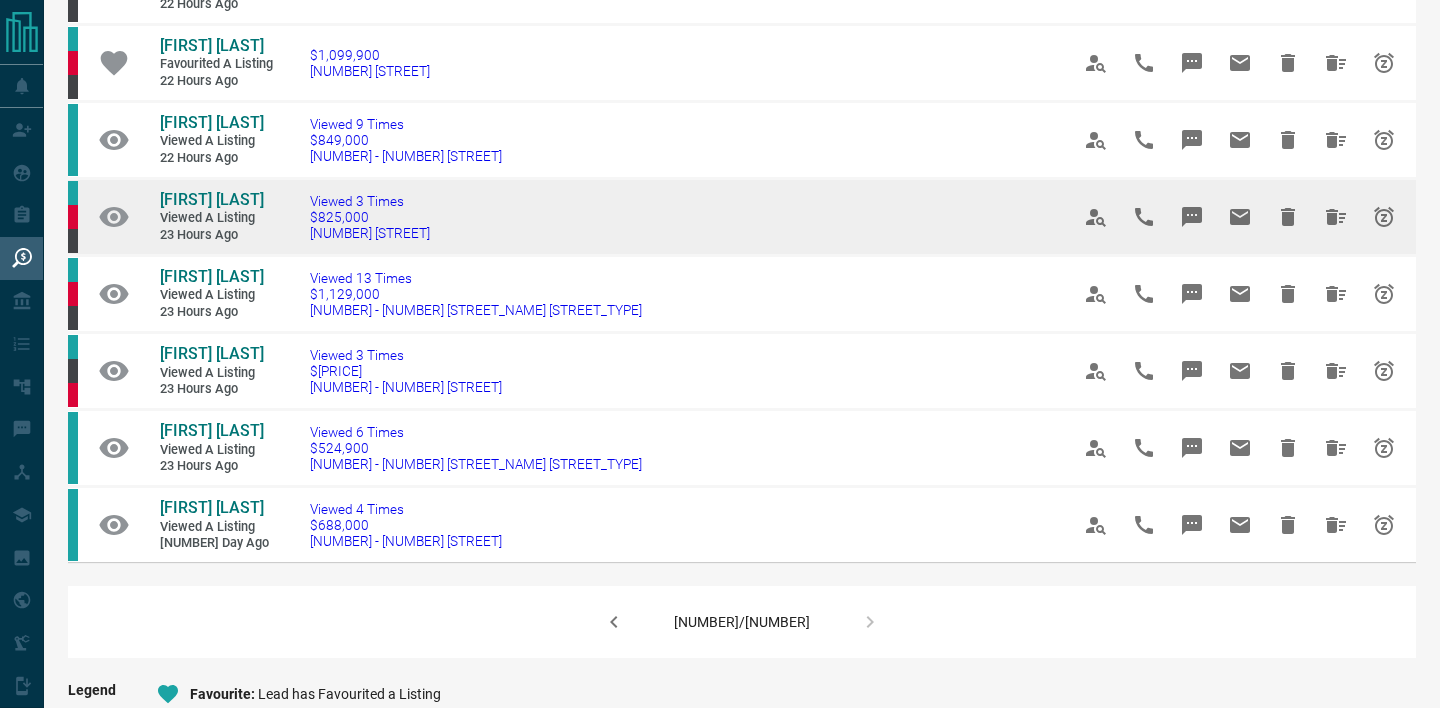 scroll, scrollTop: 977, scrollLeft: 0, axis: vertical 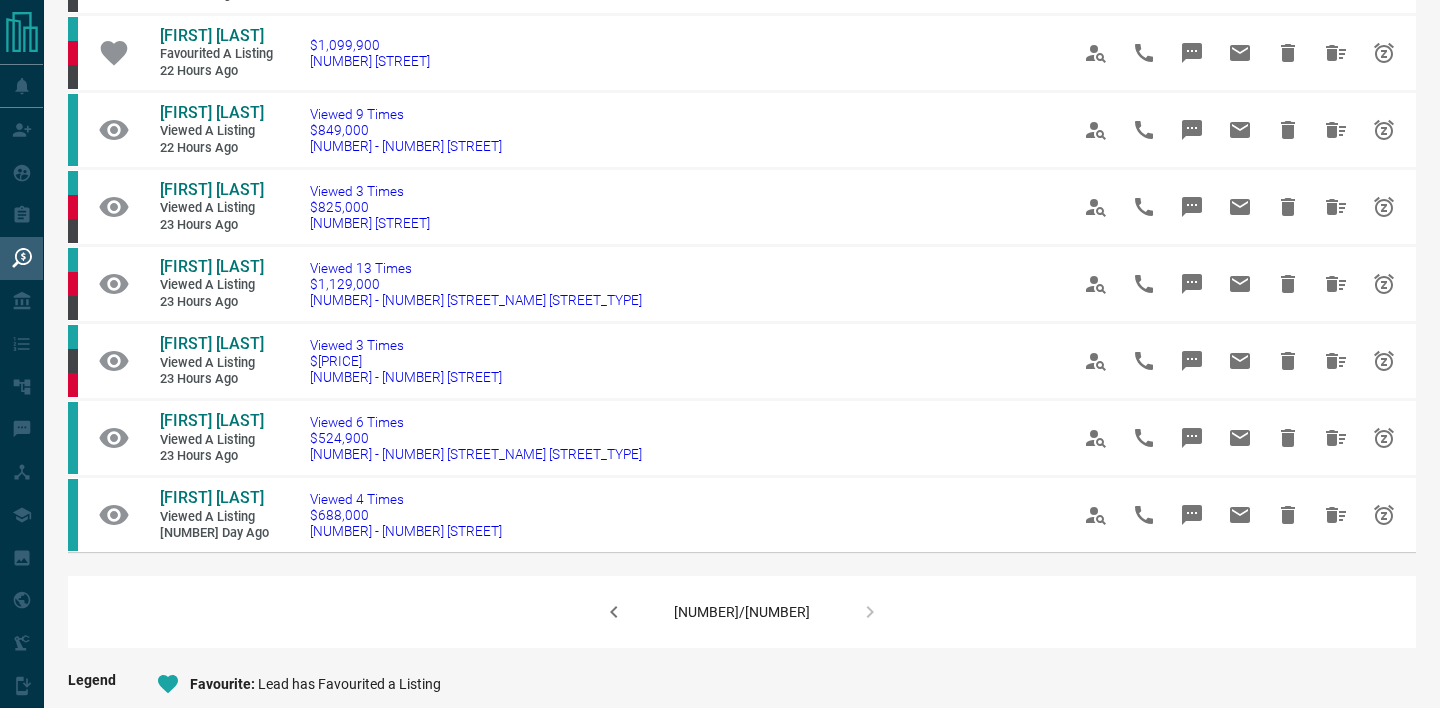 click on "[NUMBER]/[NUMBER]" at bounding box center (742, 612) 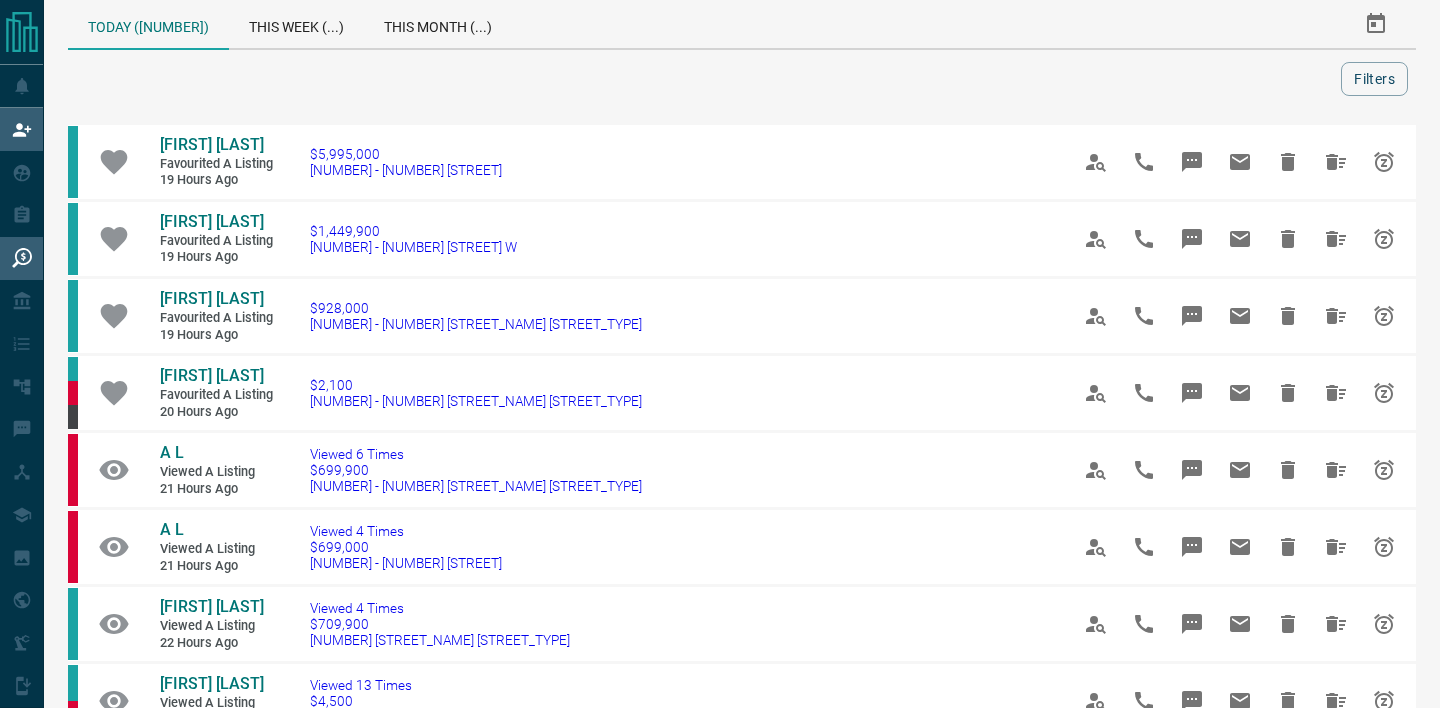 scroll, scrollTop: 0, scrollLeft: 0, axis: both 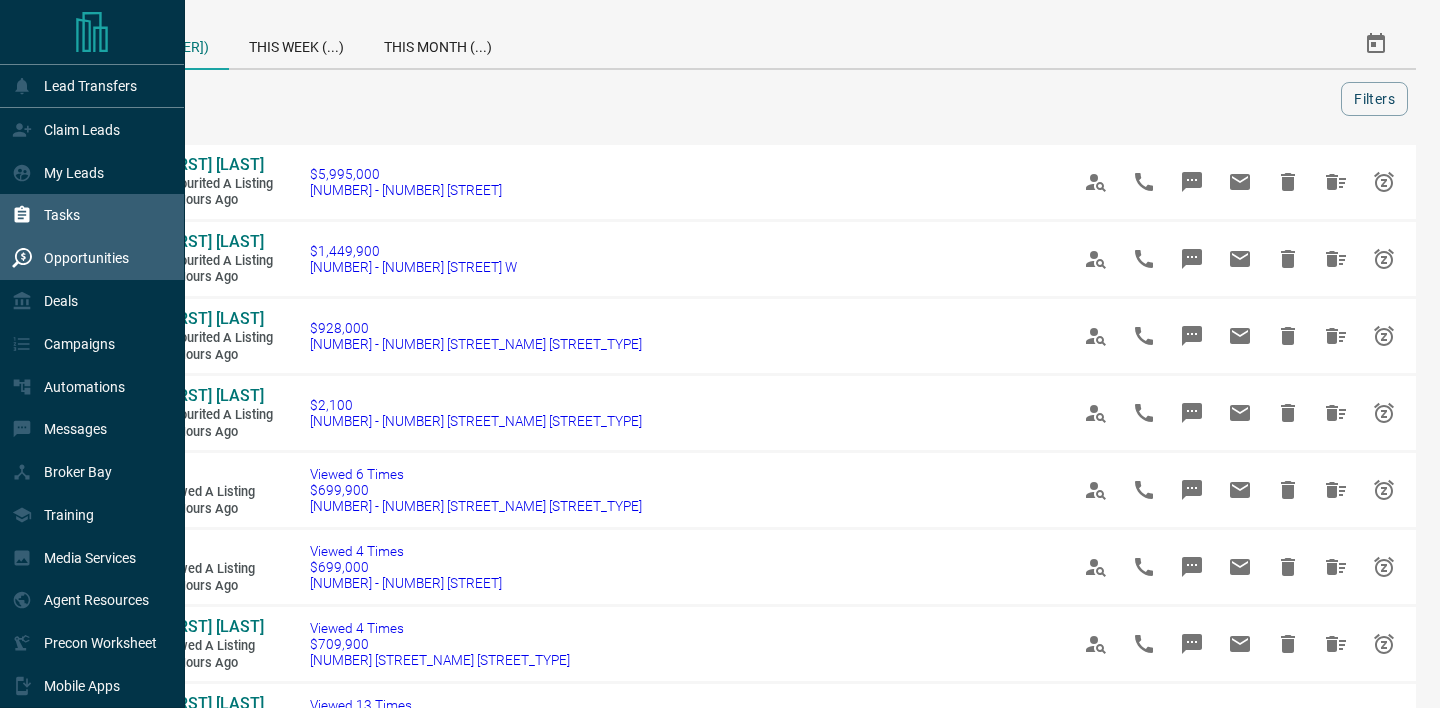 click on "Tasks" at bounding box center (46, 215) 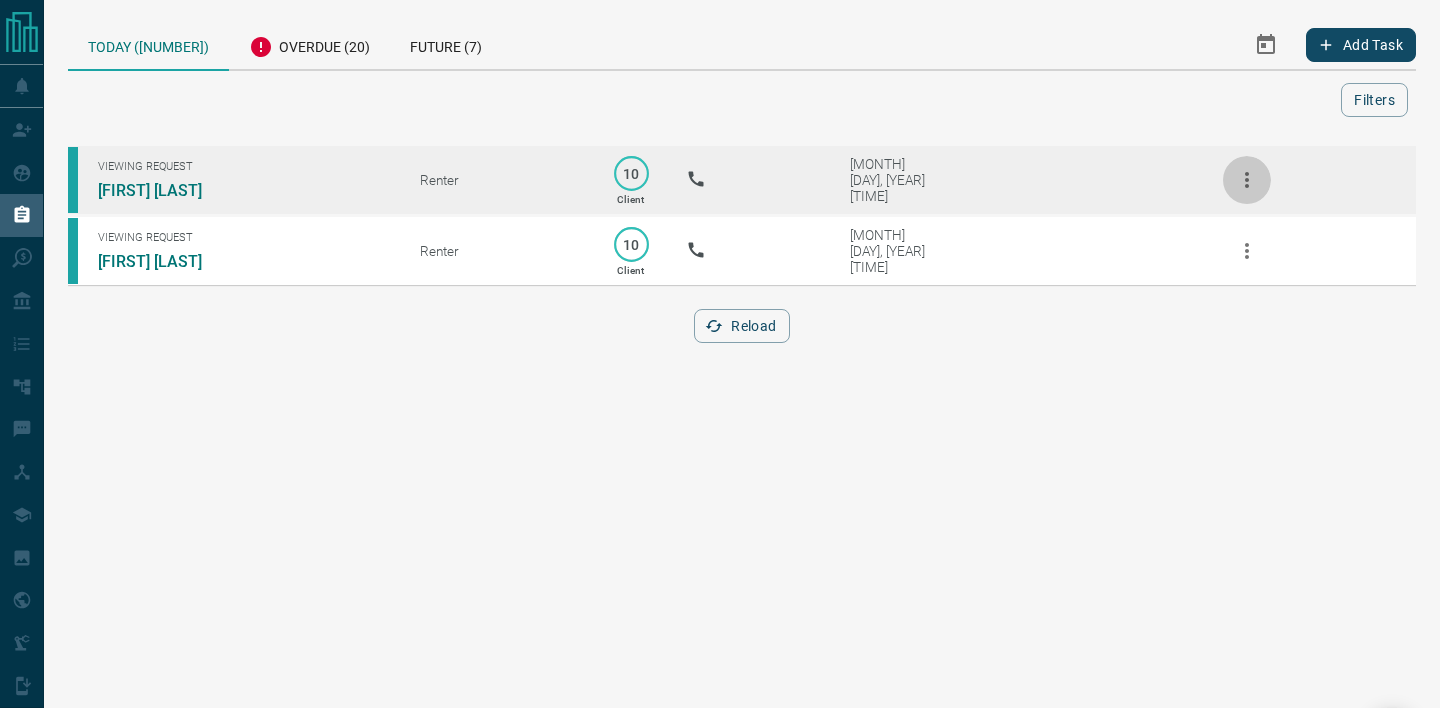 click 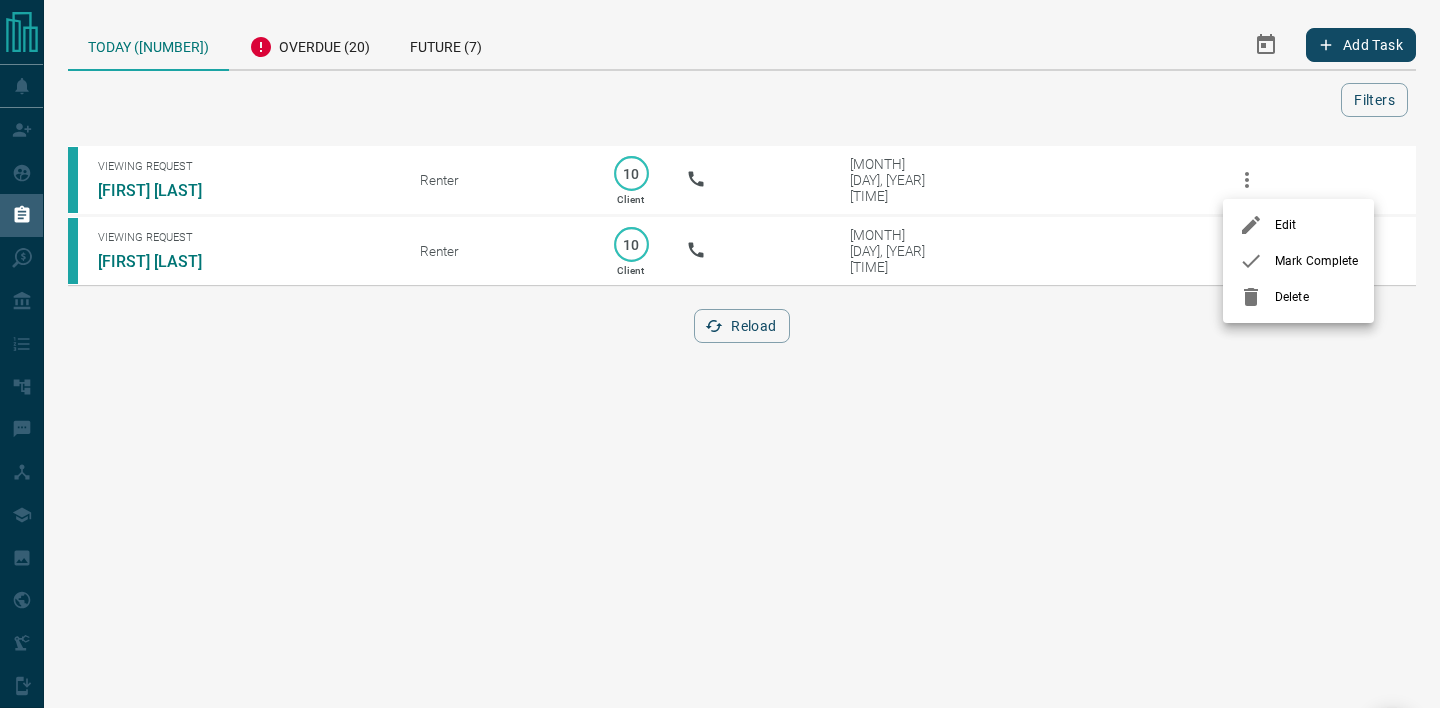 click on "Mark Complete" at bounding box center (1316, 261) 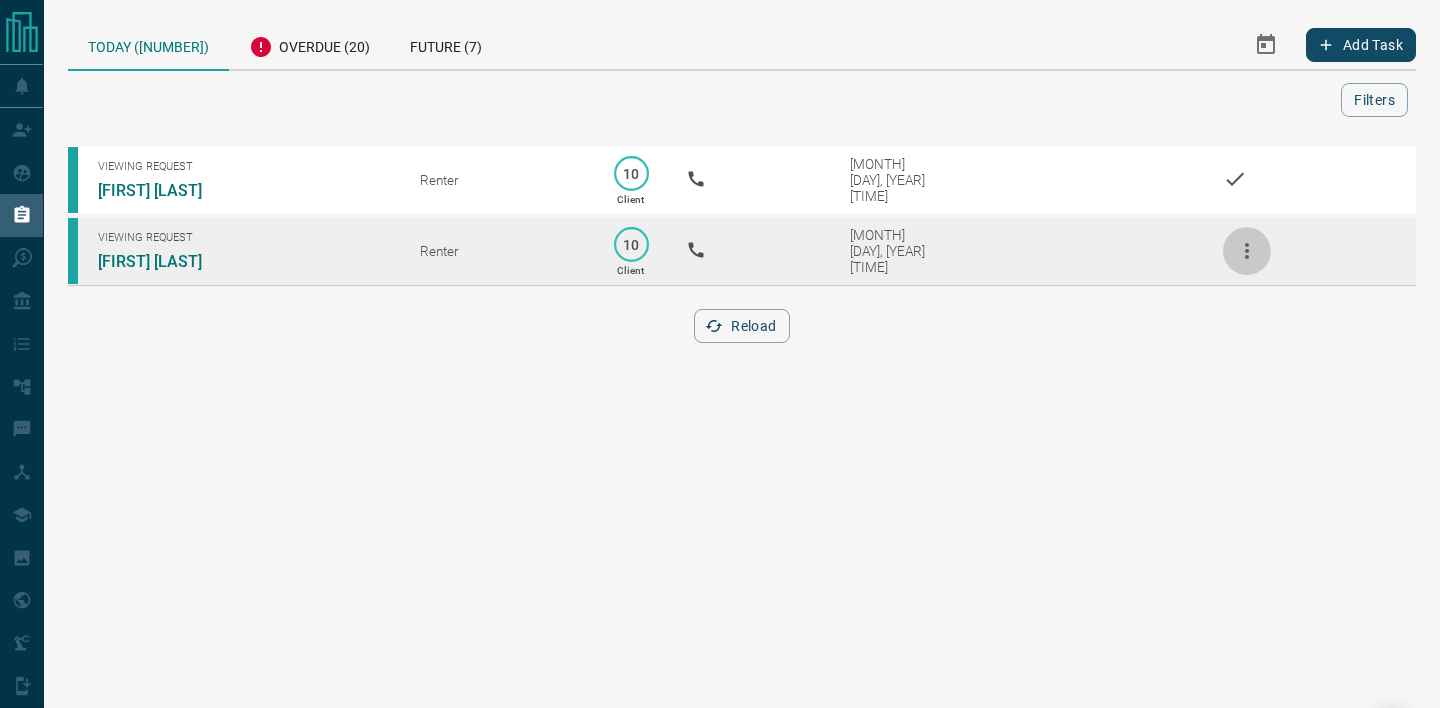 click 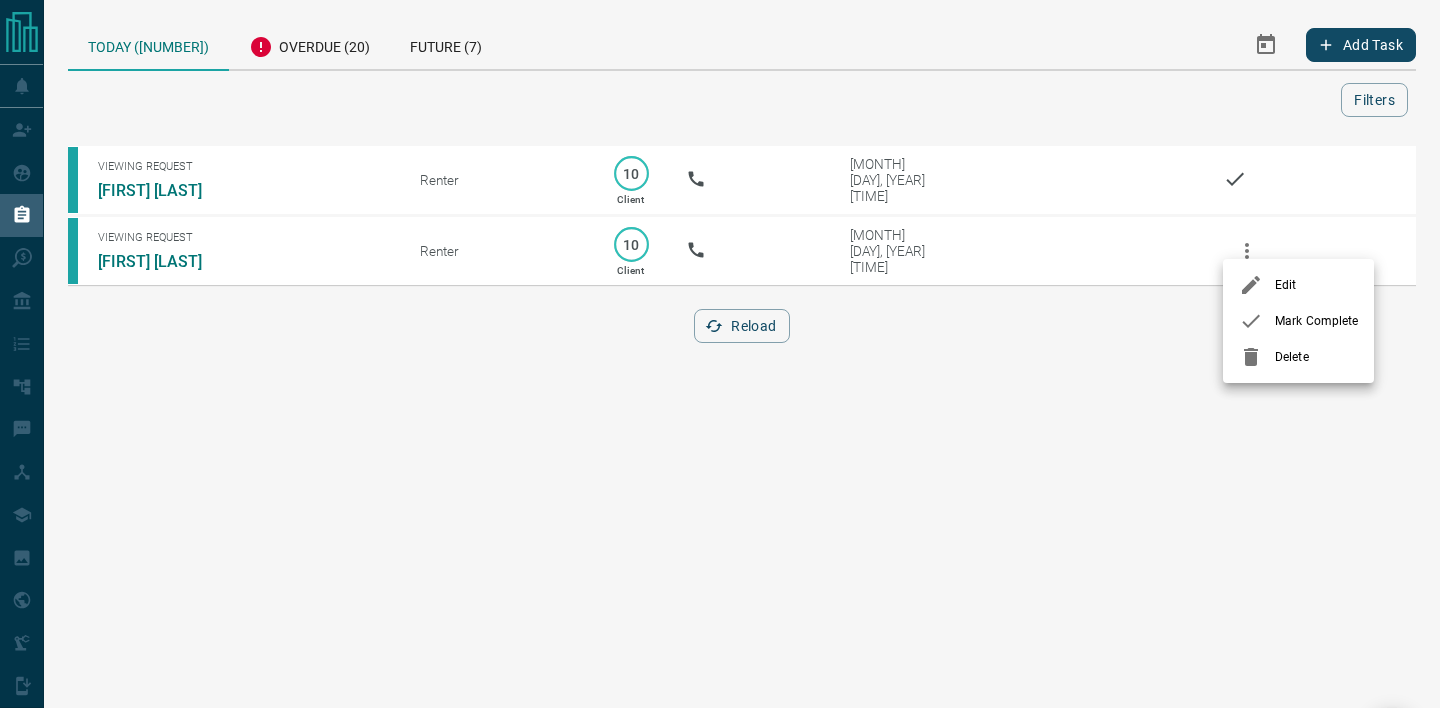 click 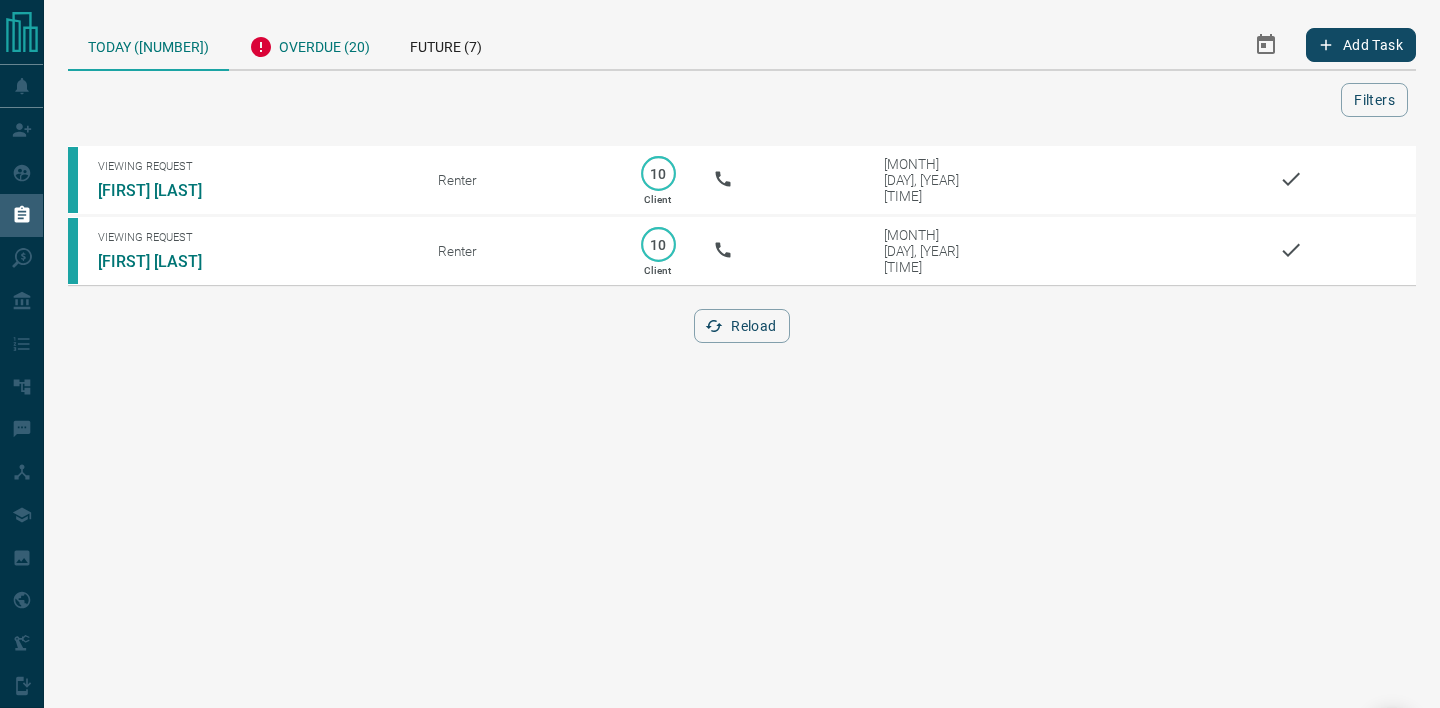 click on "Overdue (20)" at bounding box center (309, 44) 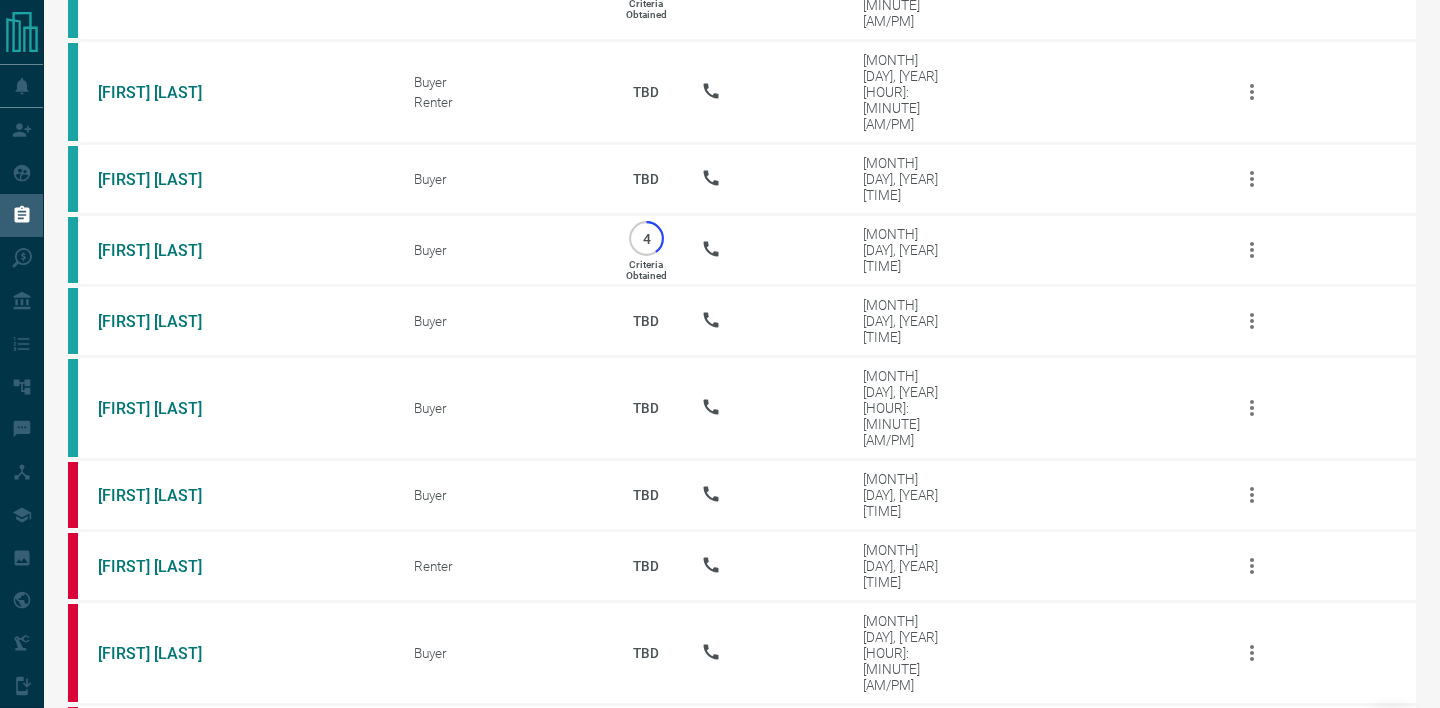 scroll, scrollTop: 827, scrollLeft: 0, axis: vertical 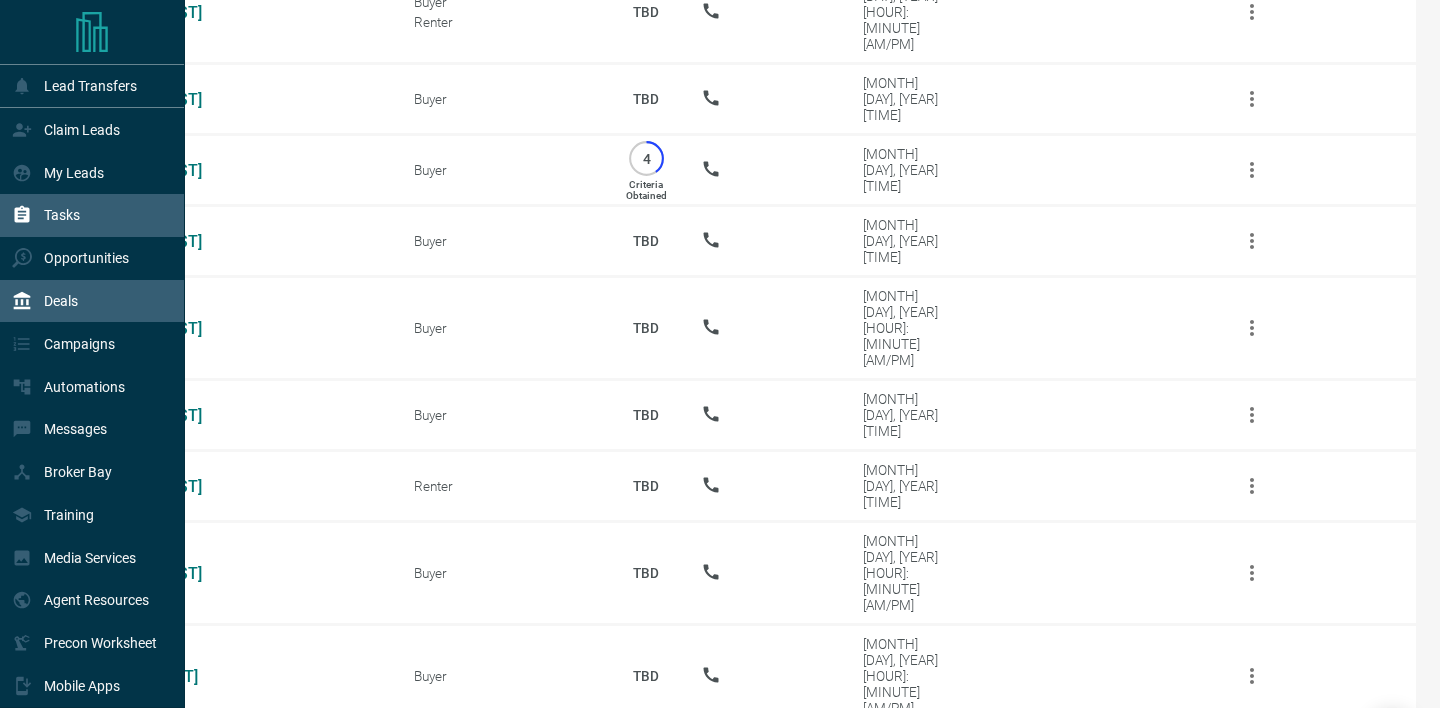 click on "Deals" at bounding box center [92, 301] 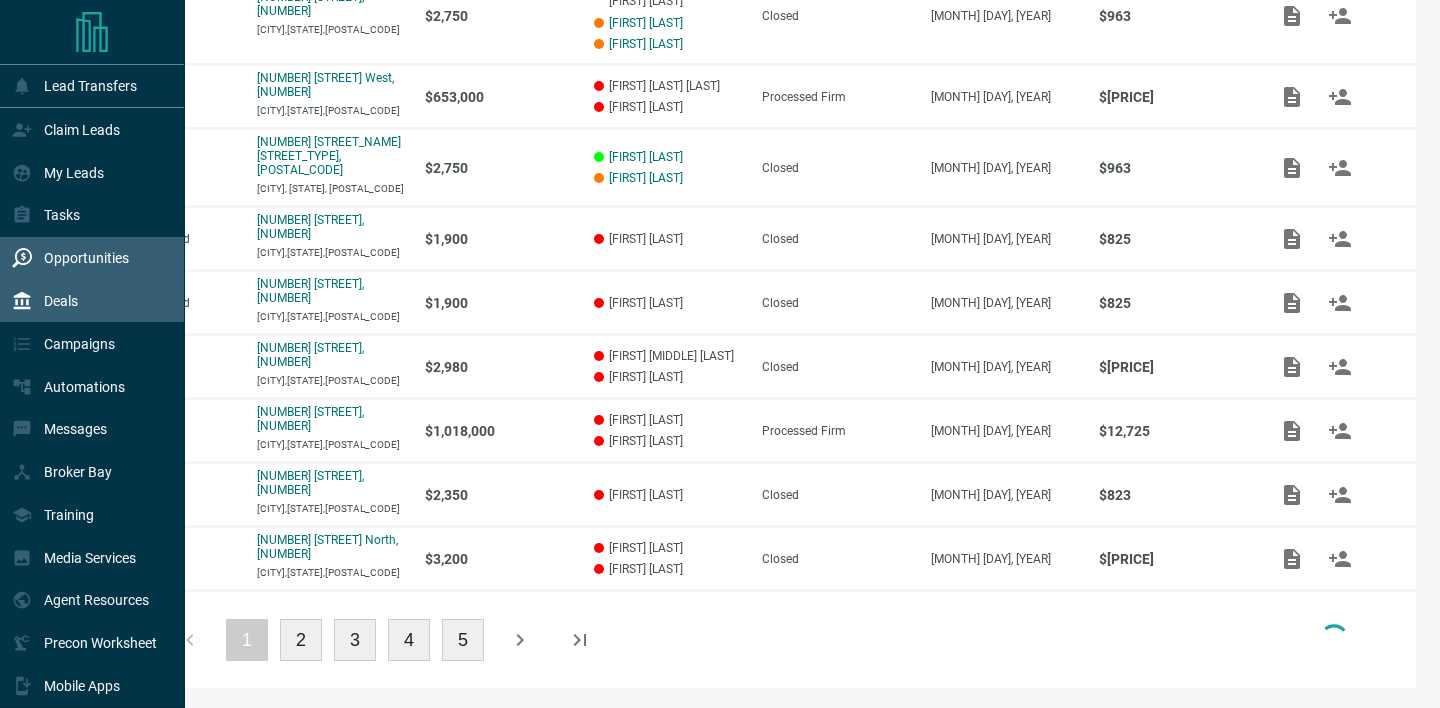scroll, scrollTop: 462, scrollLeft: 0, axis: vertical 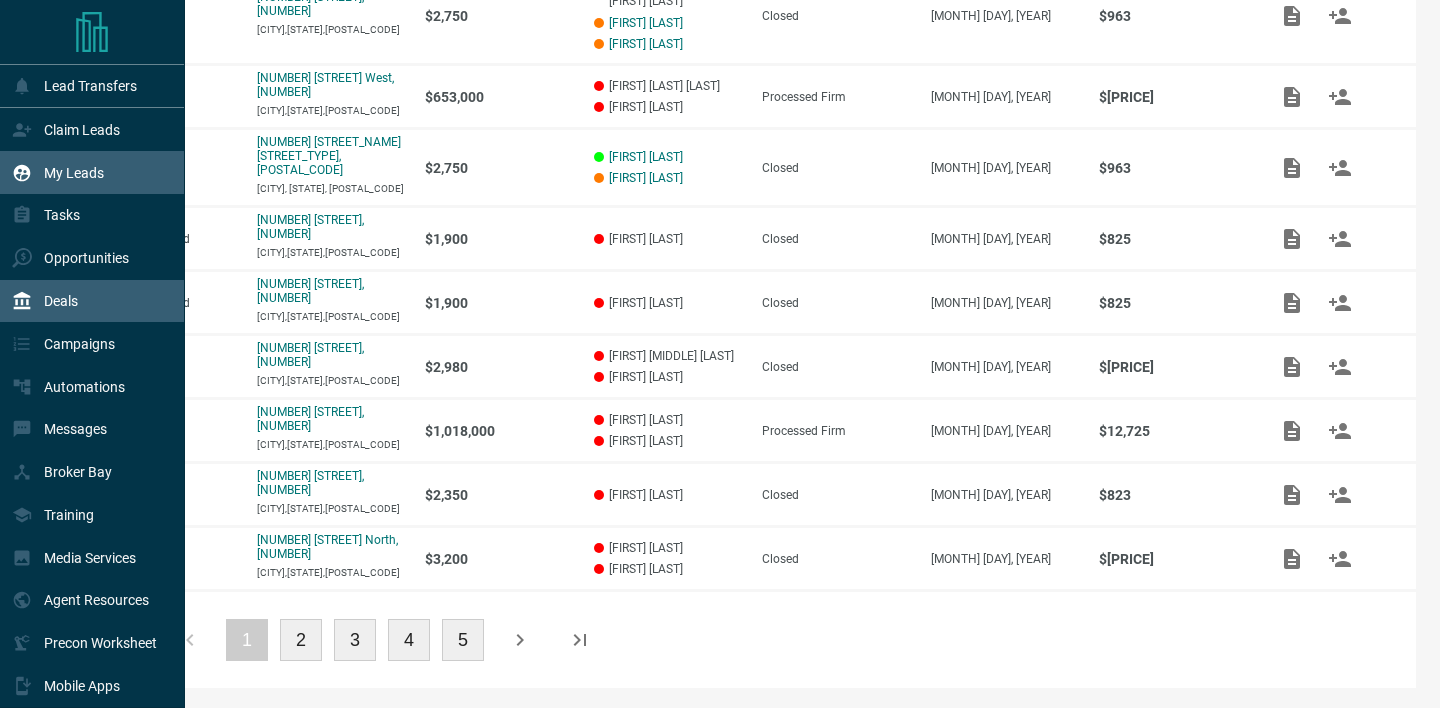 click on "My Leads" at bounding box center (92, 172) 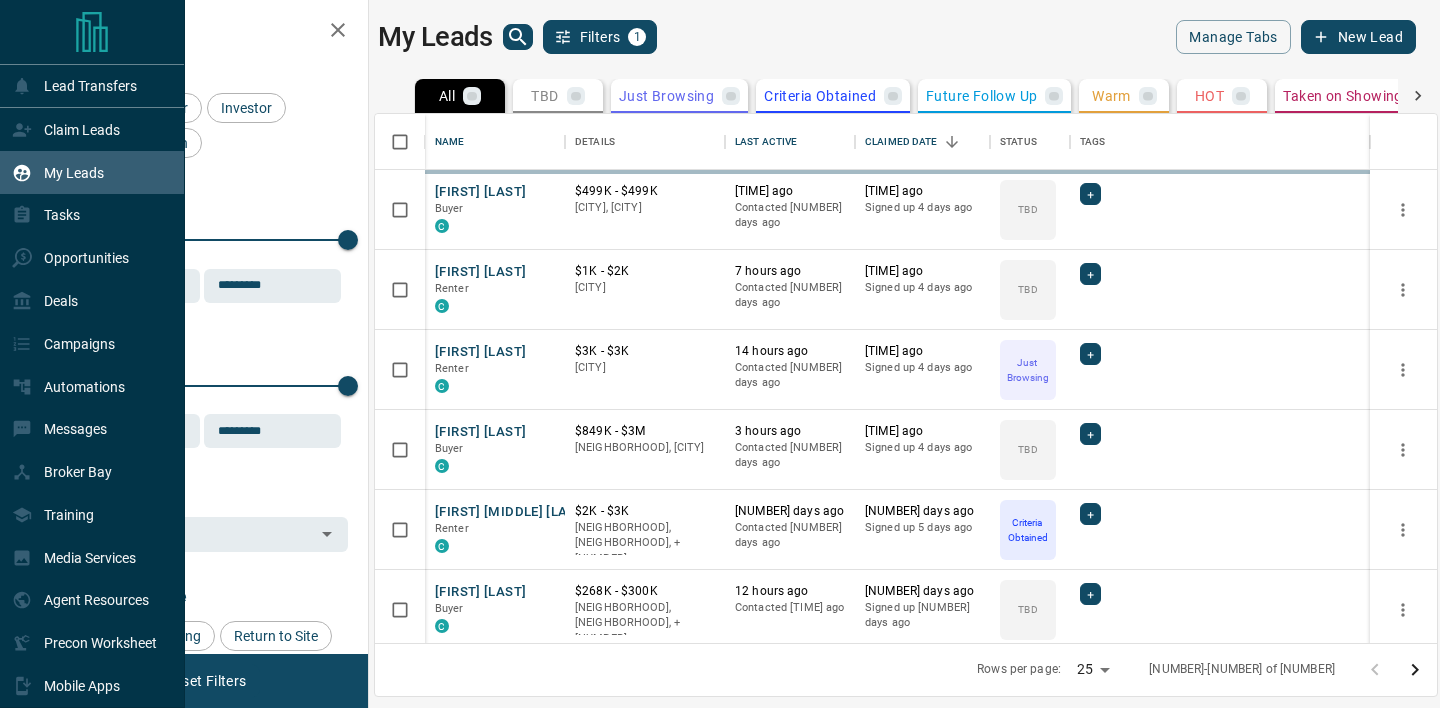 scroll, scrollTop: 0, scrollLeft: 0, axis: both 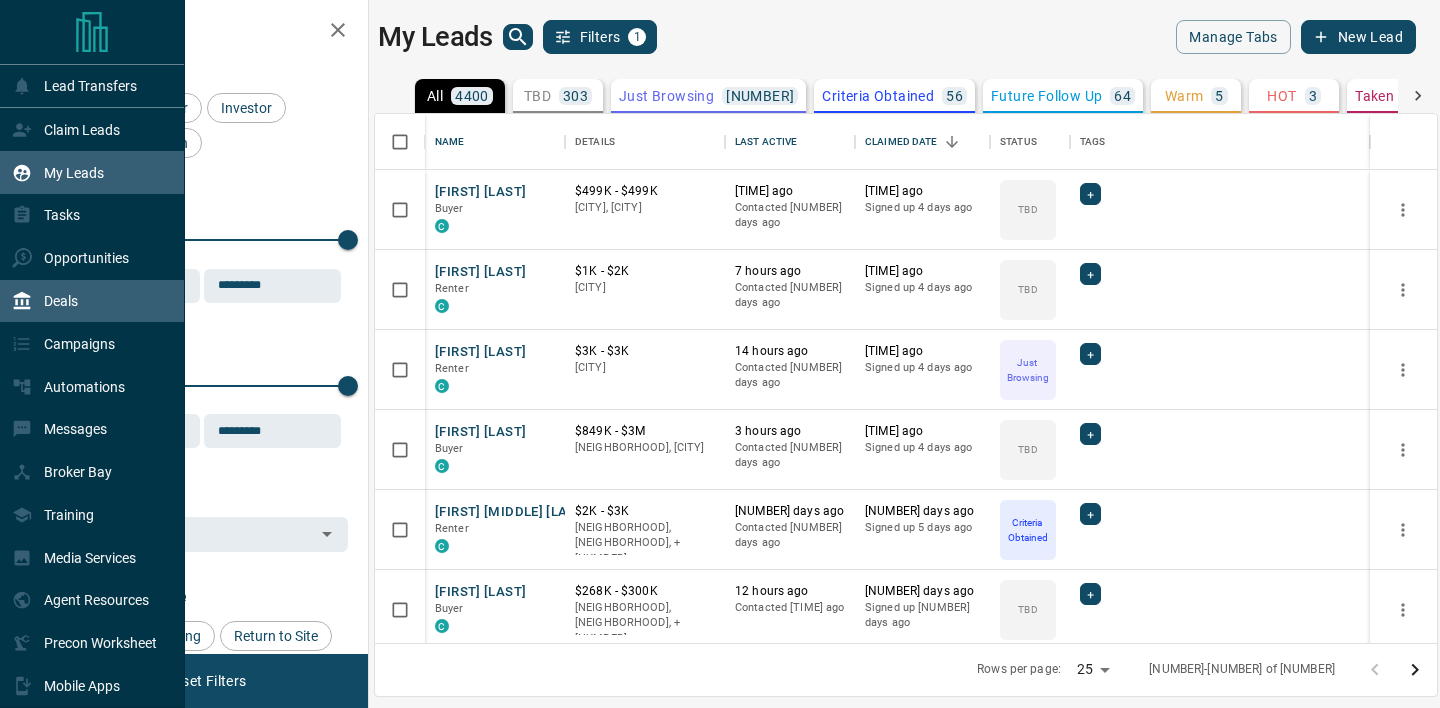 click on "Deals" at bounding box center [92, 301] 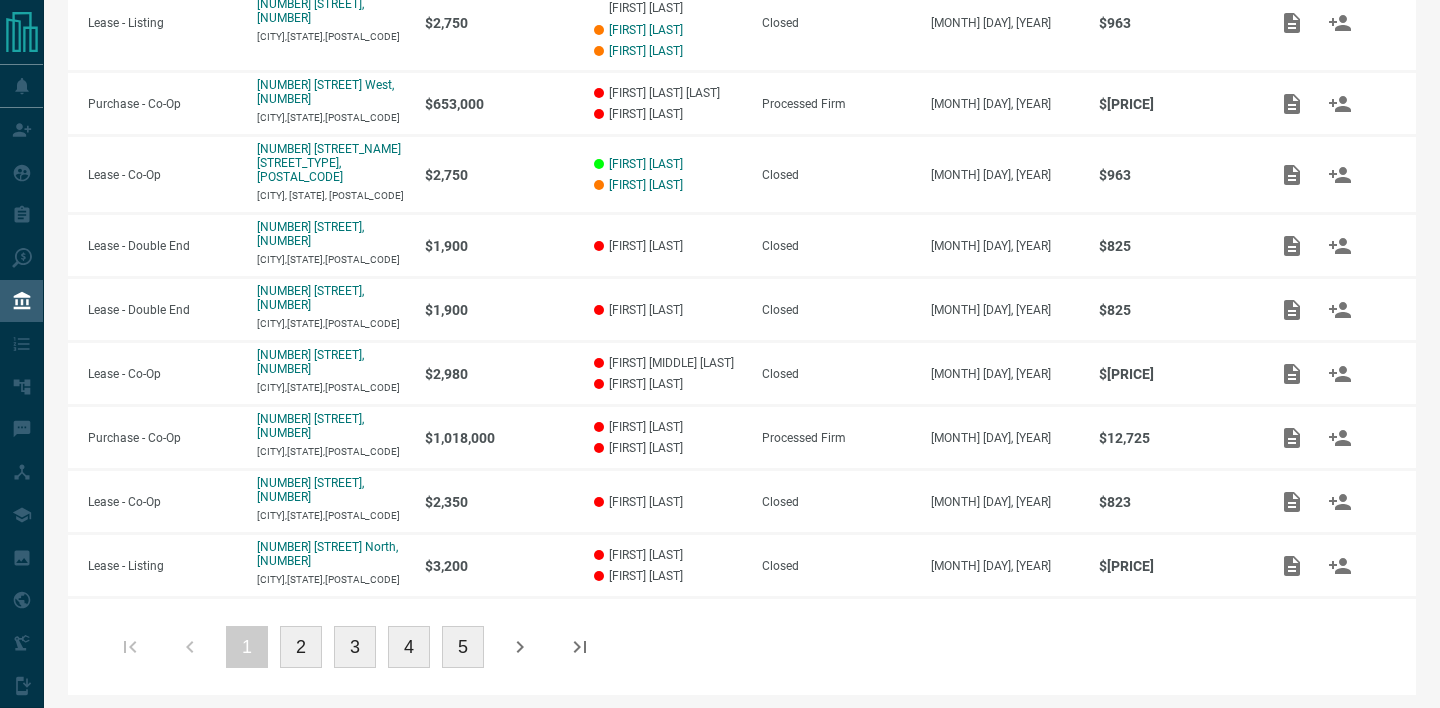 scroll, scrollTop: 442, scrollLeft: 0, axis: vertical 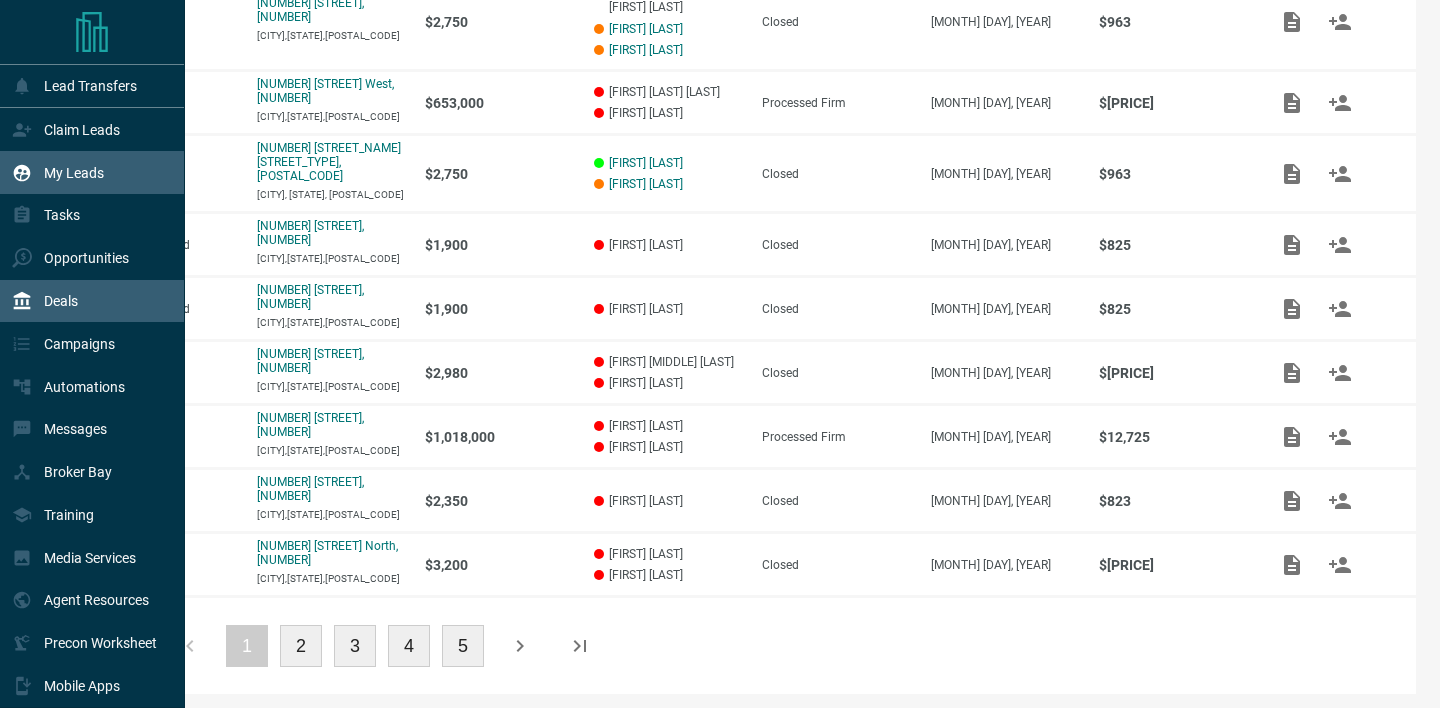 click on "My Leads" at bounding box center (92, 172) 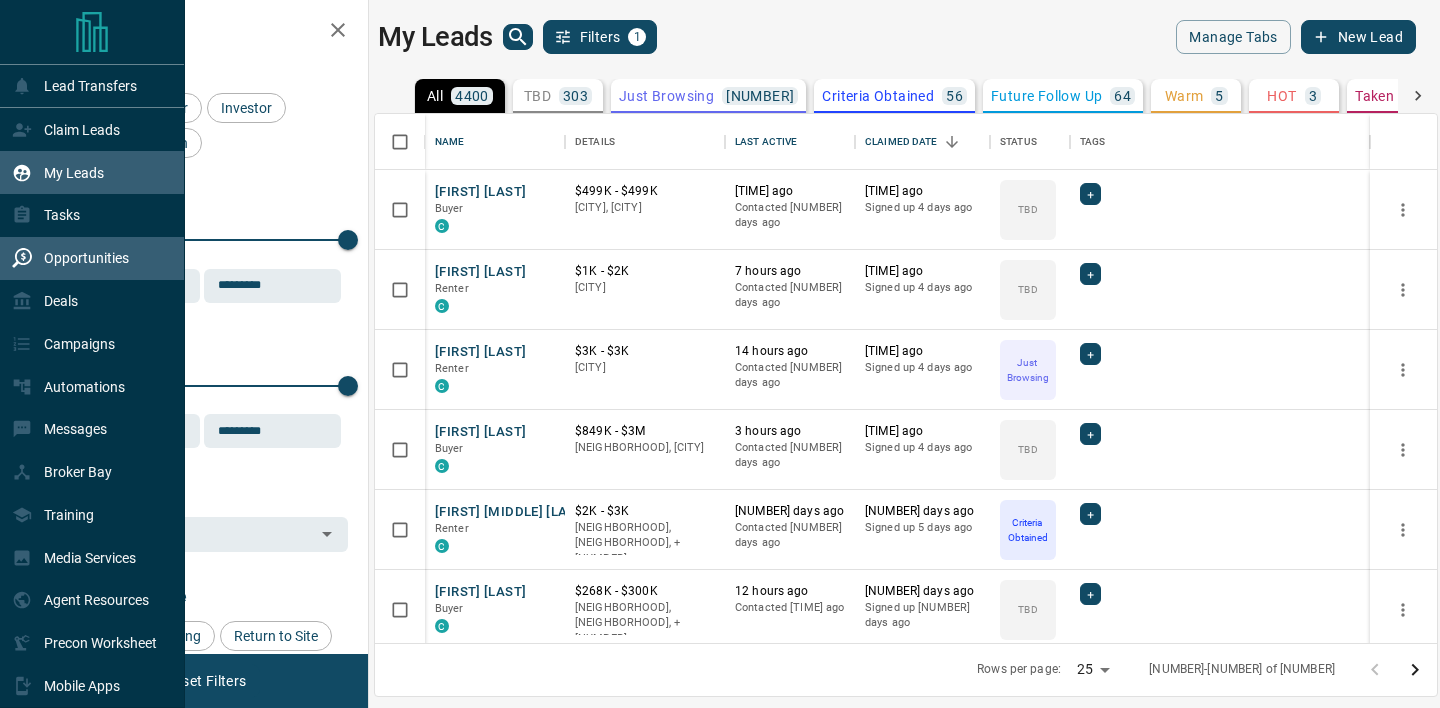 scroll, scrollTop: 0, scrollLeft: 0, axis: both 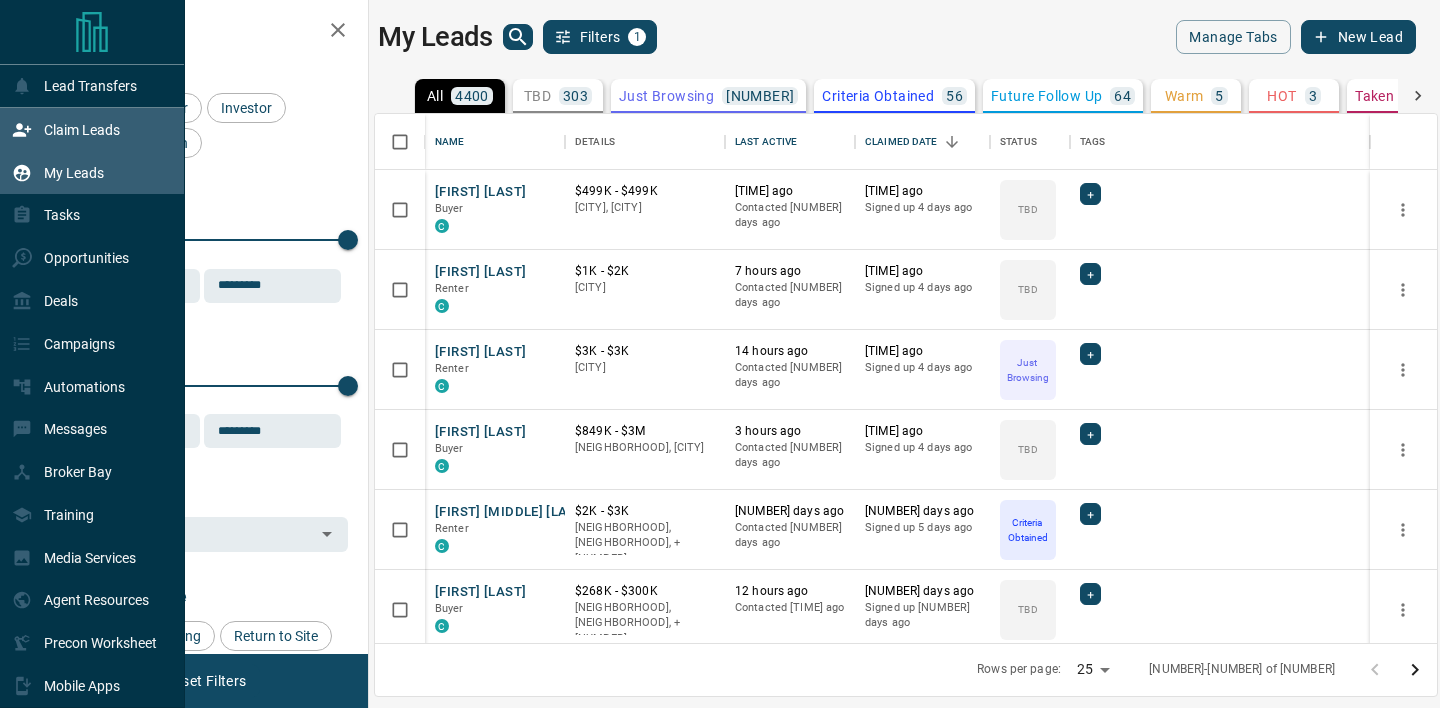 click on "Claim Leads" at bounding box center [92, 129] 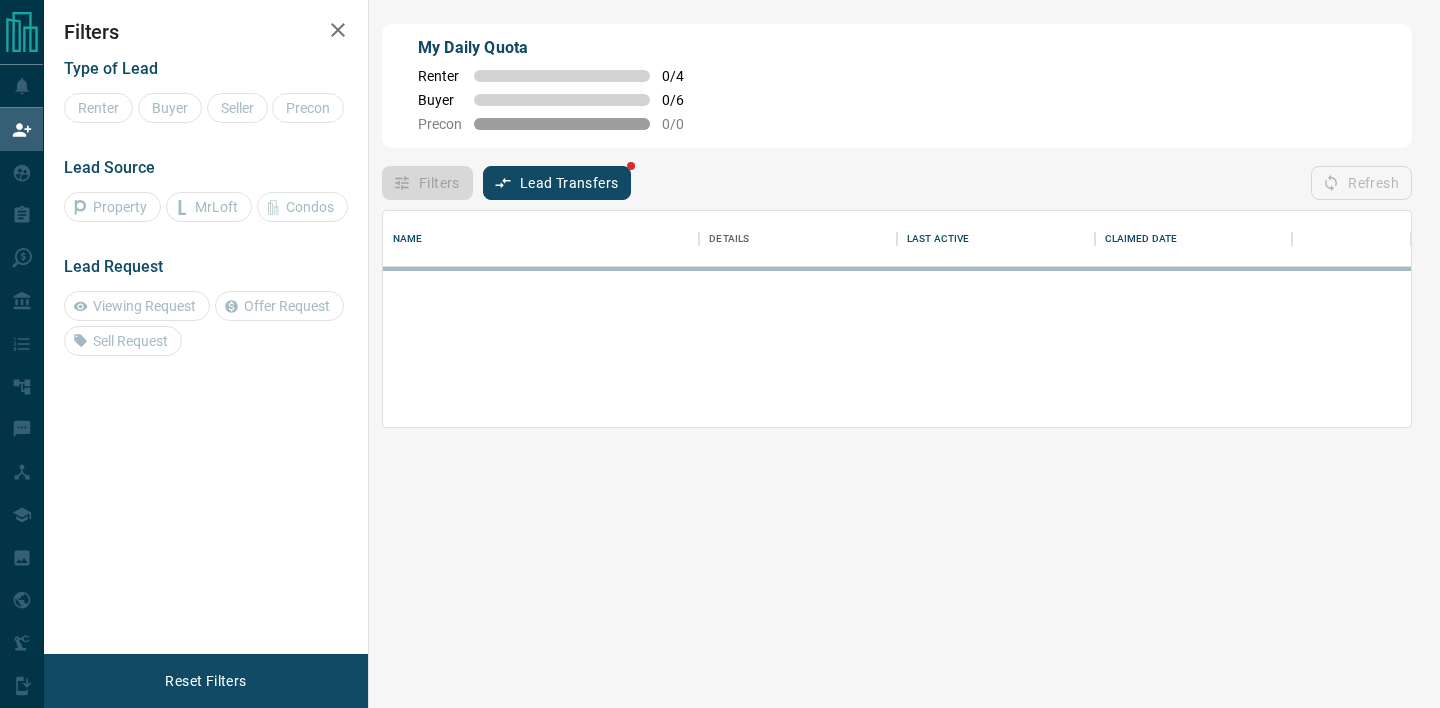 scroll, scrollTop: 0, scrollLeft: 0, axis: both 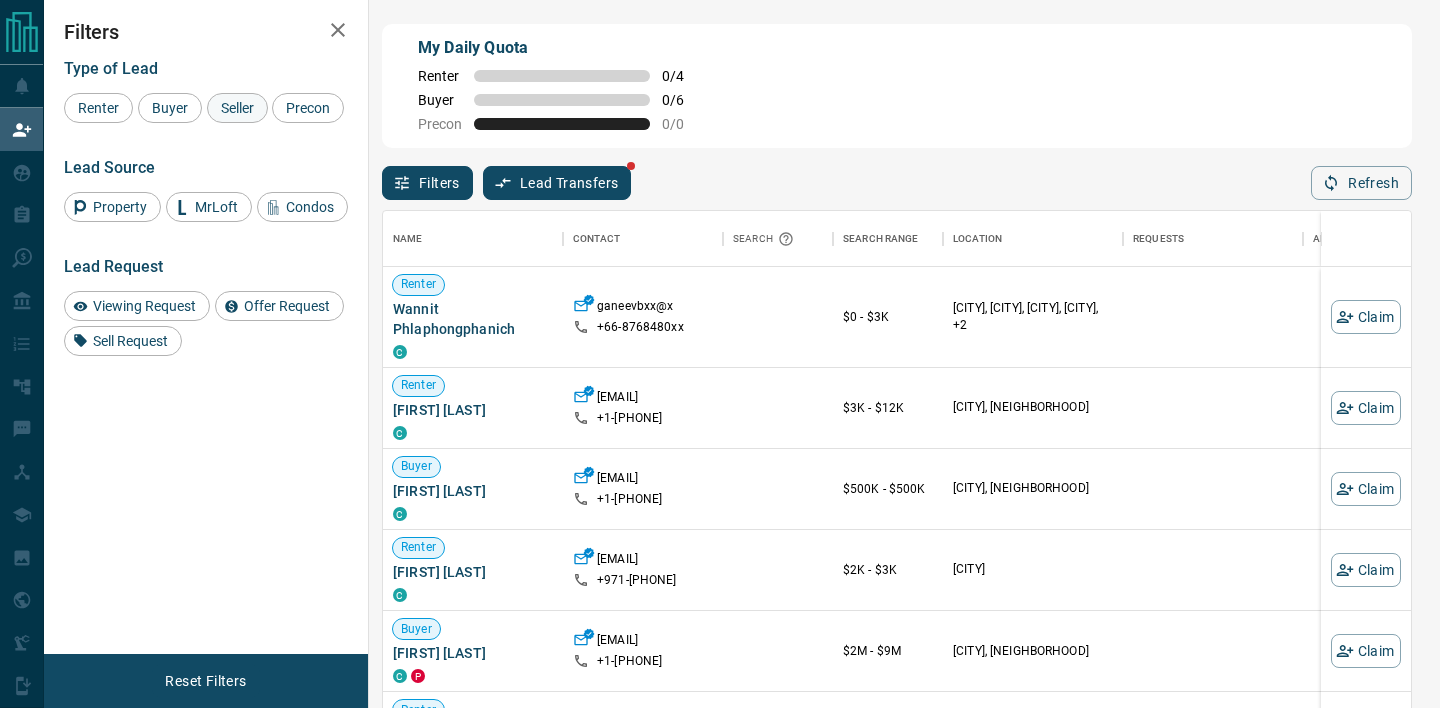 click on "Seller" at bounding box center [237, 108] 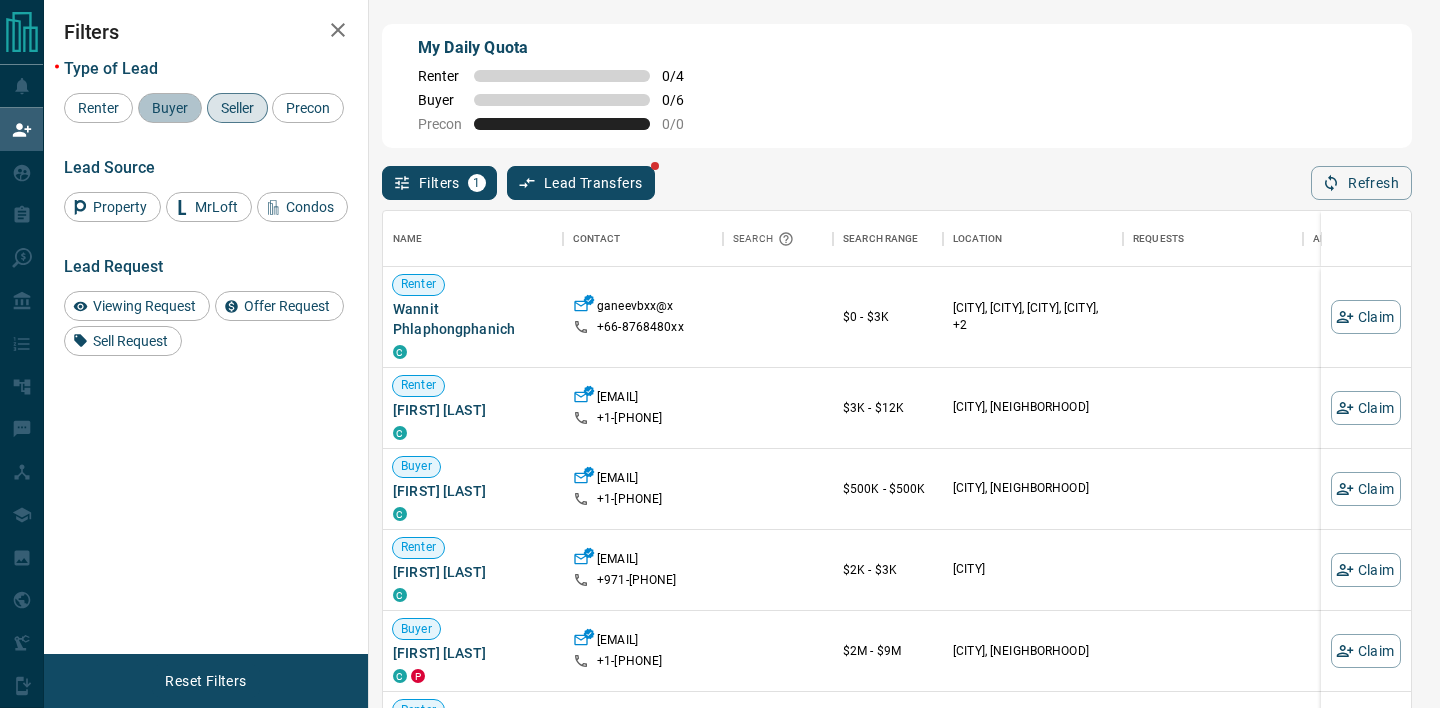 click on "Buyer" at bounding box center [170, 108] 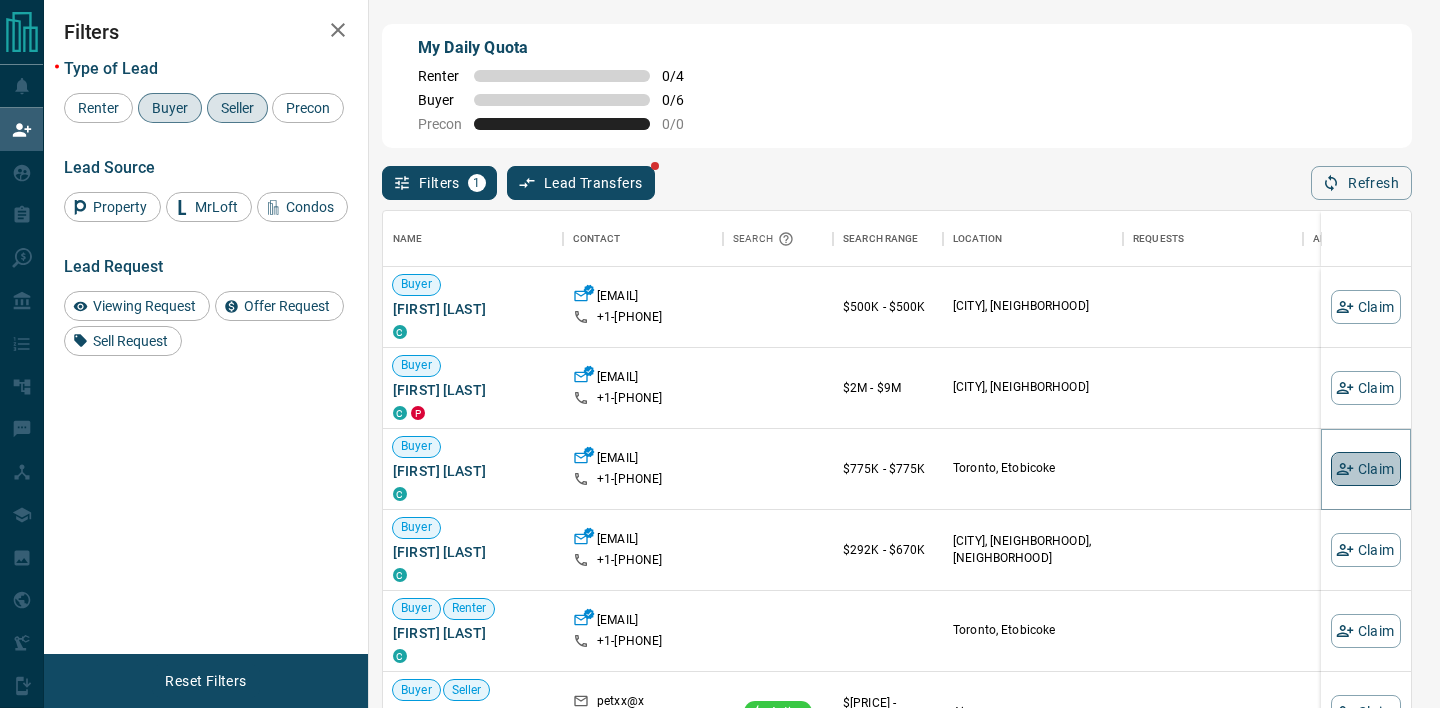 click on "Claim" at bounding box center (1366, 469) 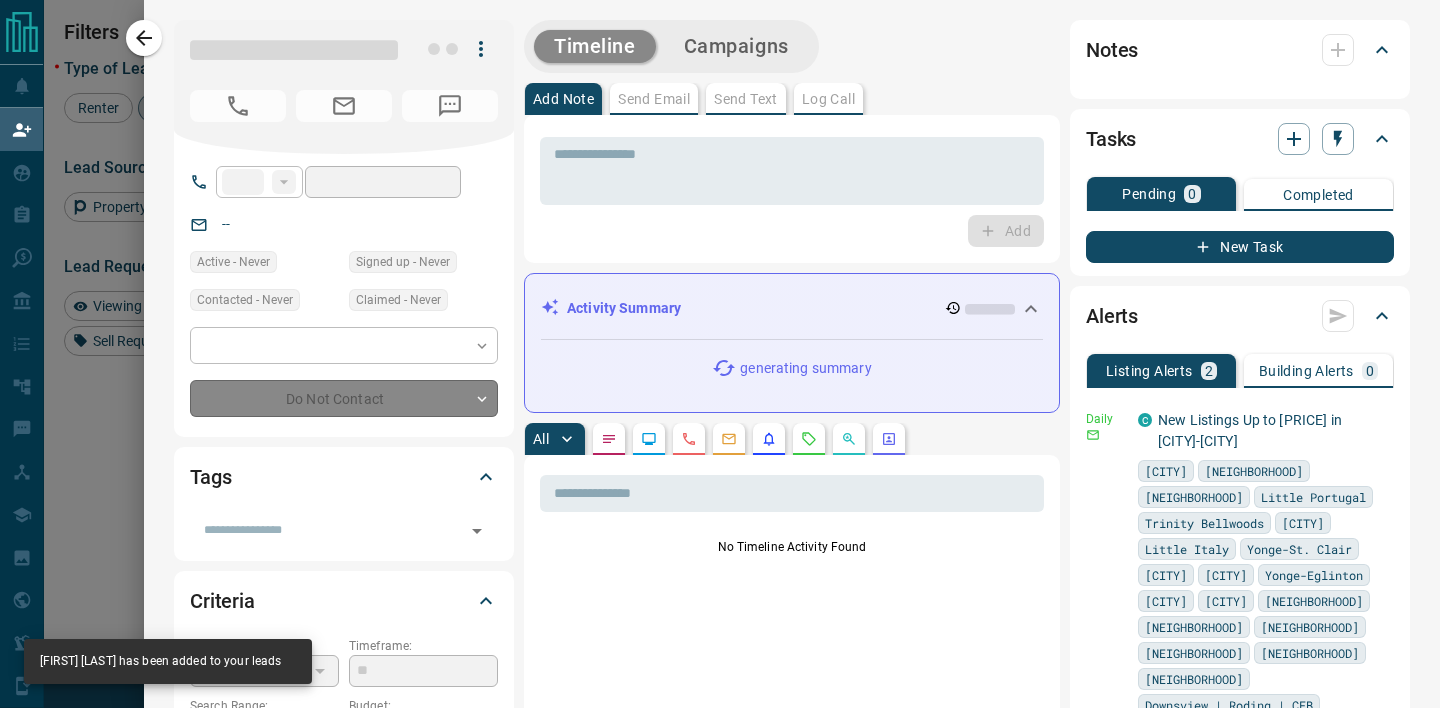 type on "**" 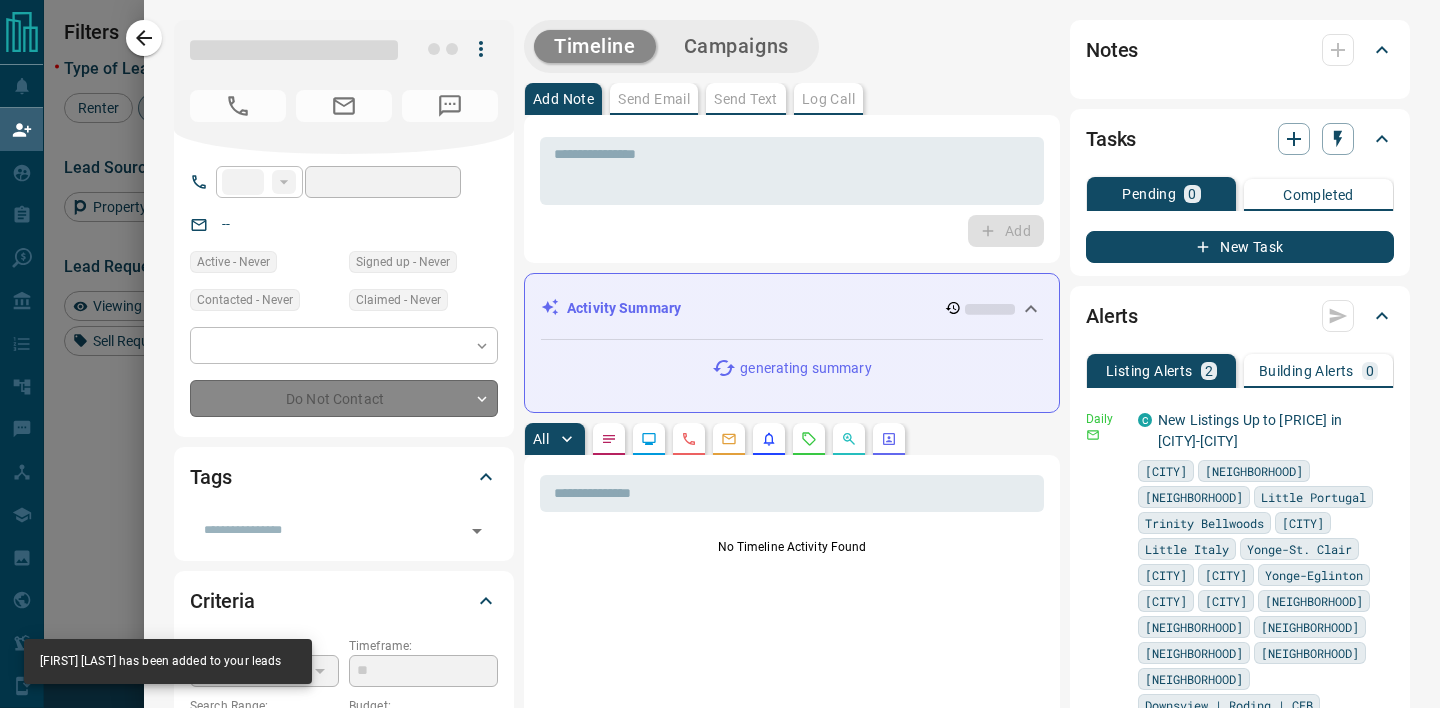 type on "**********" 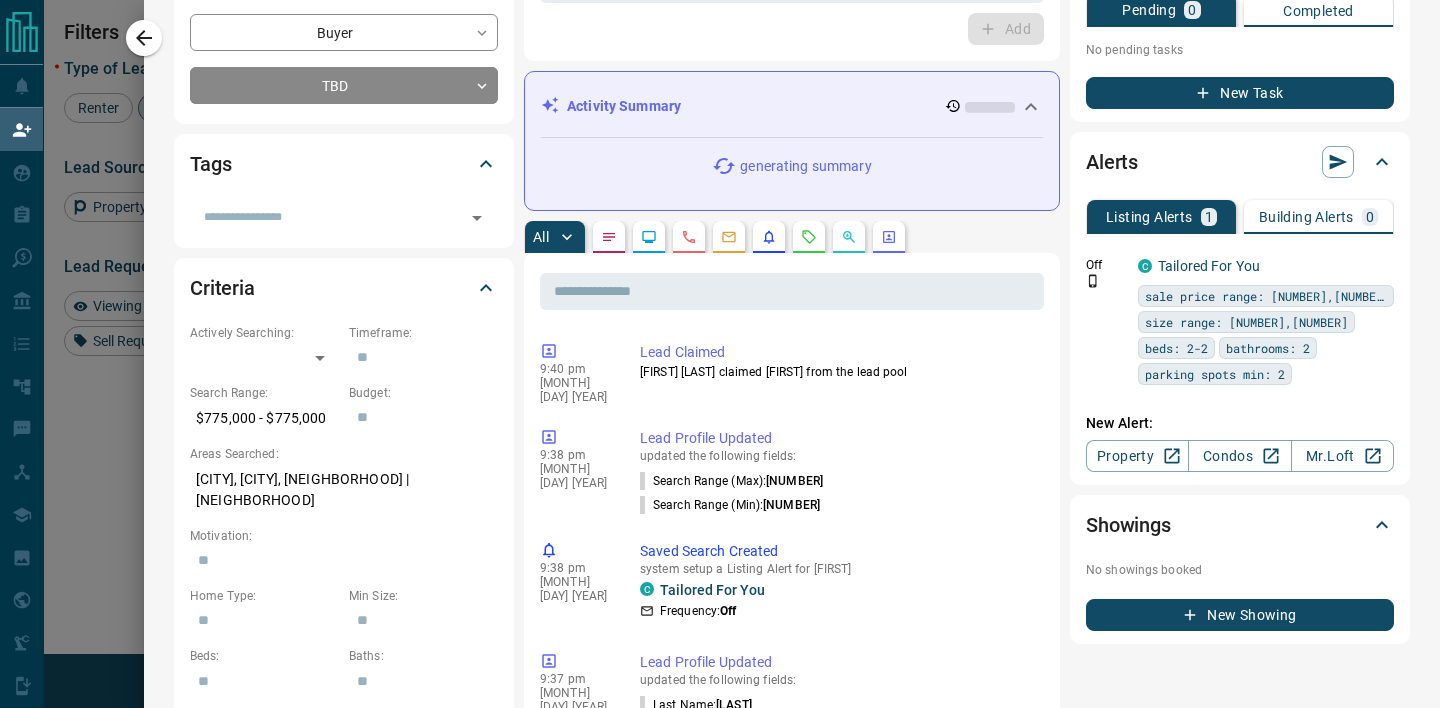 scroll, scrollTop: 0, scrollLeft: 0, axis: both 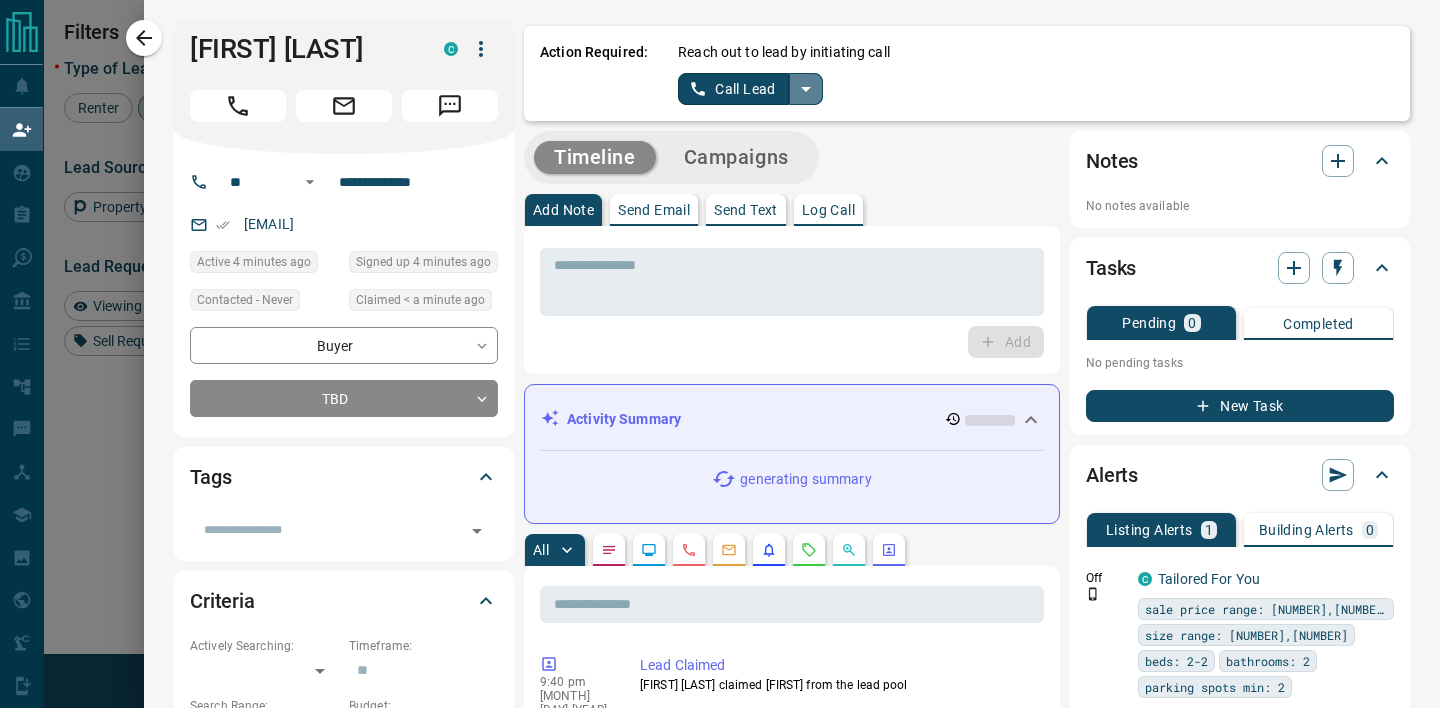 click 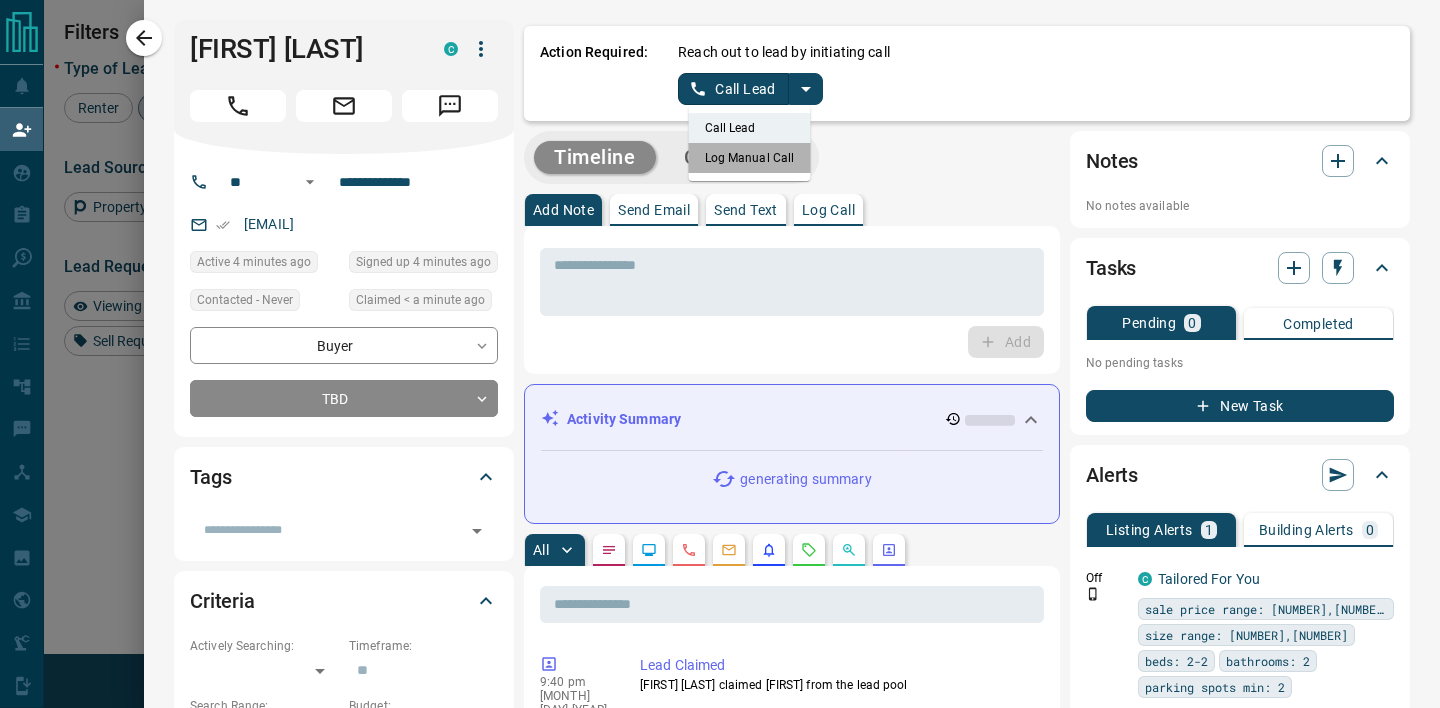 click on "Log Manual Call" at bounding box center (750, 158) 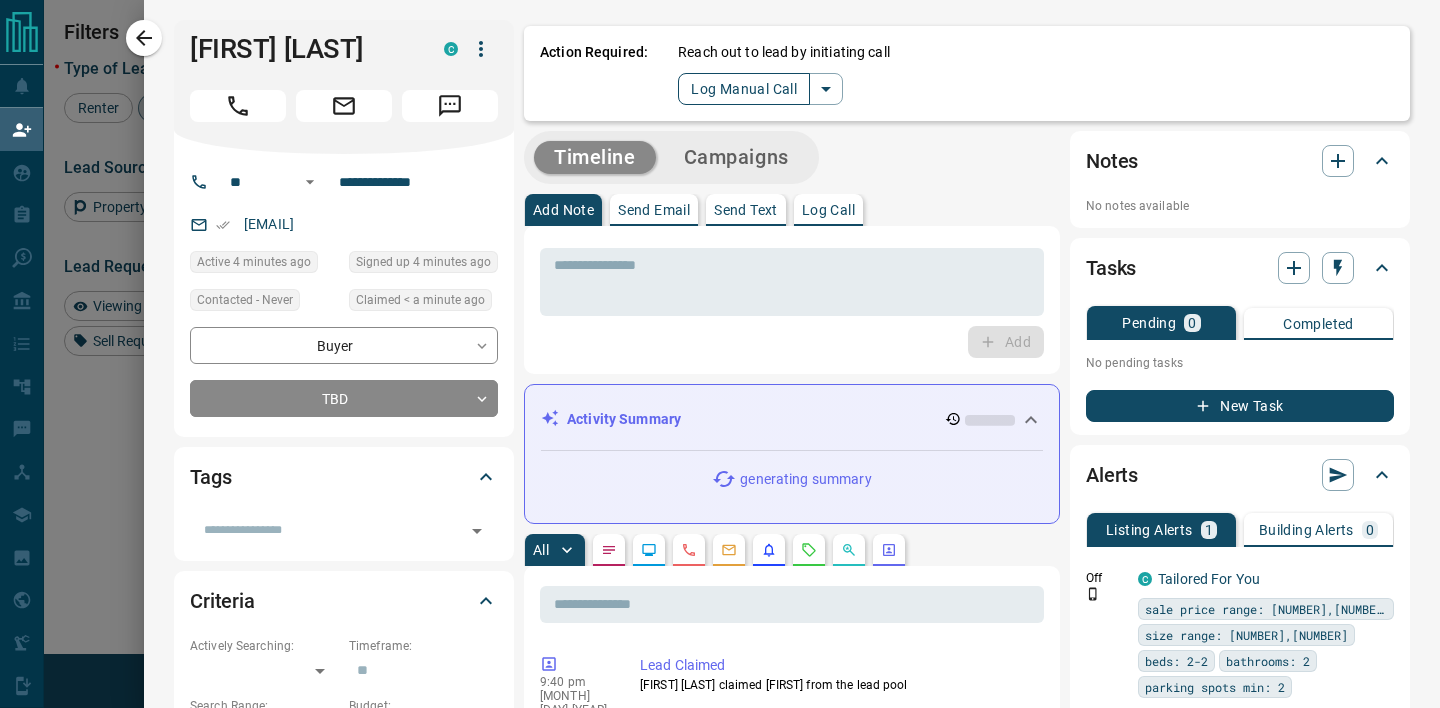 click on "Log Manual Call" at bounding box center (744, 89) 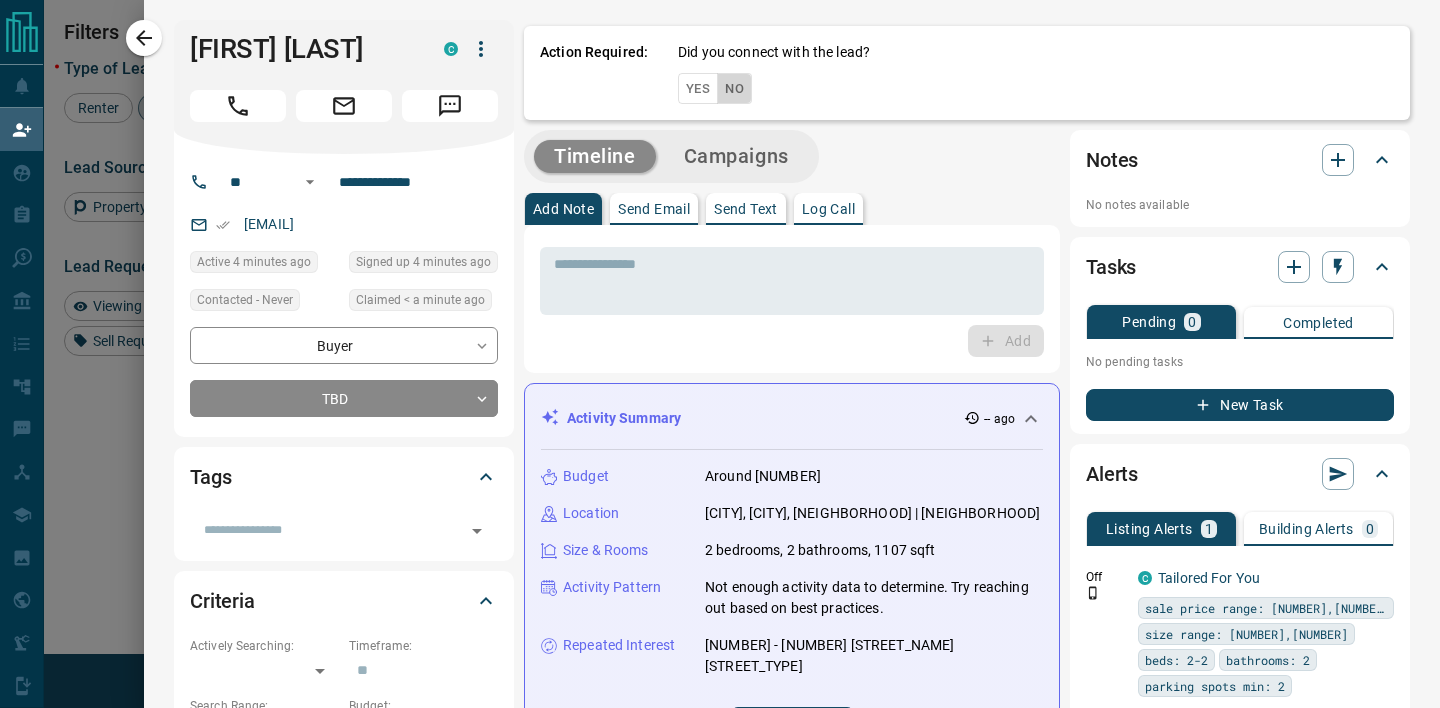 click on "No" at bounding box center [734, 88] 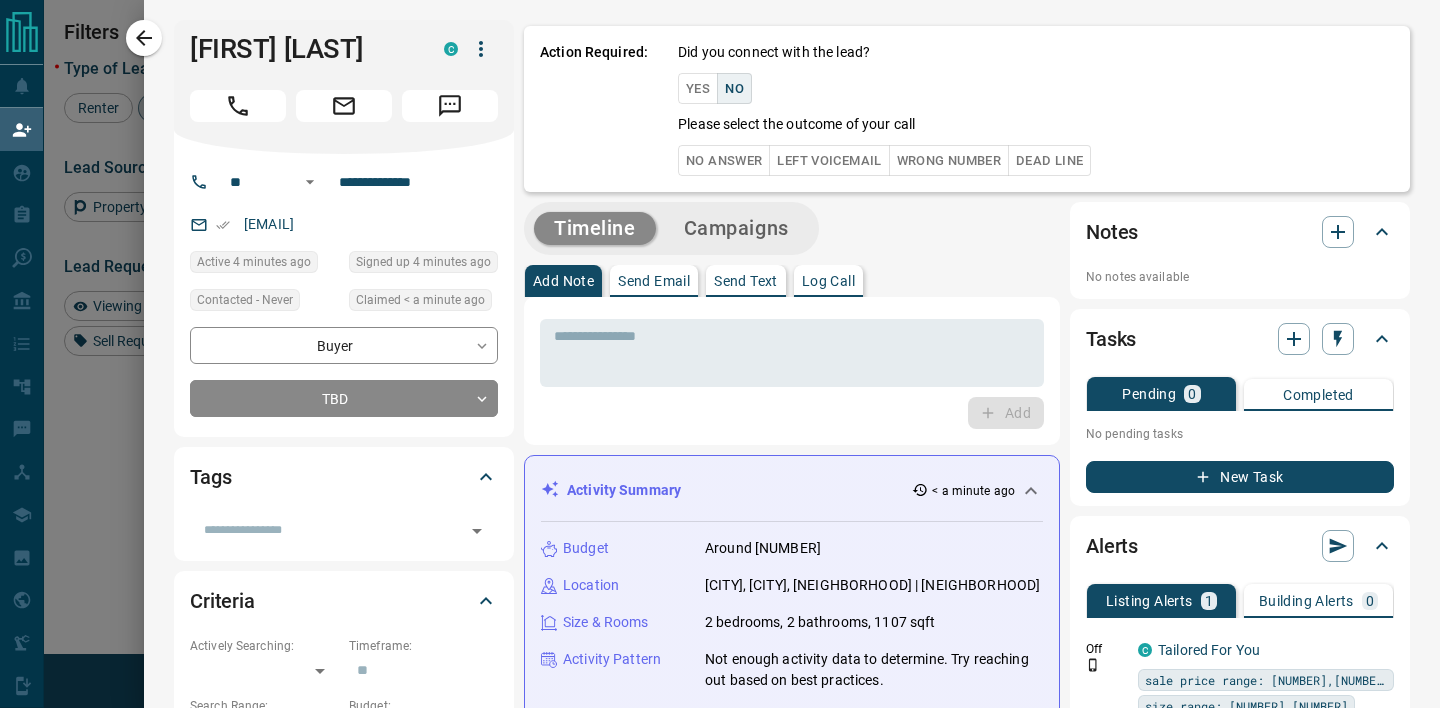 click on "Action Required: Did you connect with the lead? Yes No Please select the outcome of your call No Answer Left Voicemail Wrong Number Dead Line" at bounding box center (967, 109) 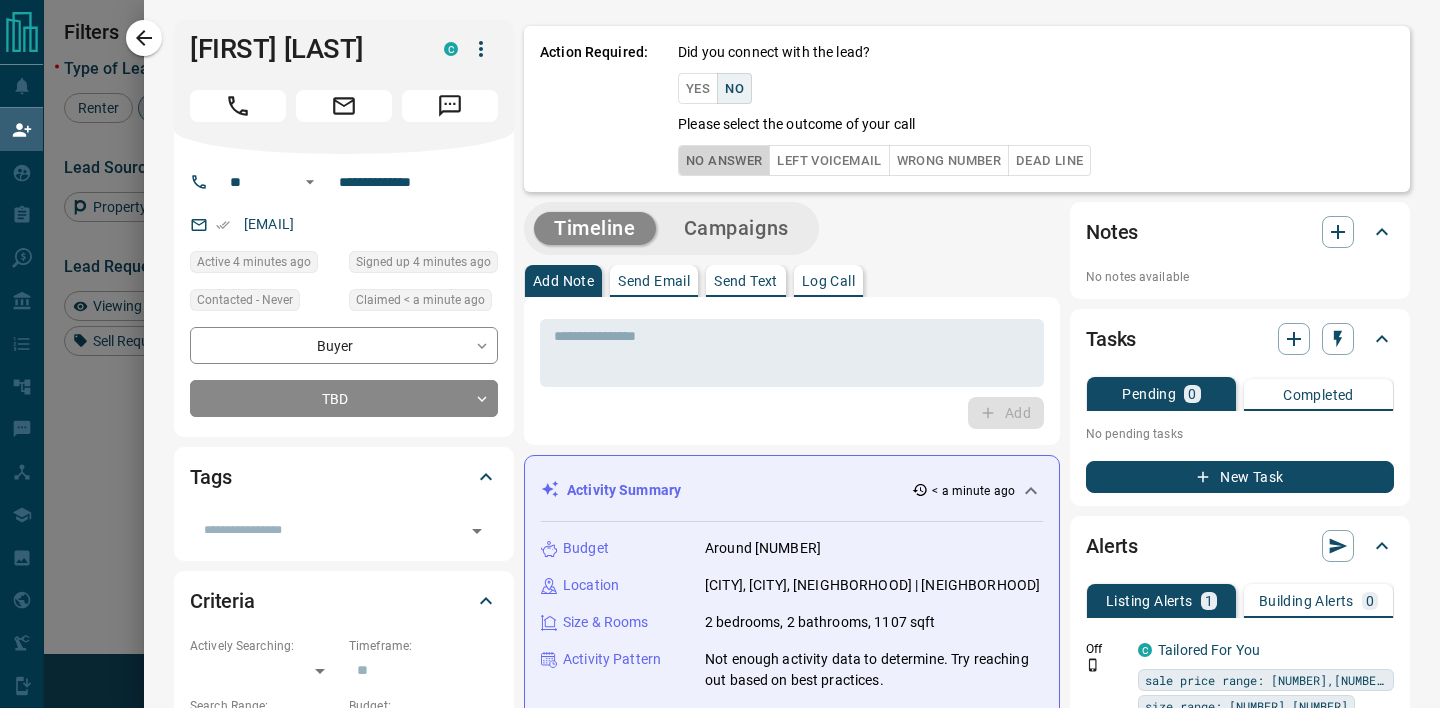 click on "No Answer" at bounding box center [724, 160] 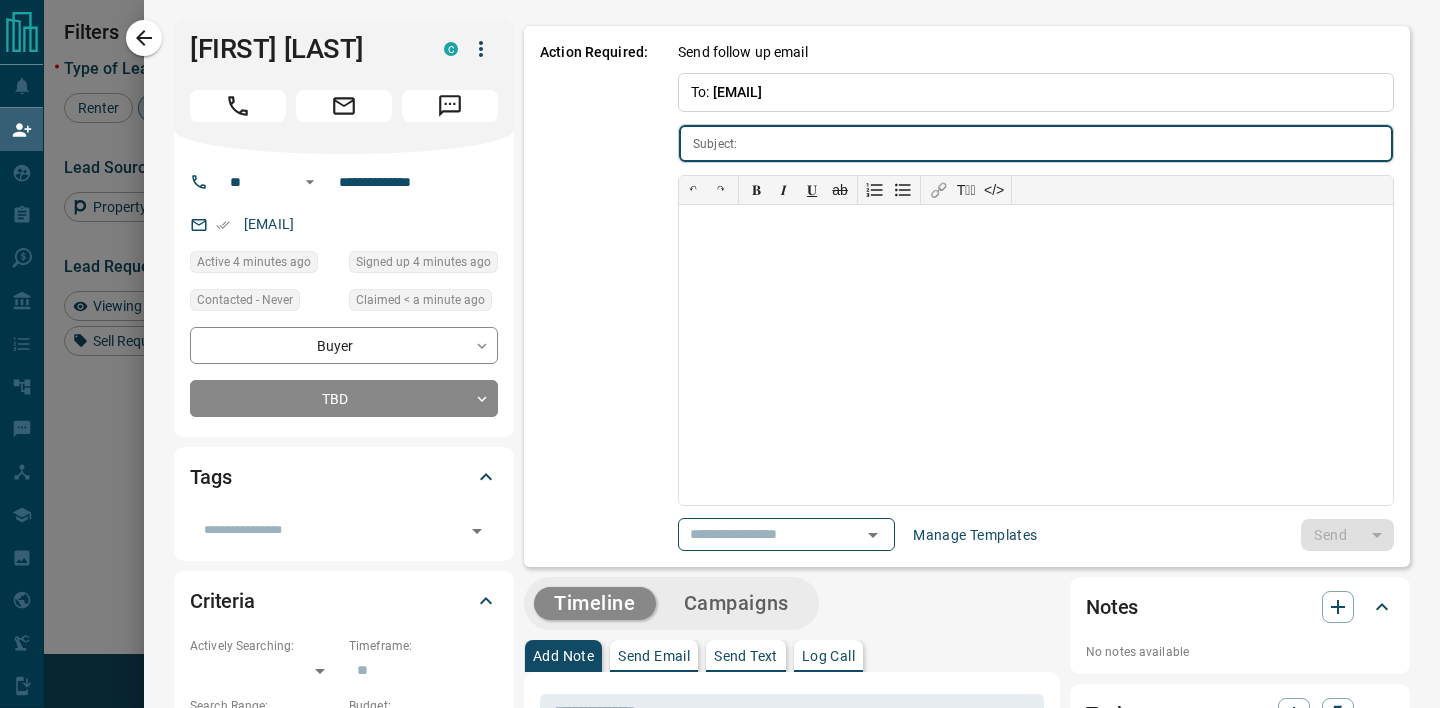 type on "**********" 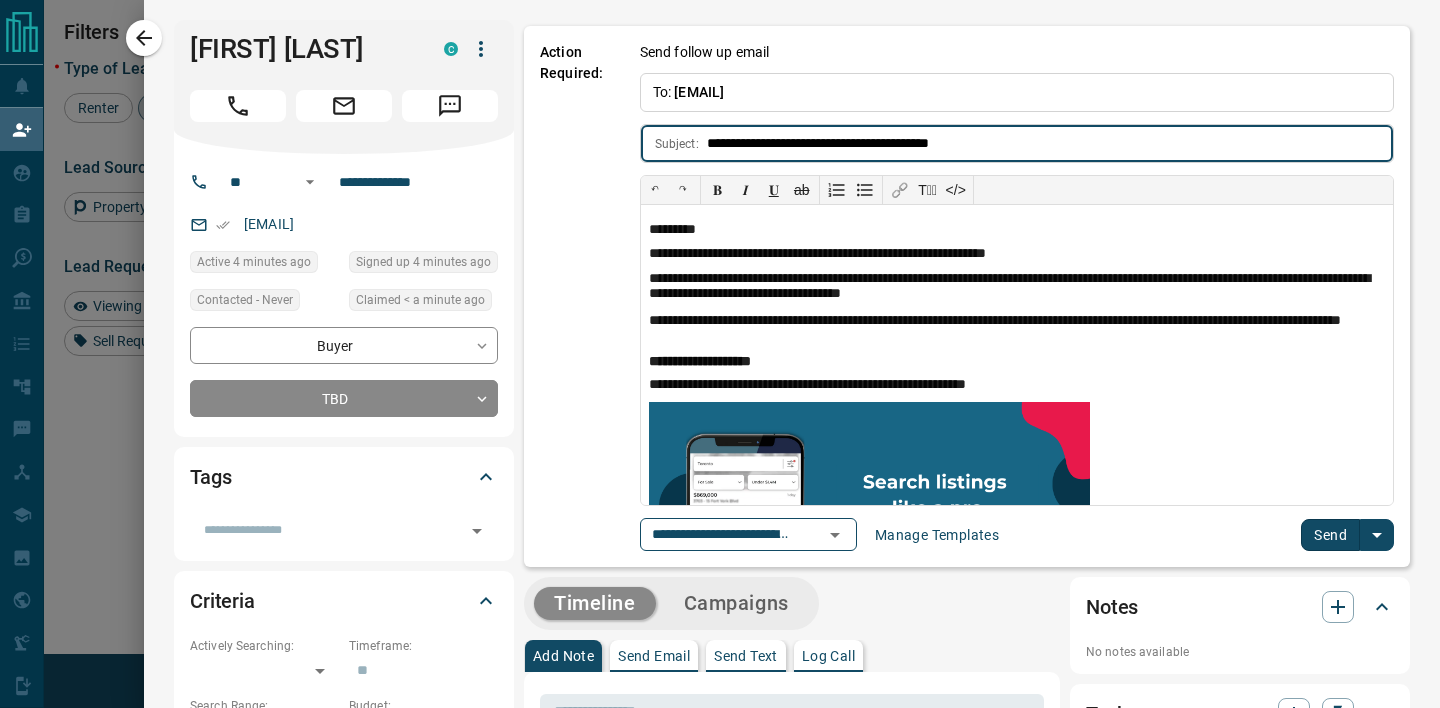 click on "Send" at bounding box center (1330, 535) 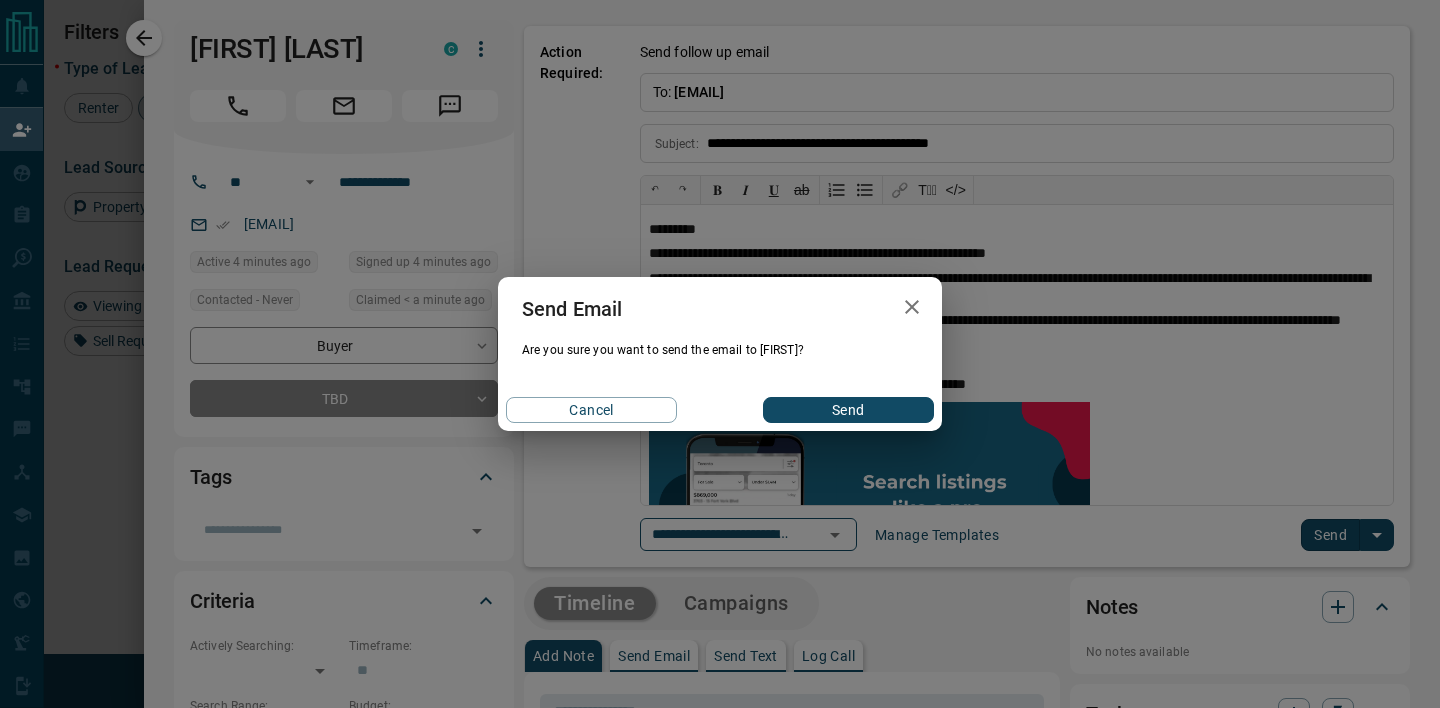 click on "Cancel Send" at bounding box center (720, 410) 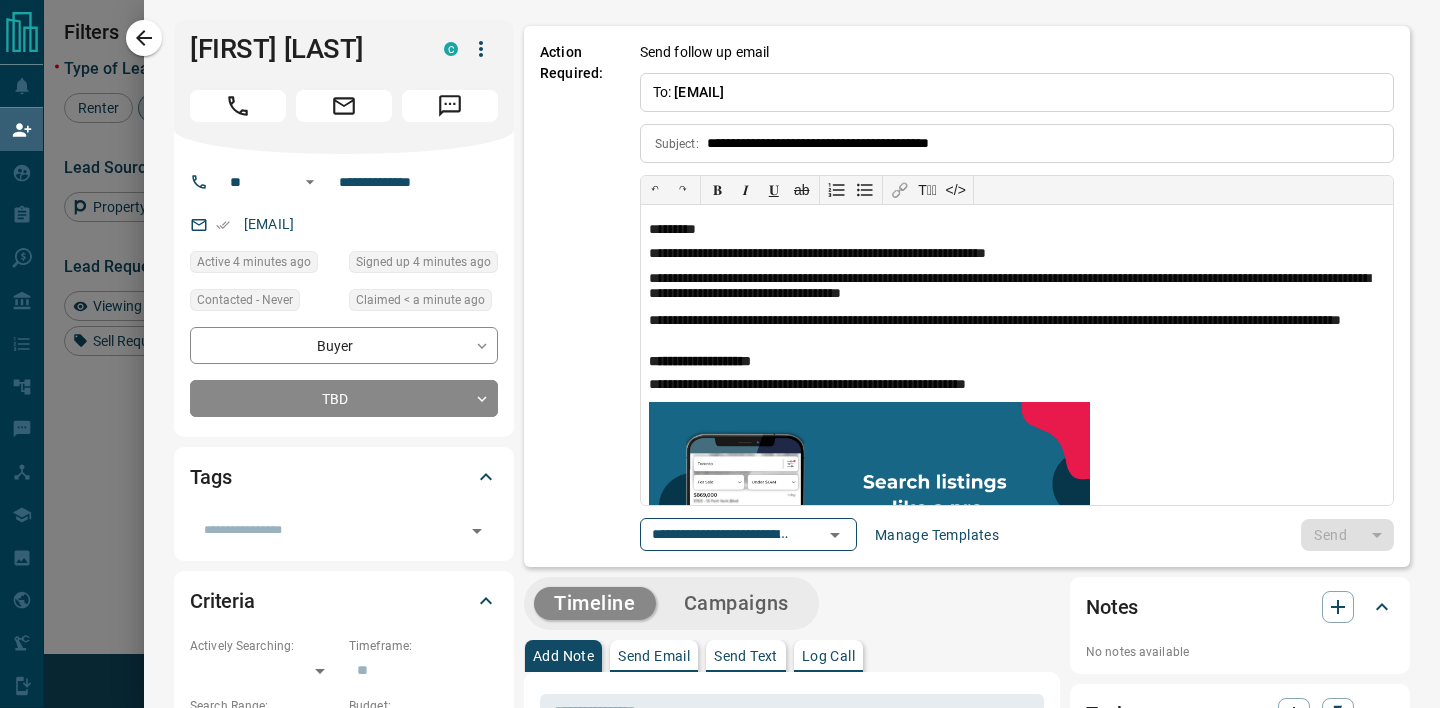 click at bounding box center [720, 354] 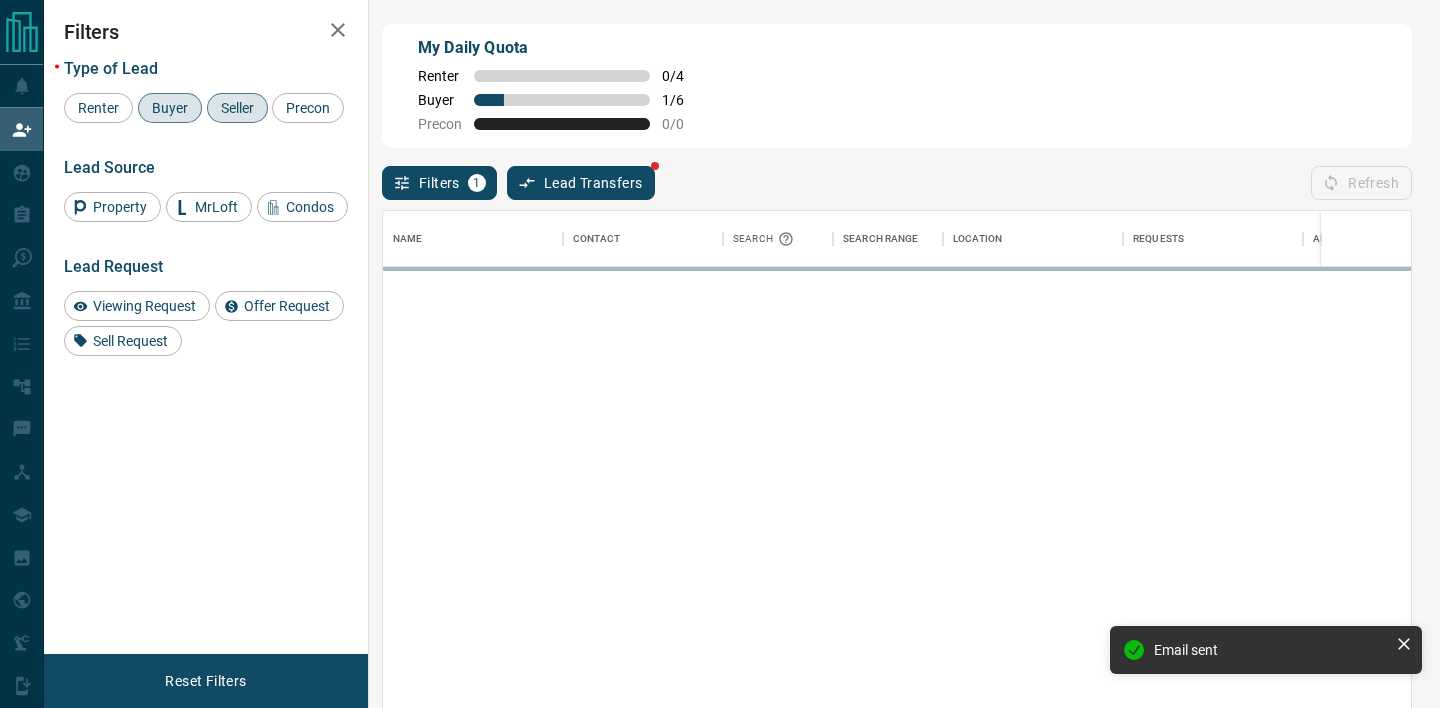 scroll, scrollTop: 0, scrollLeft: 1, axis: horizontal 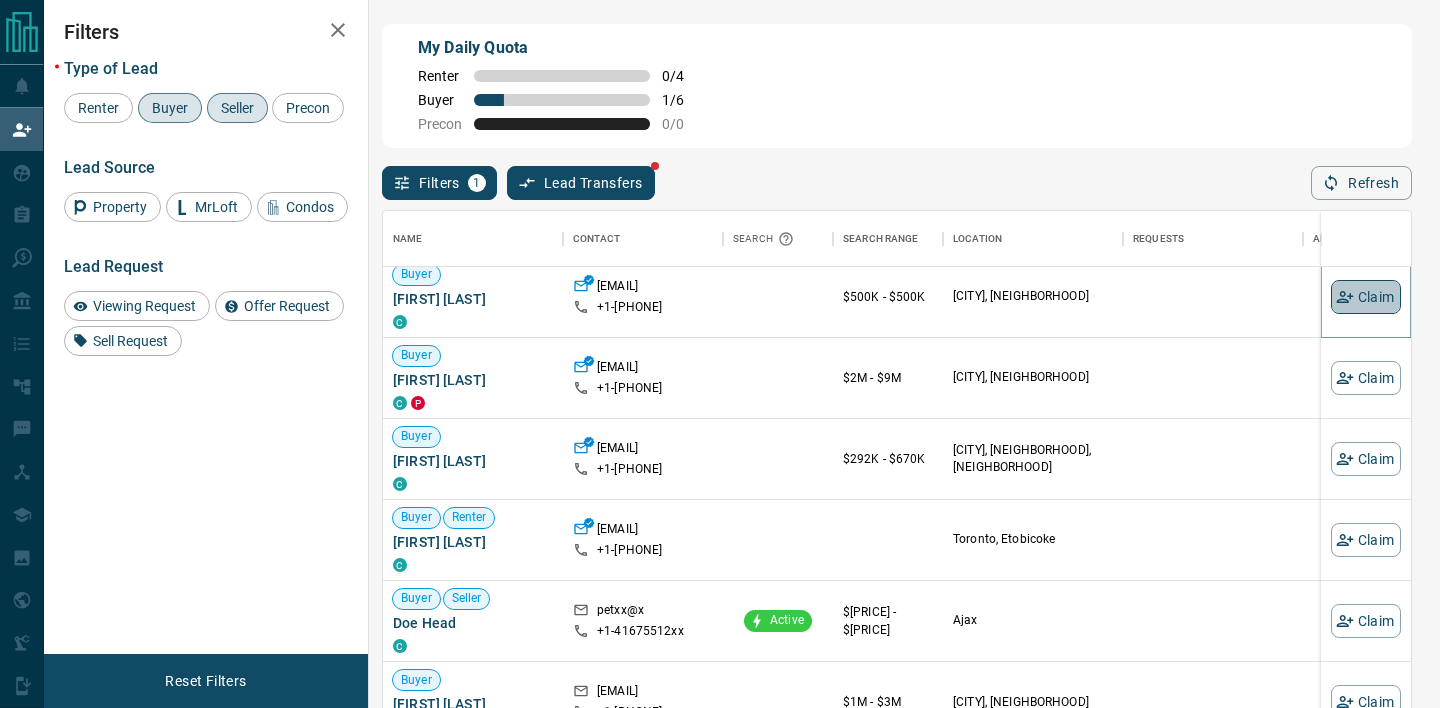 click on "Claim" at bounding box center [1366, 297] 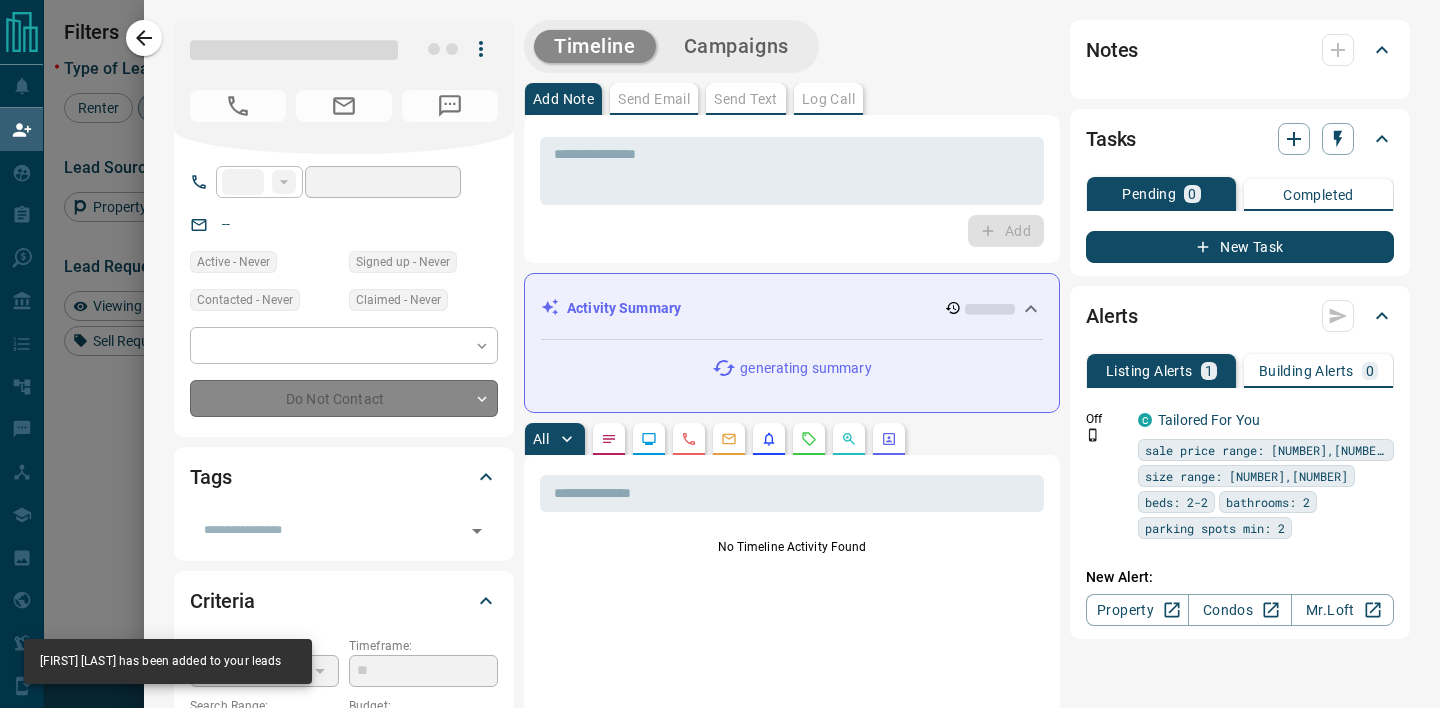 type on "**" 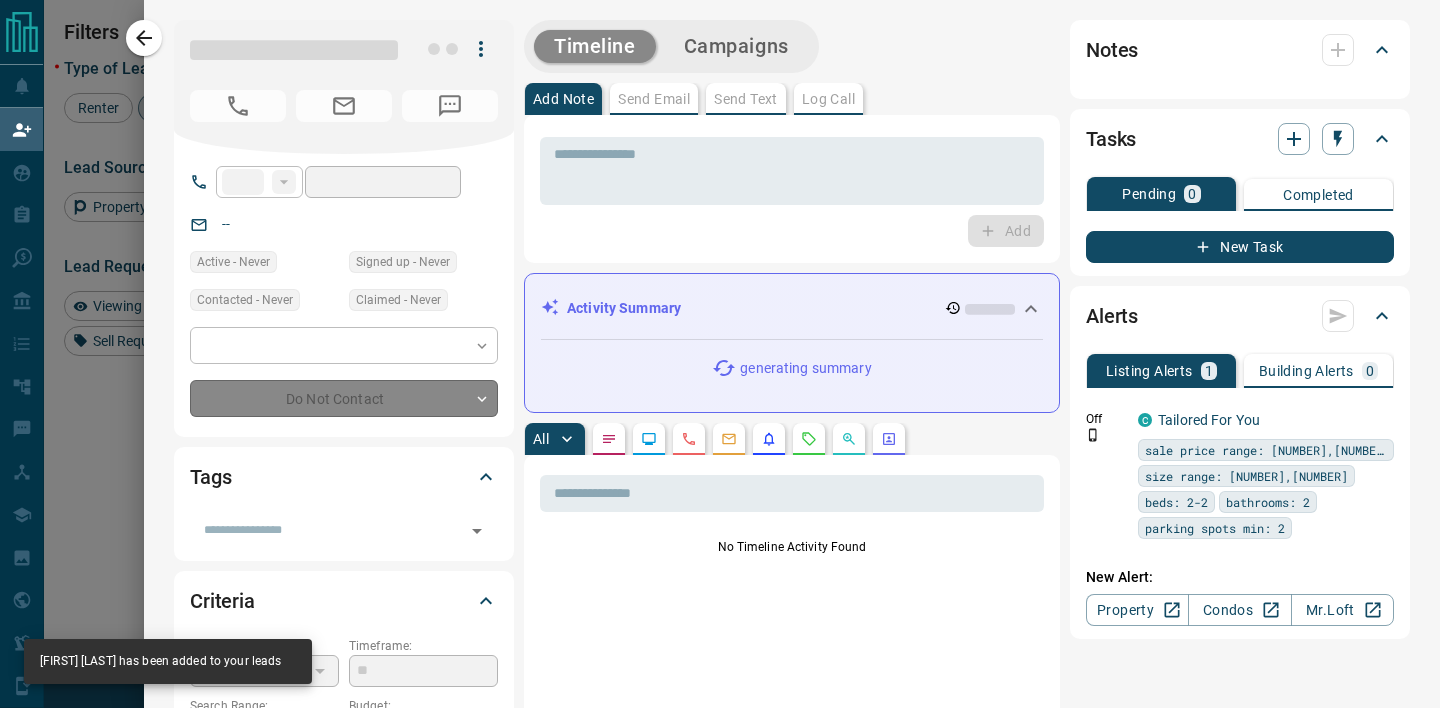 type on "**********" 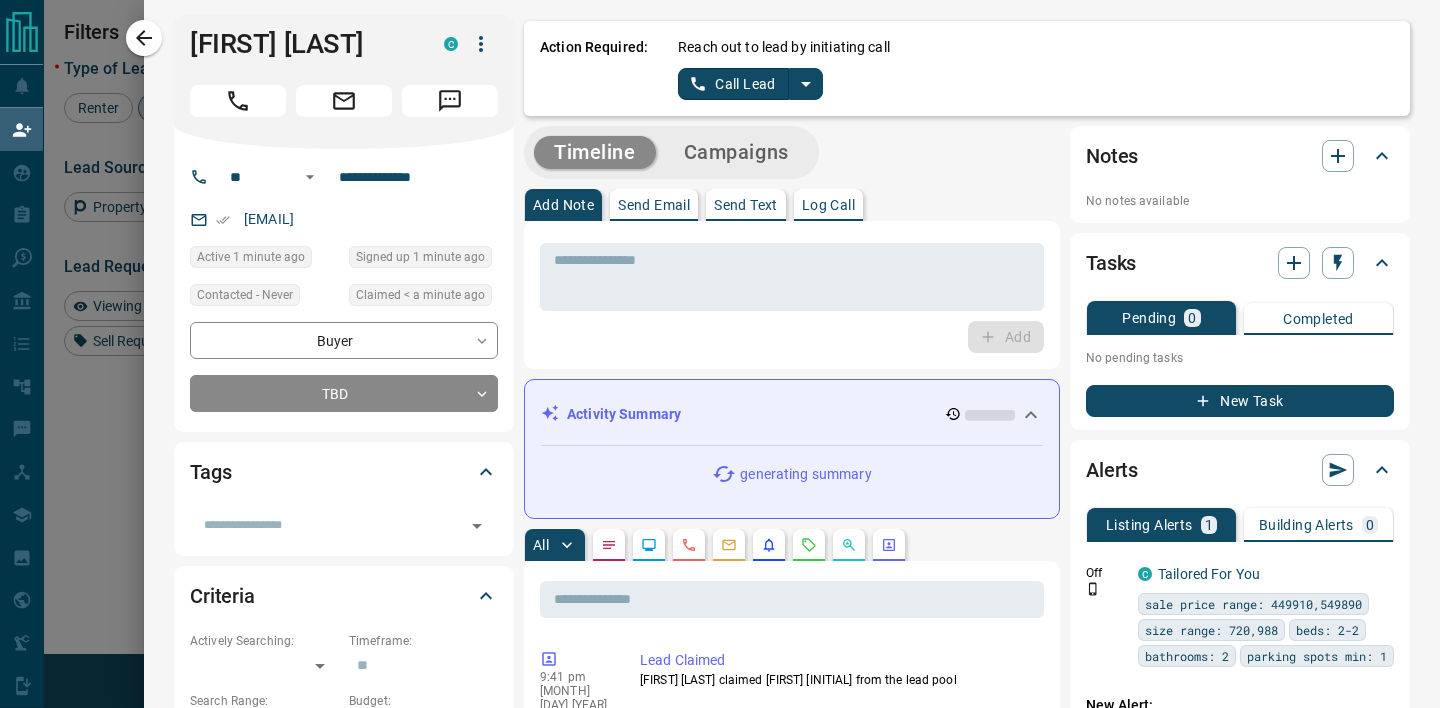 scroll, scrollTop: 0, scrollLeft: 0, axis: both 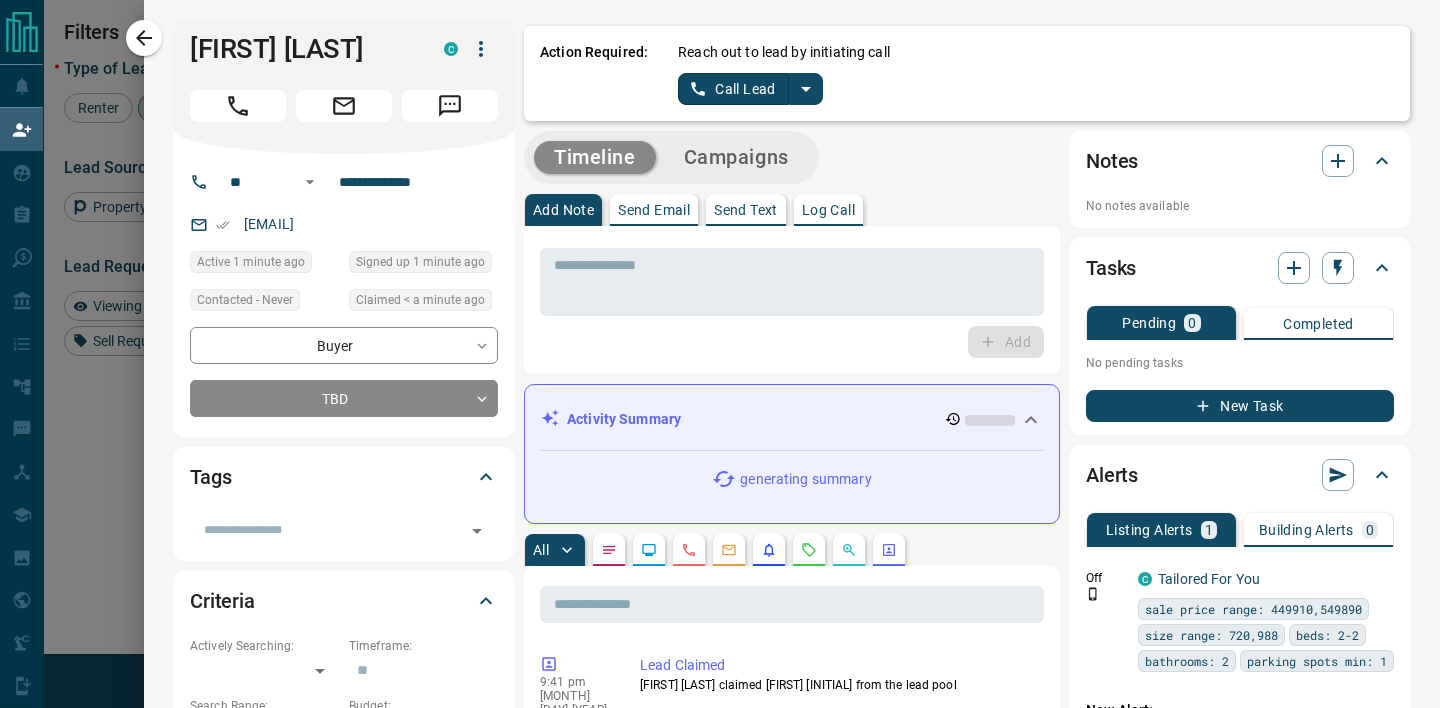 click 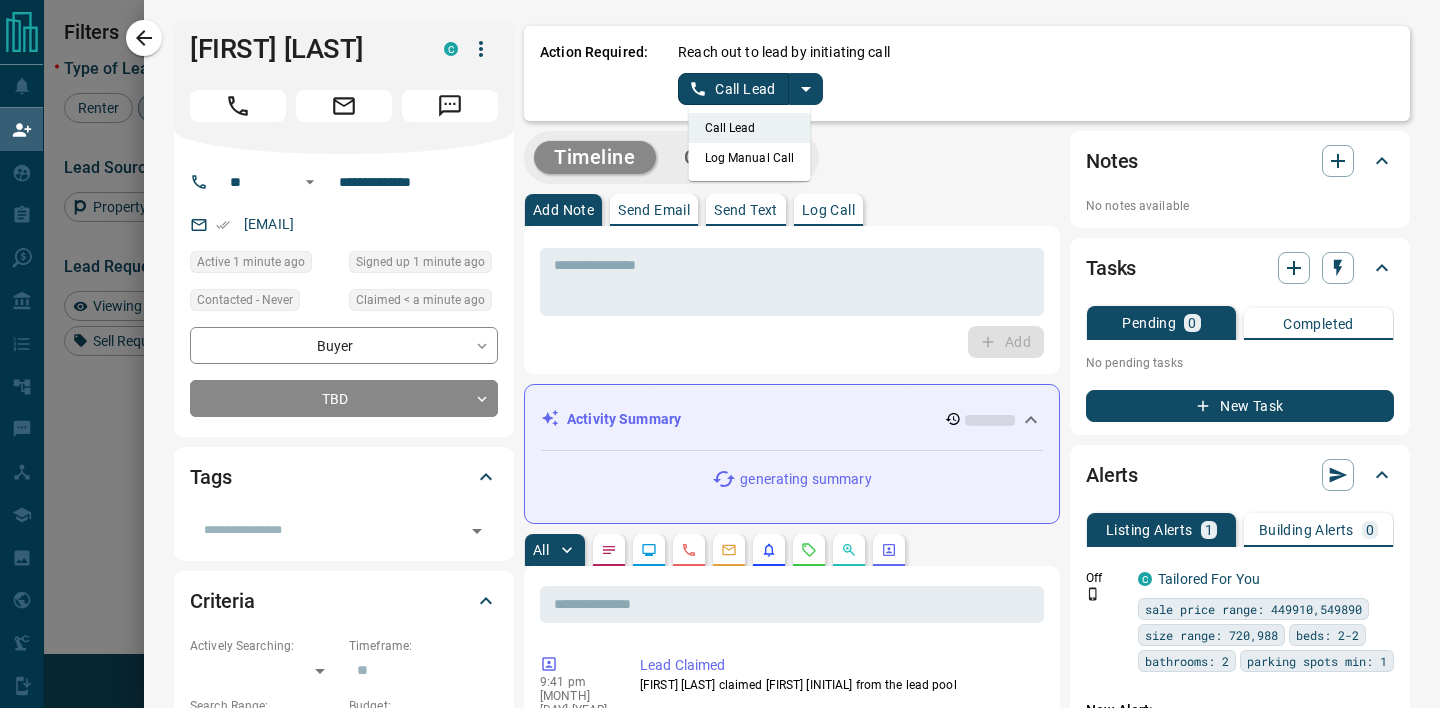 click on "Log Manual Call" at bounding box center [750, 158] 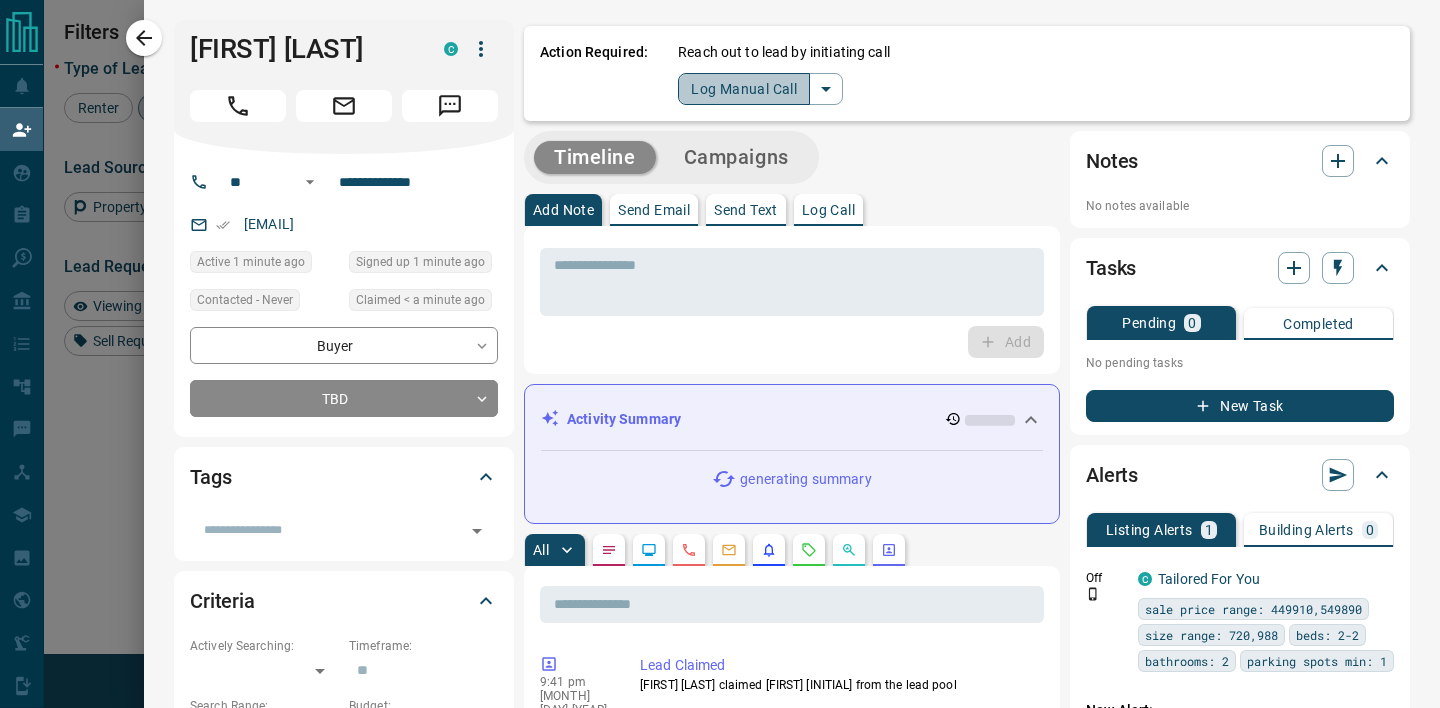 click on "Log Manual Call" at bounding box center [744, 89] 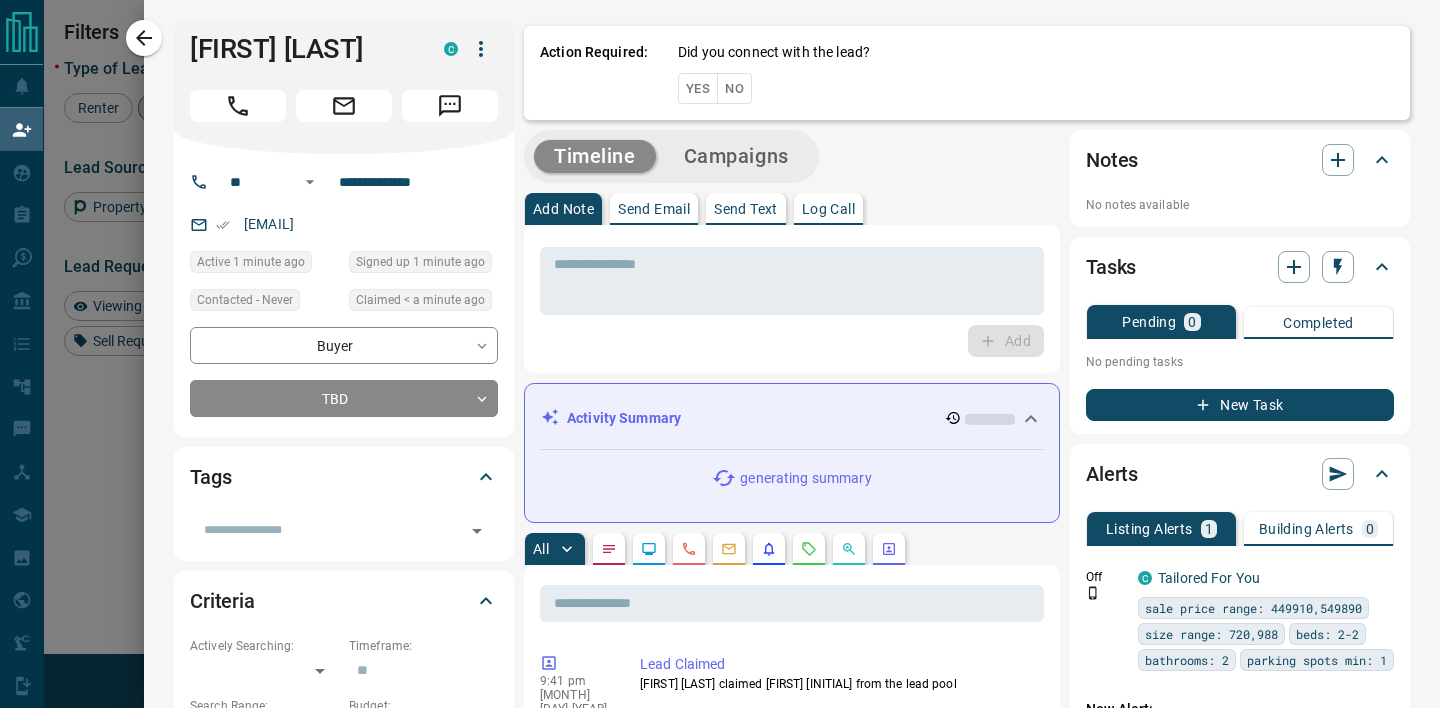 click on "No" at bounding box center [734, 88] 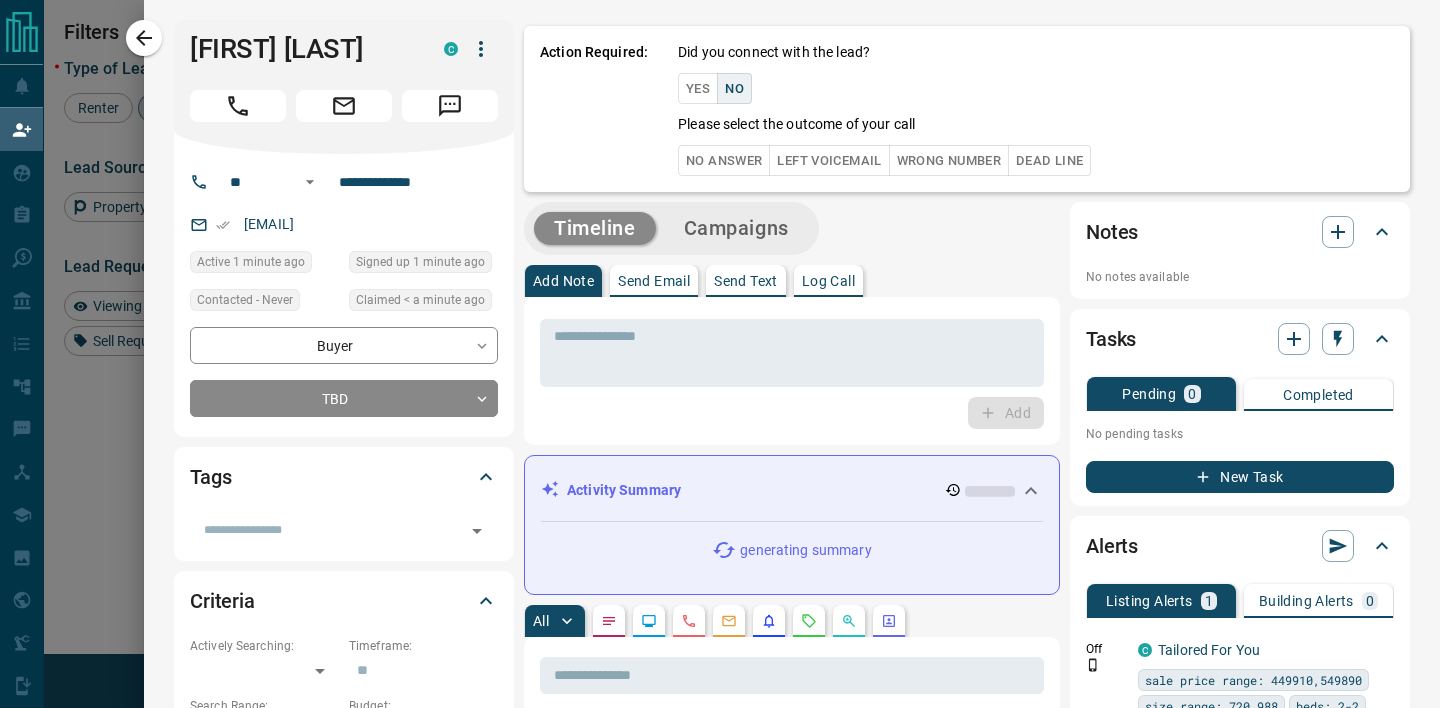 click on "No Answer" at bounding box center [724, 160] 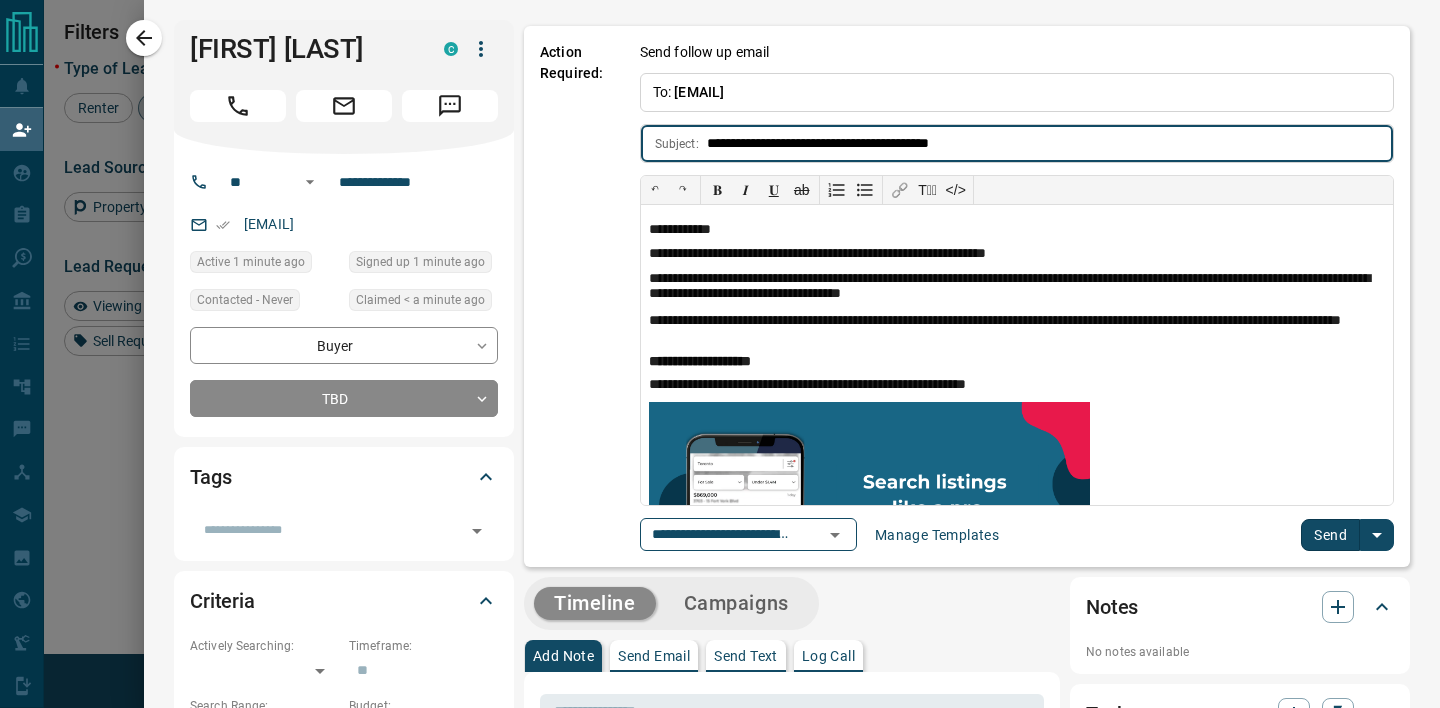 click on "Send" at bounding box center (1330, 535) 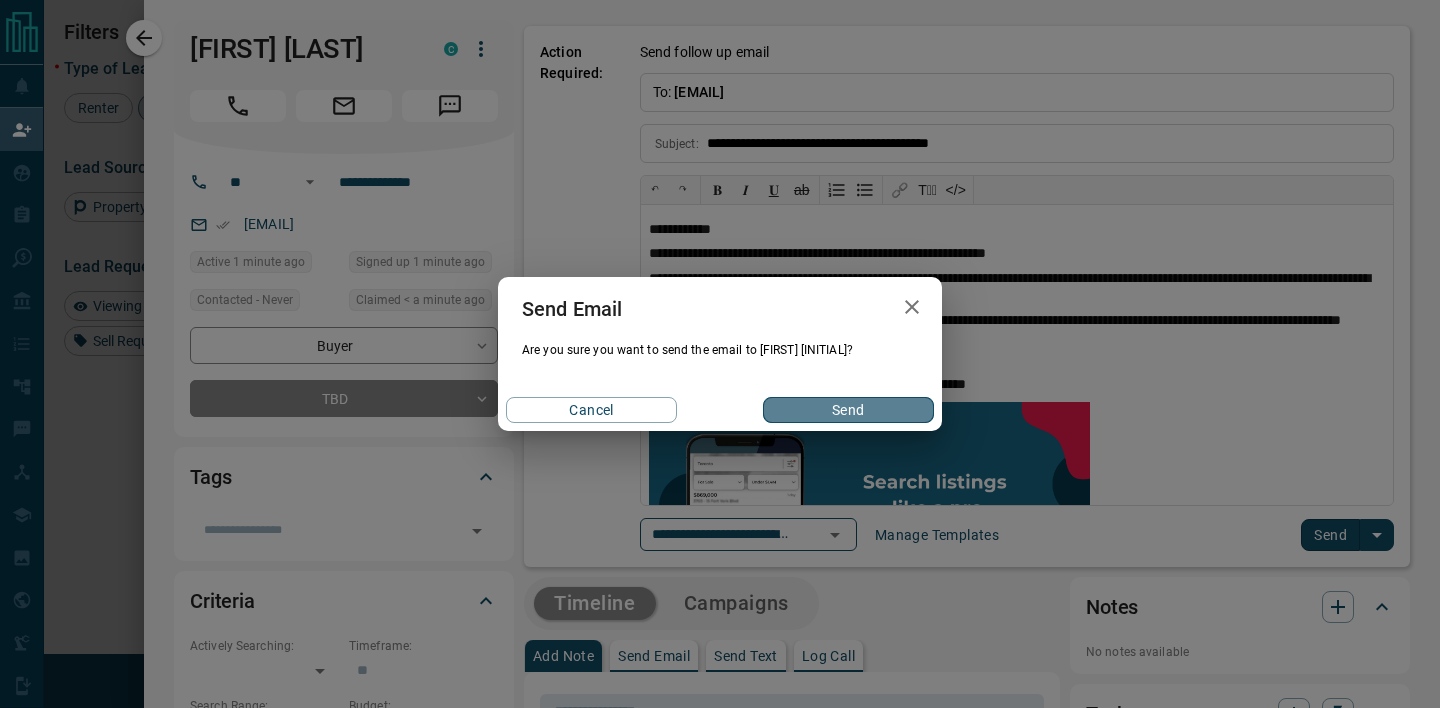 click on "Send" at bounding box center (848, 410) 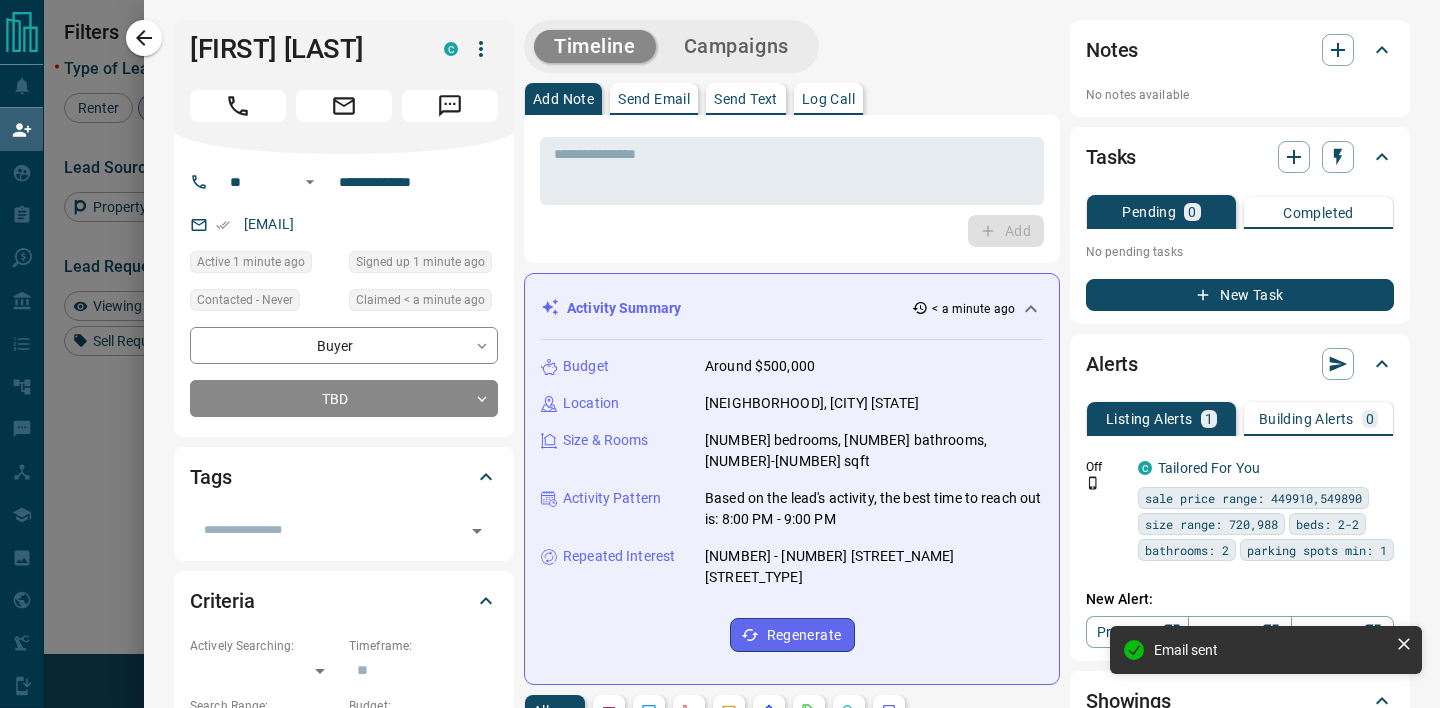 click at bounding box center (720, 354) 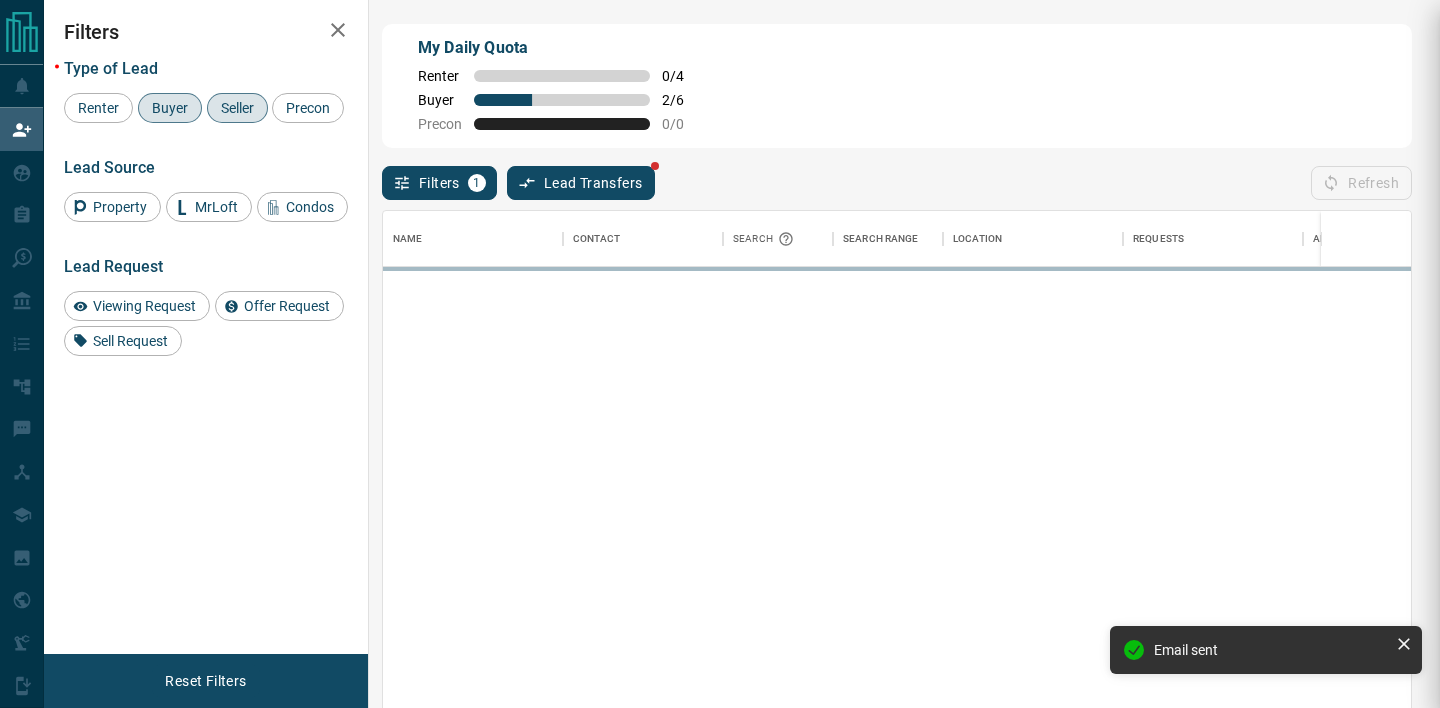 scroll, scrollTop: 0, scrollLeft: 1, axis: horizontal 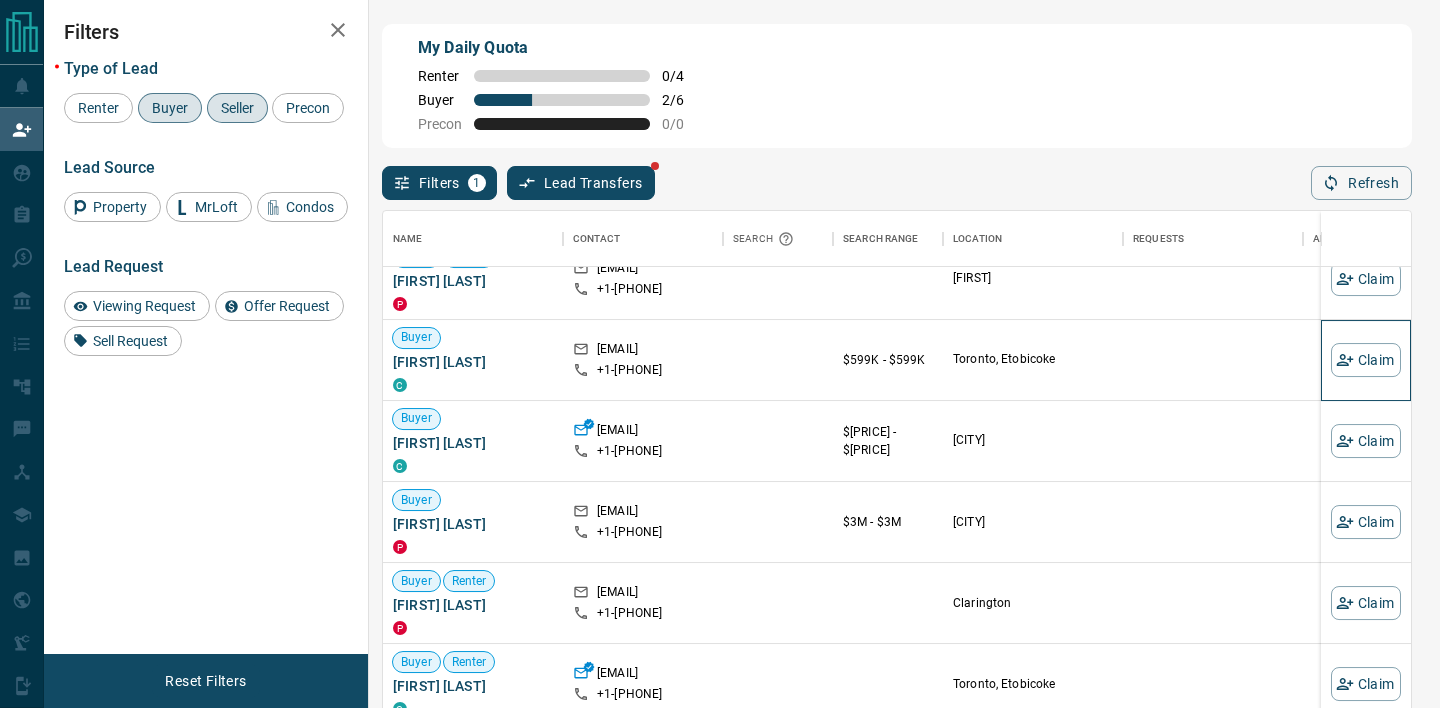 click on "Claim" at bounding box center [1366, 360] 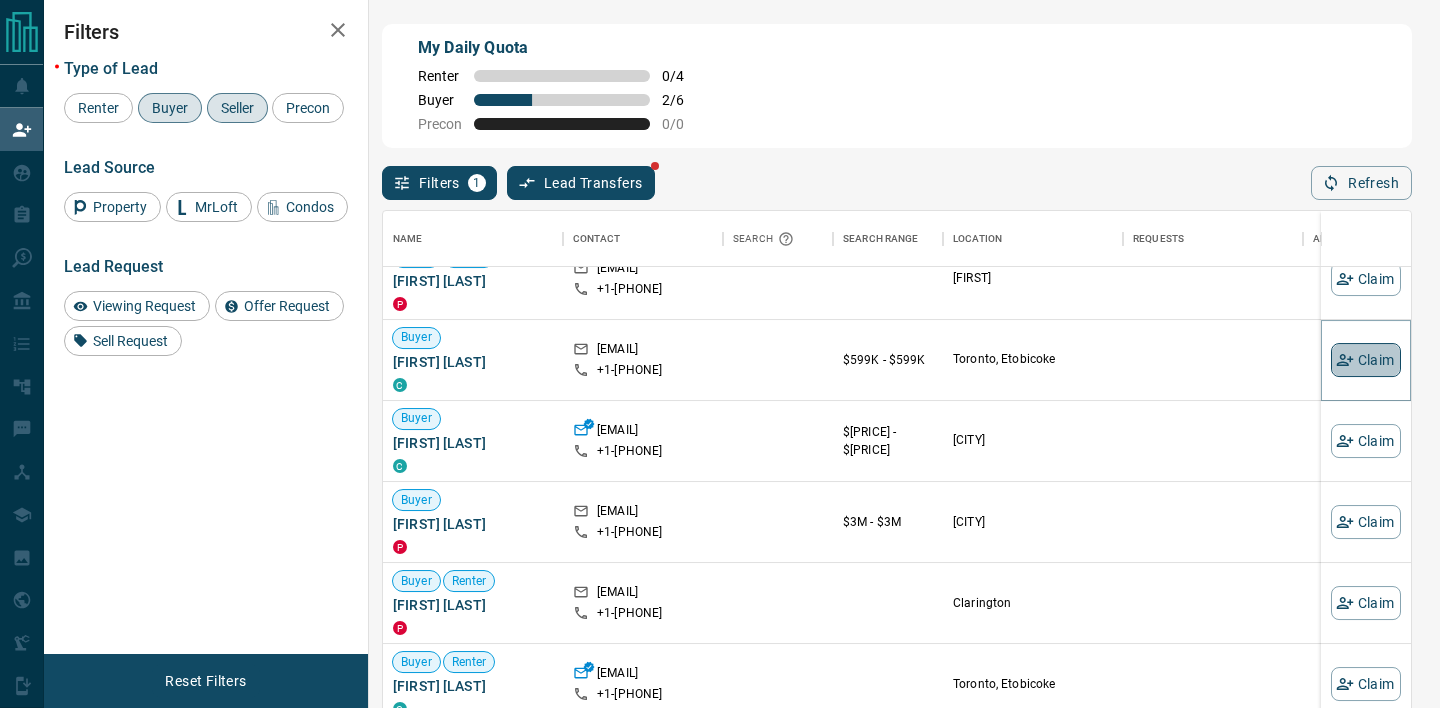 click on "Claim" at bounding box center [1366, 360] 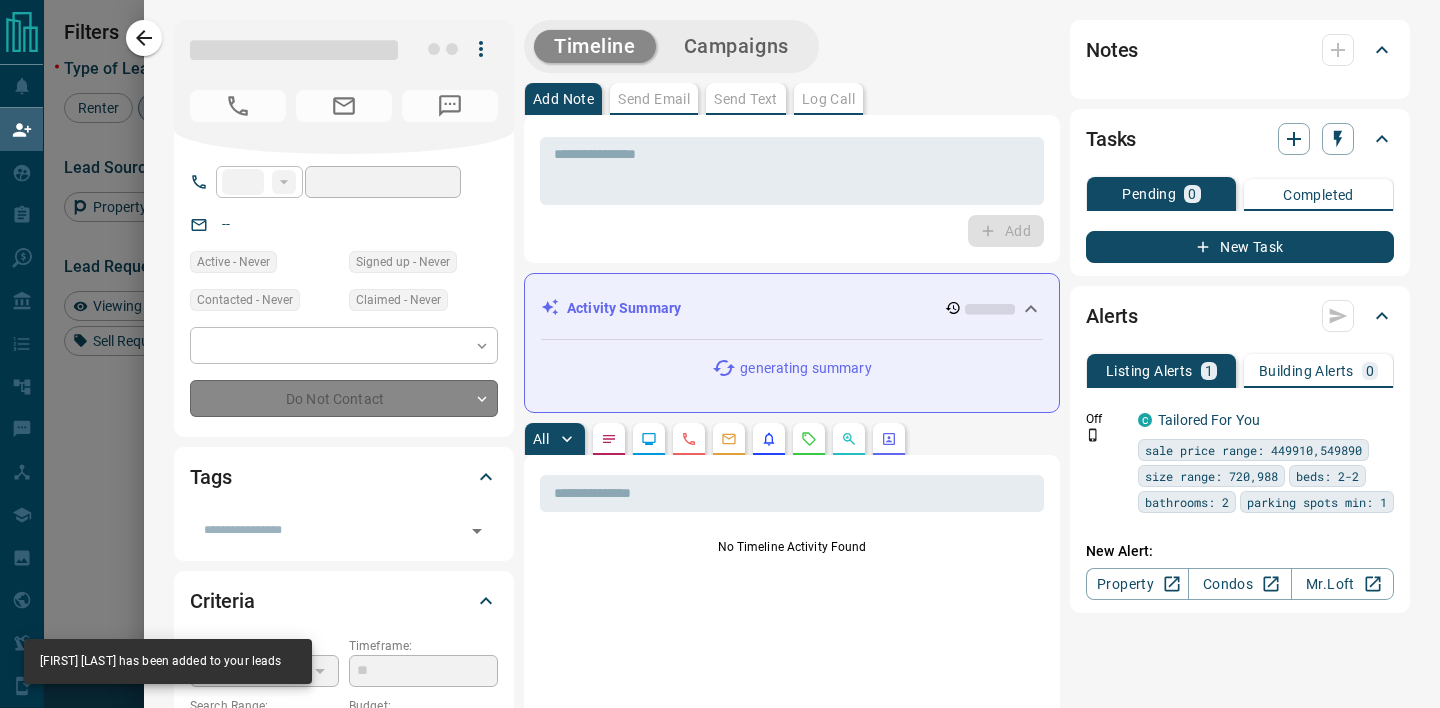 type on "**" 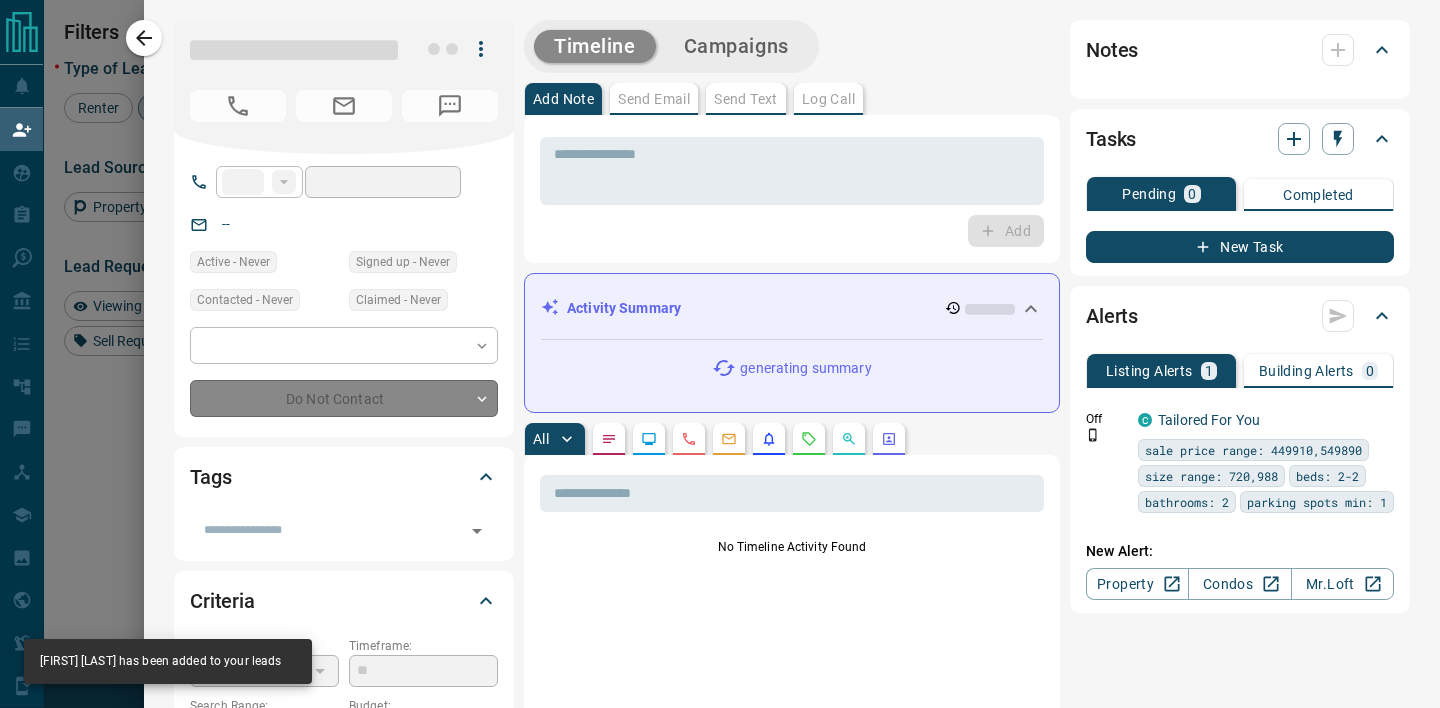 type on "**********" 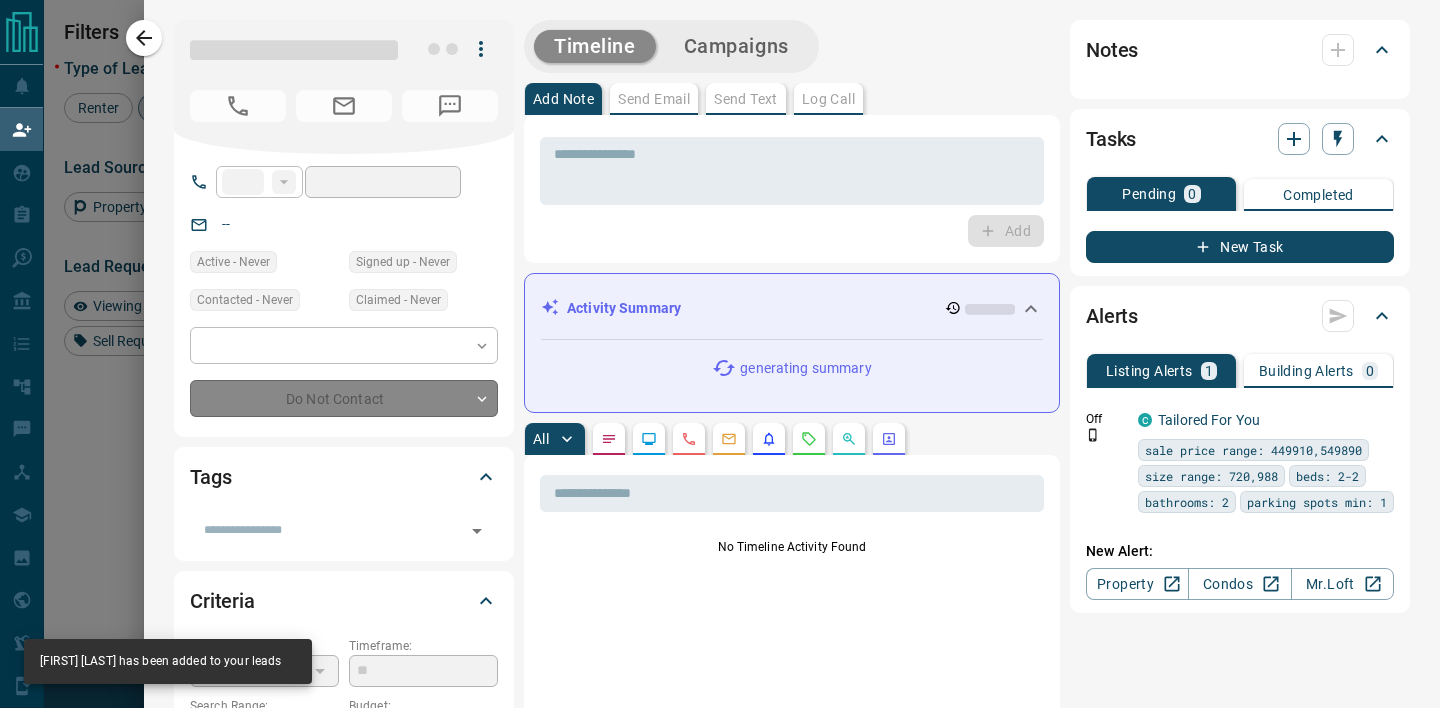 type on "**" 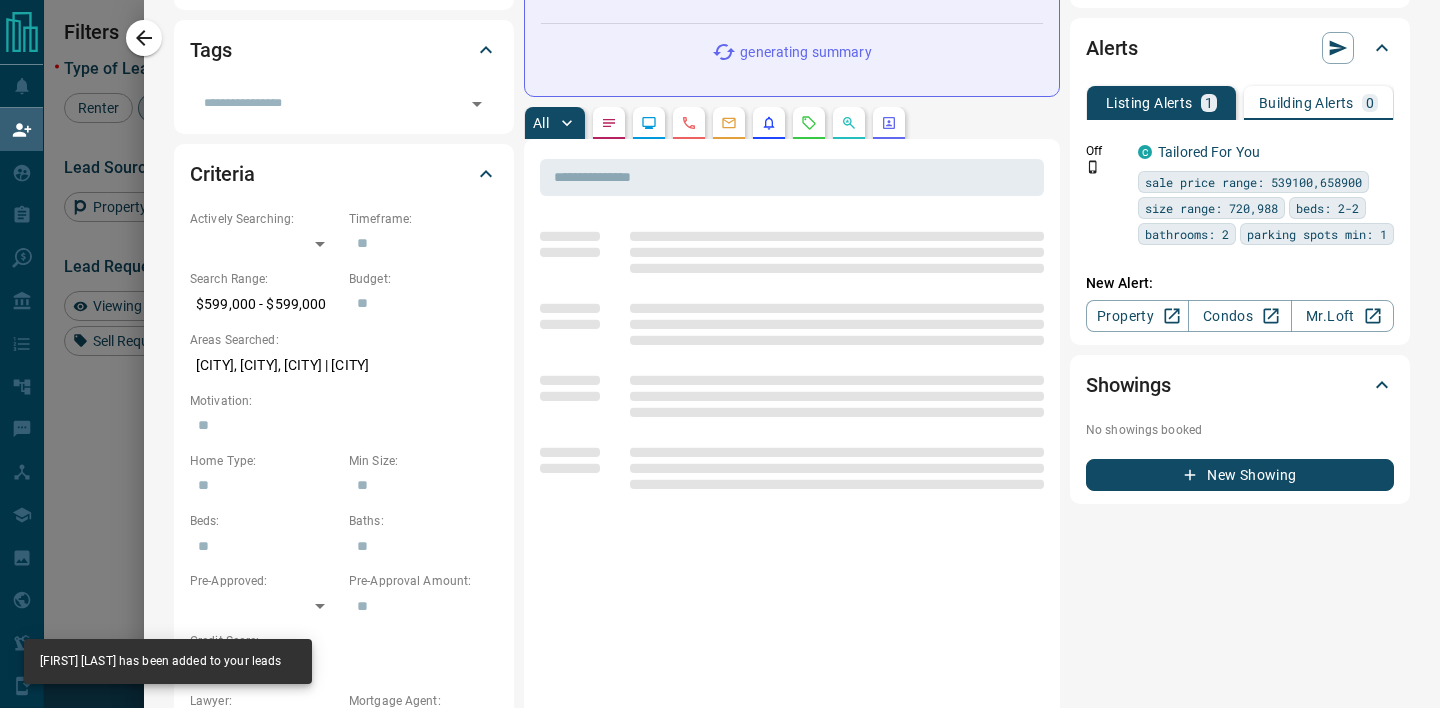 scroll, scrollTop: 600, scrollLeft: 0, axis: vertical 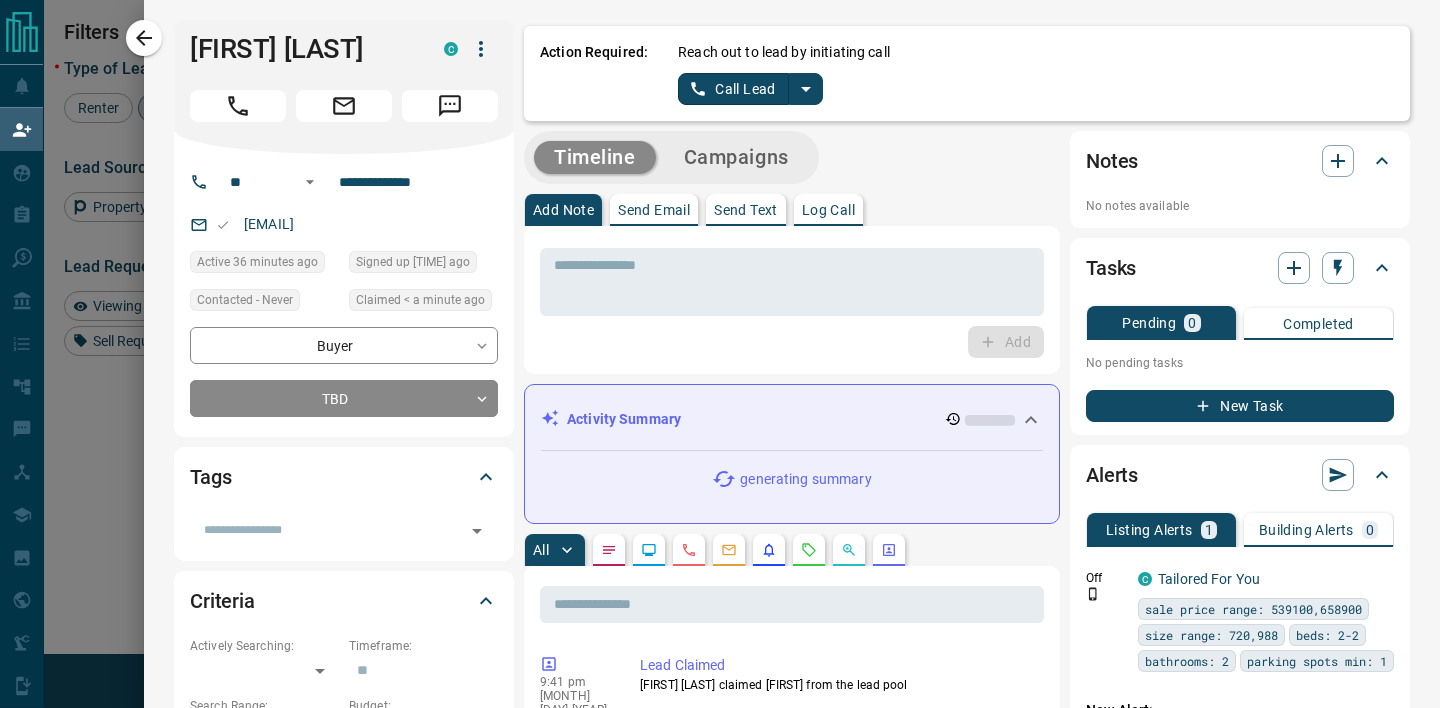 click 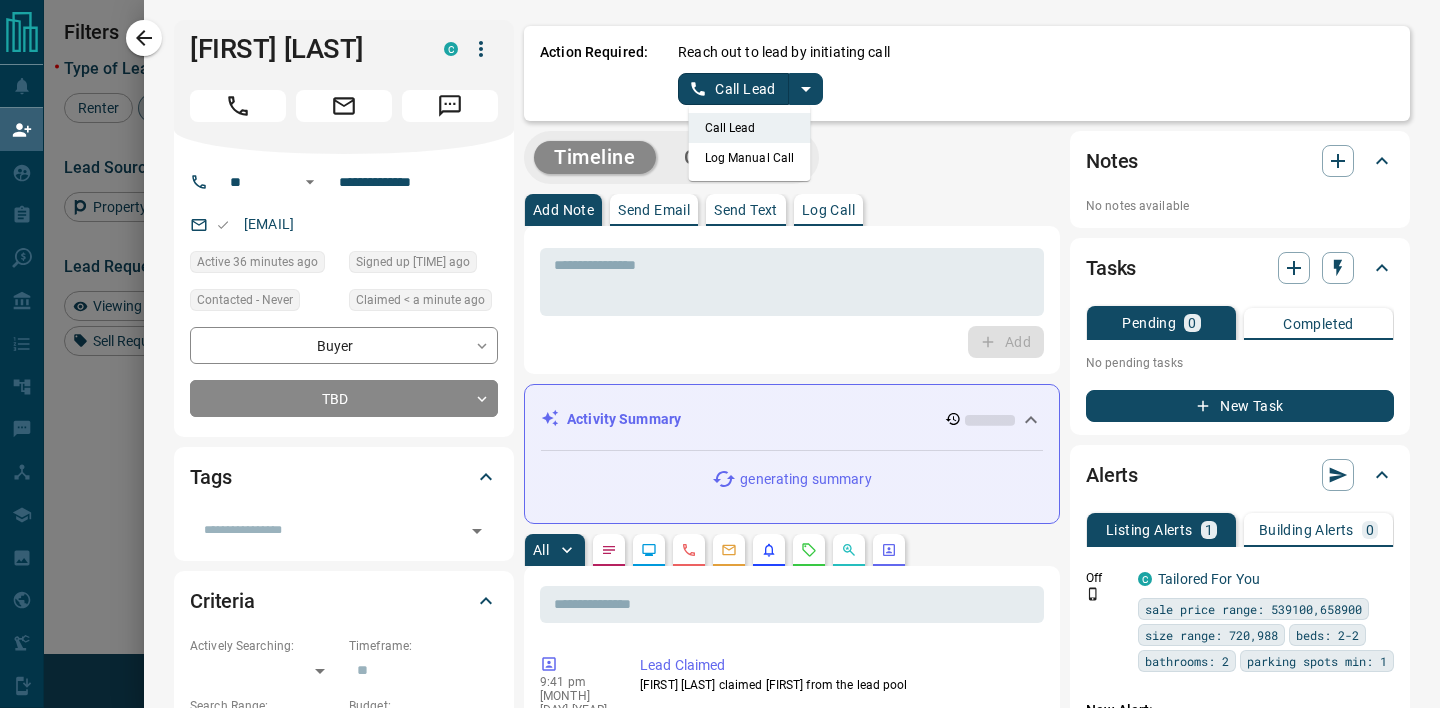 click on "Log Manual Call" at bounding box center [750, 158] 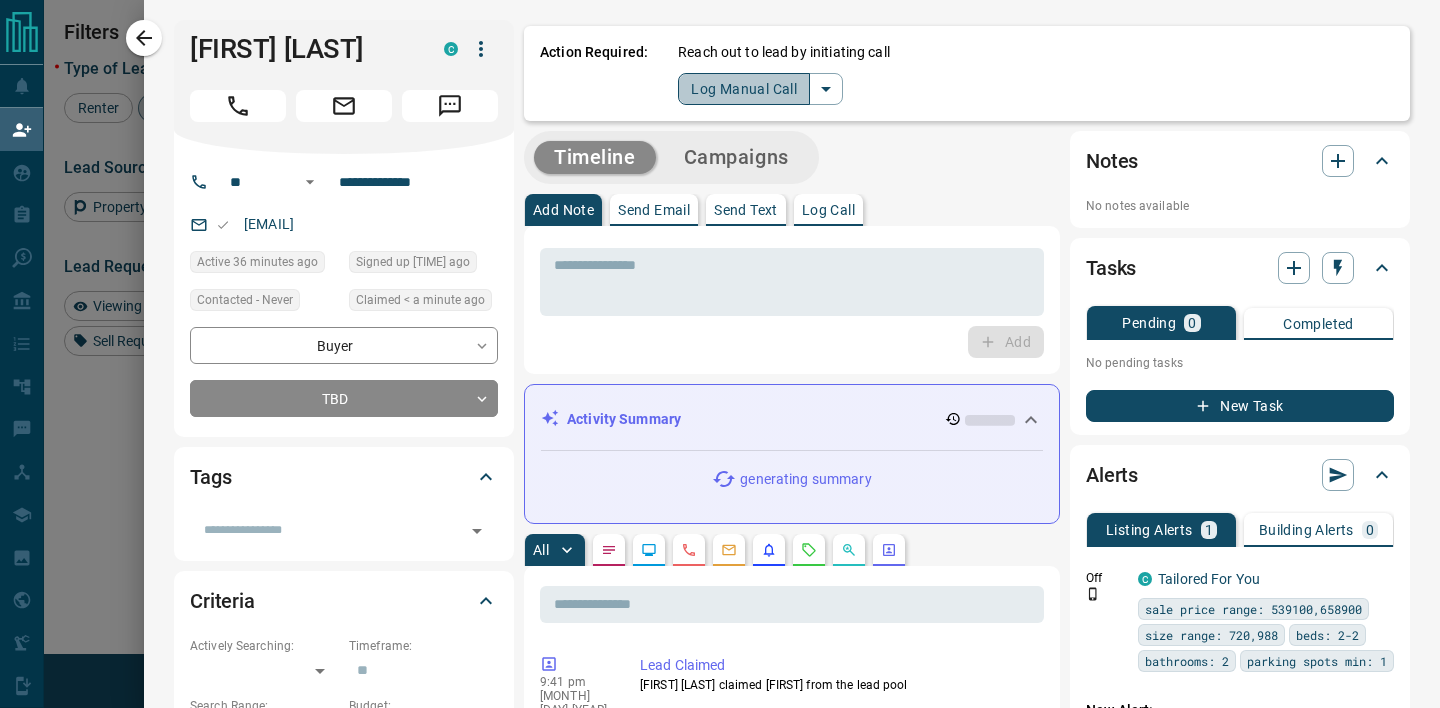 click on "Log Manual Call" at bounding box center [744, 89] 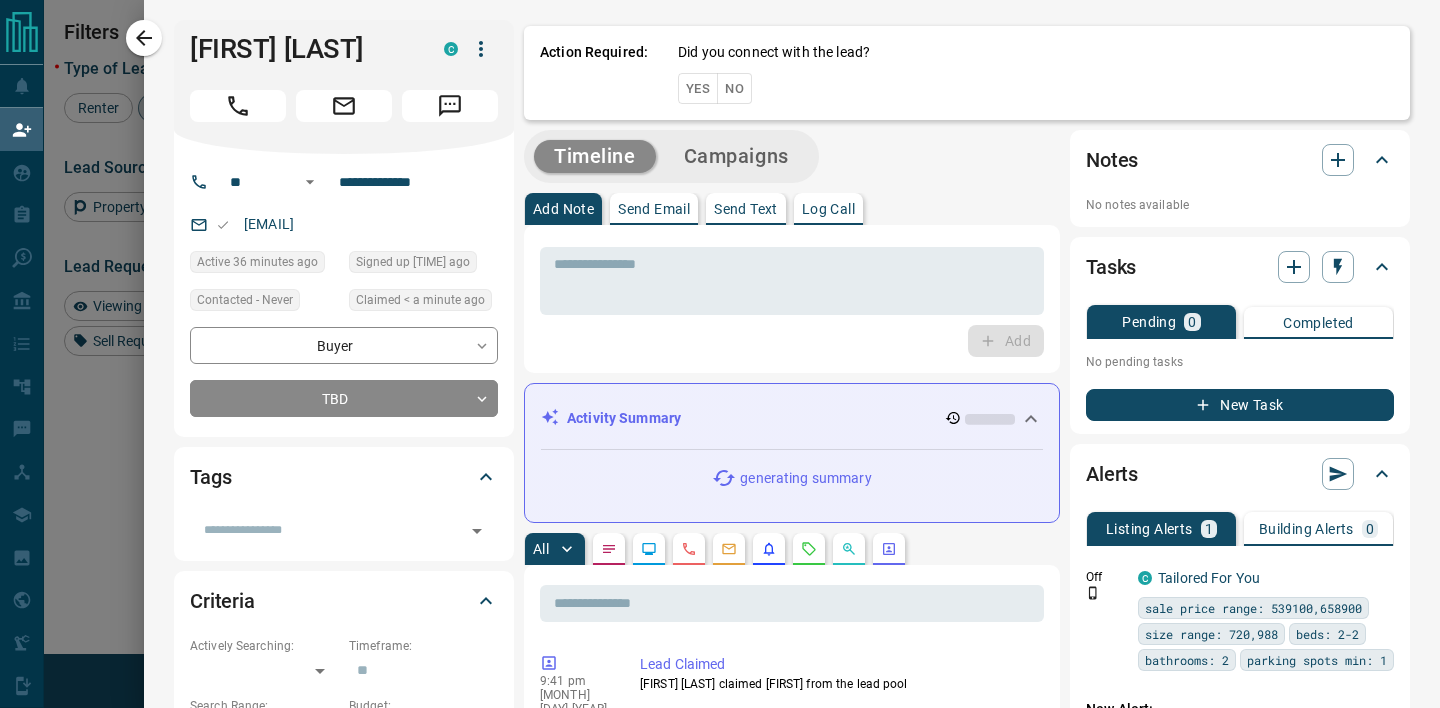 click on "No" at bounding box center (734, 88) 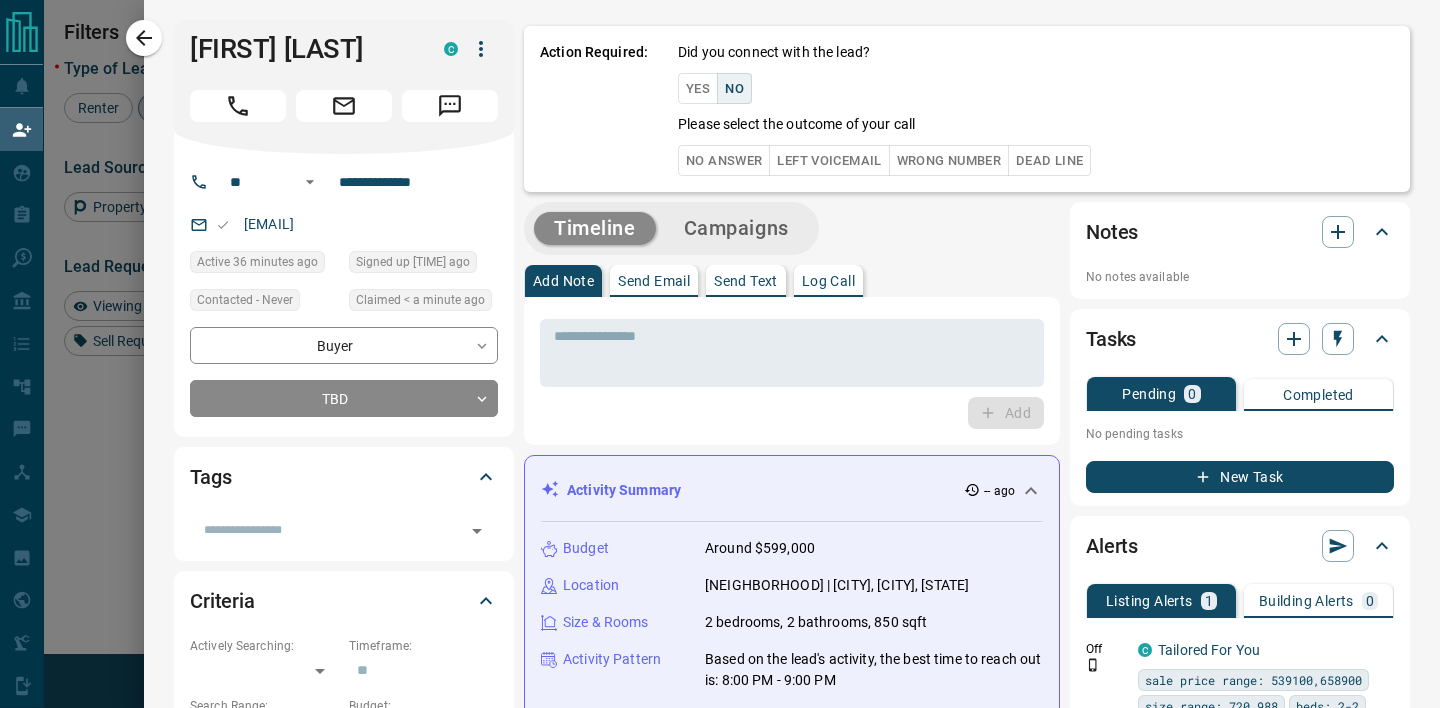 click on "No Answer" at bounding box center [724, 160] 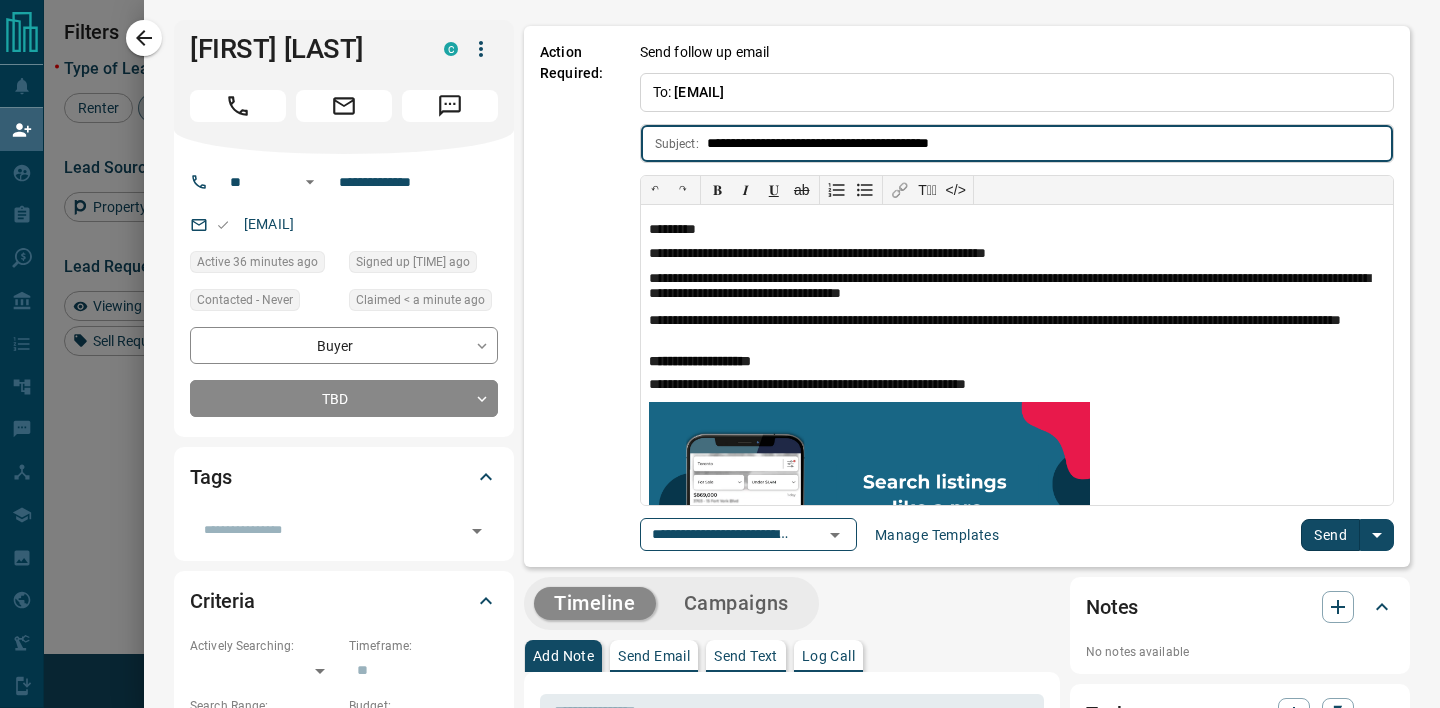 click on "Send" at bounding box center [1347, 535] 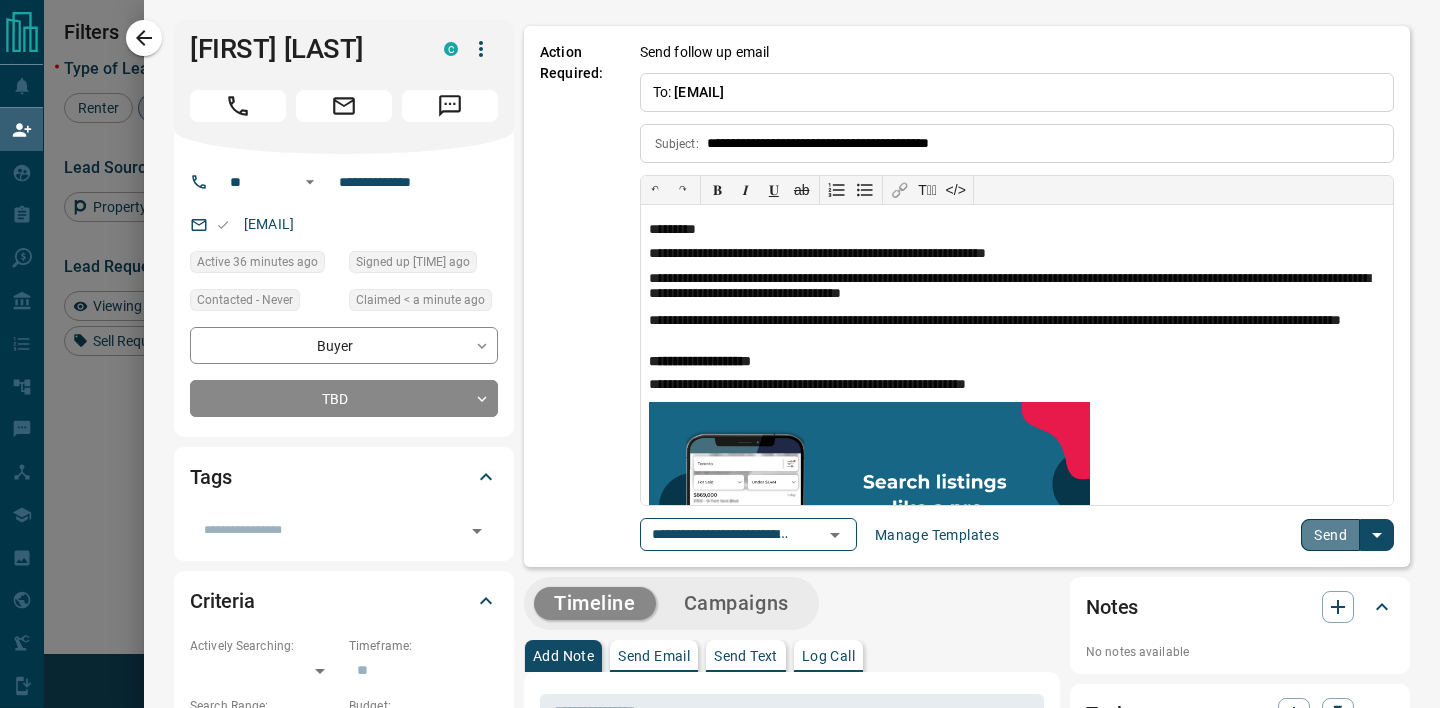 click on "Send" at bounding box center (1330, 535) 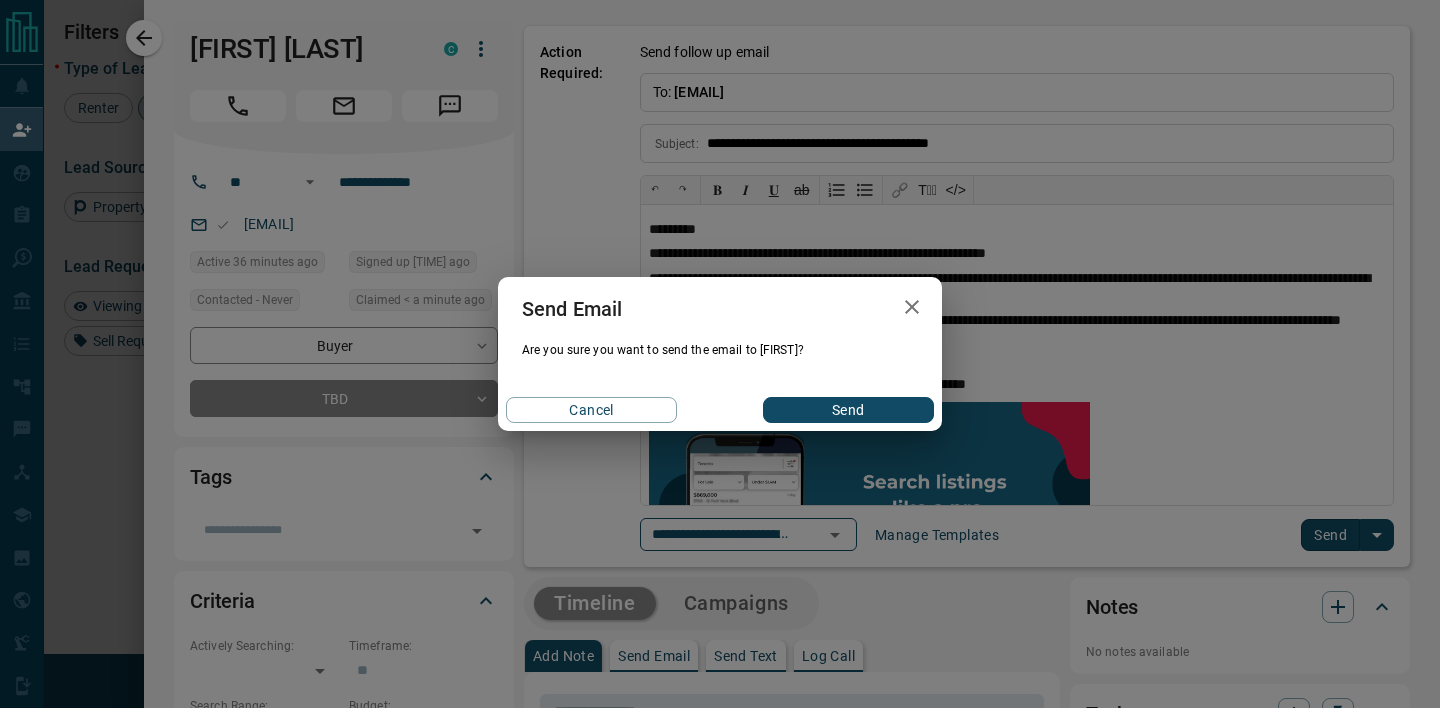 click on "Send" at bounding box center [848, 410] 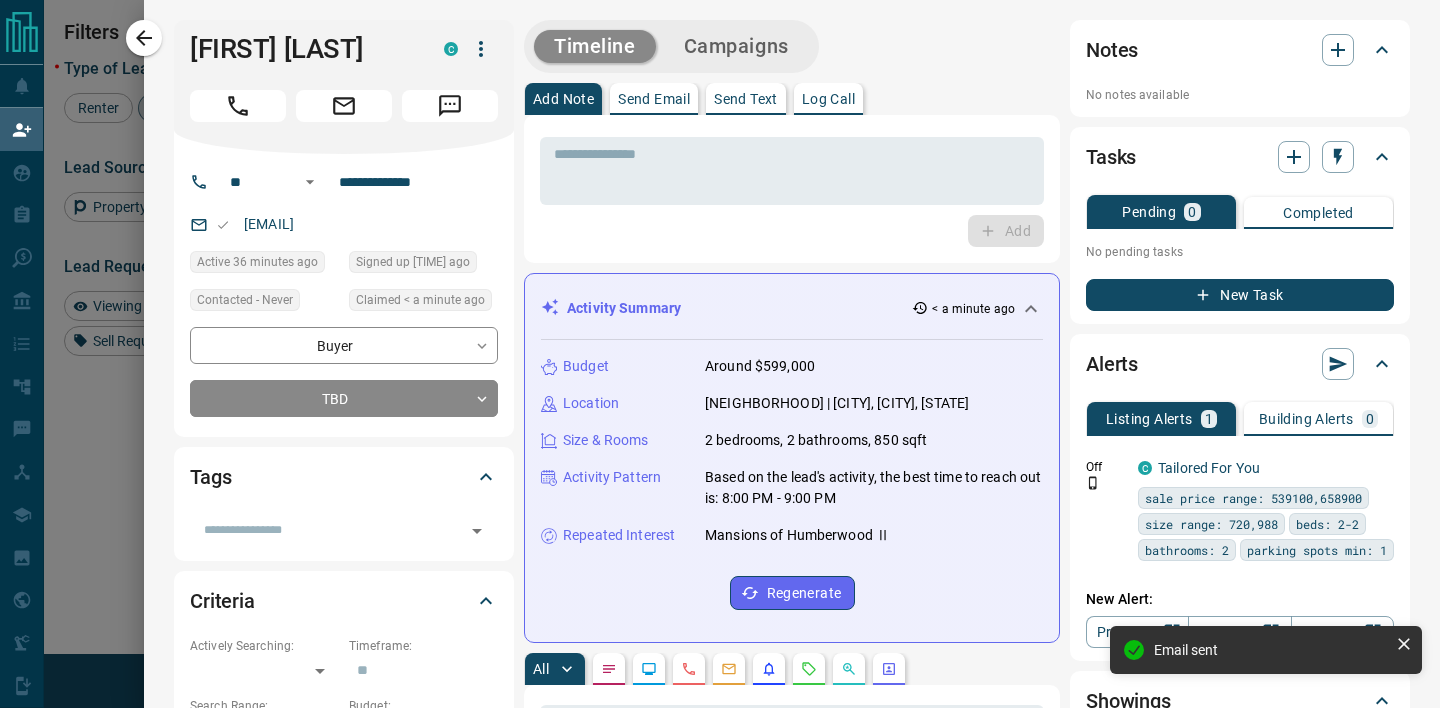 click at bounding box center (720, 354) 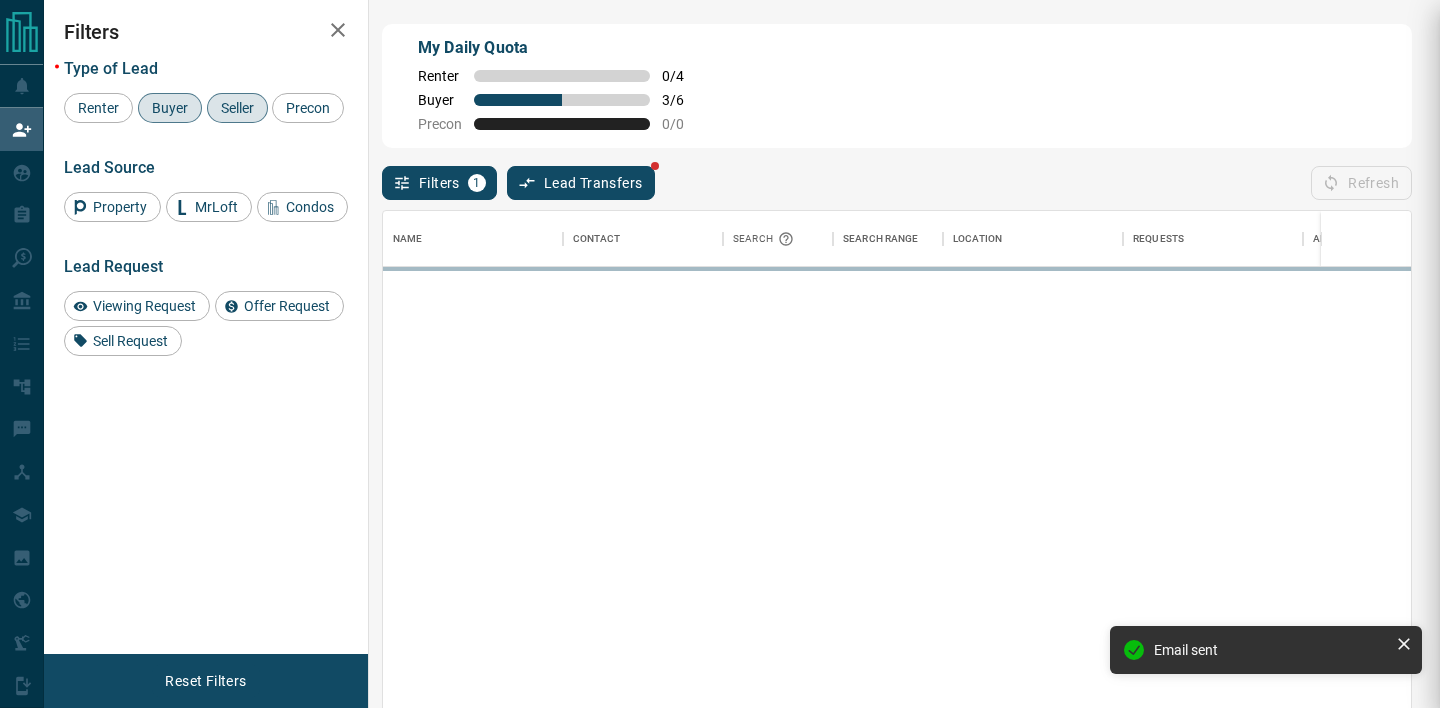 scroll, scrollTop: 0, scrollLeft: 1, axis: horizontal 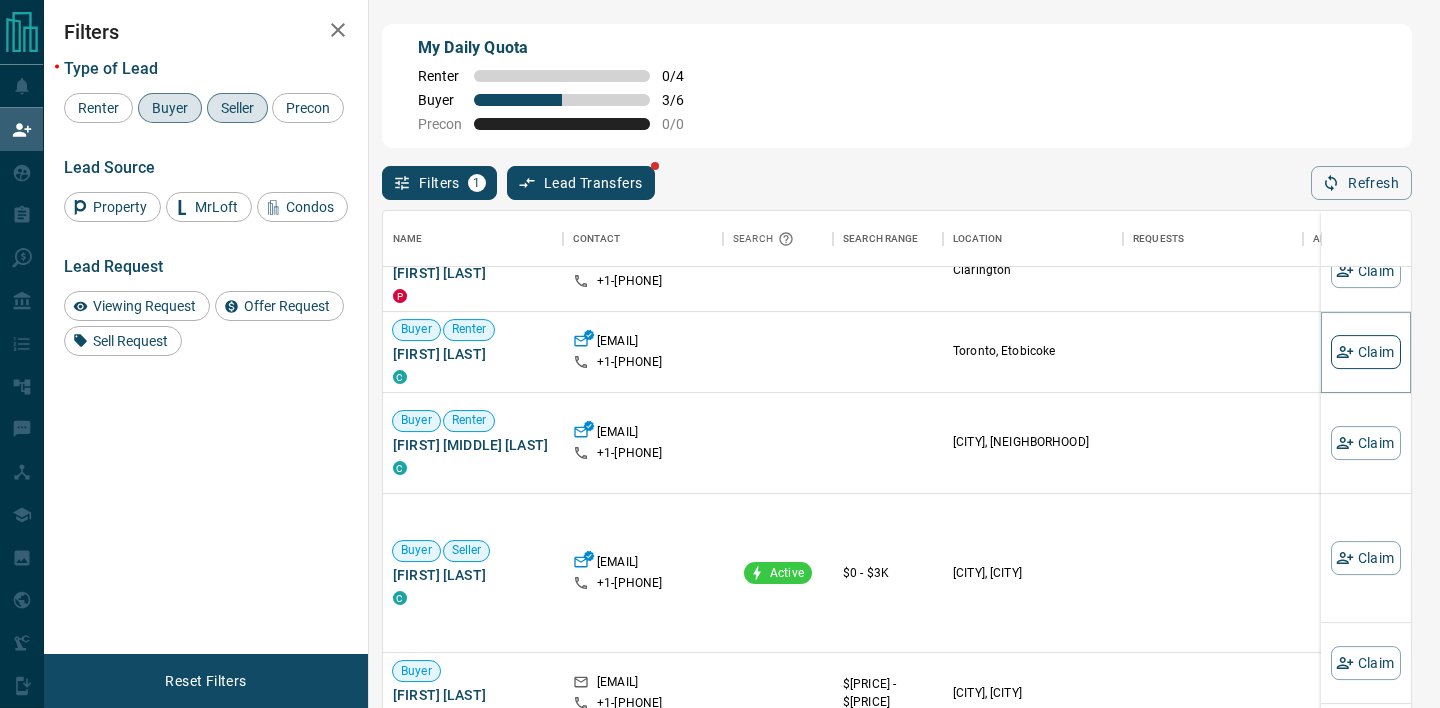 click on "Claim" at bounding box center (1366, 352) 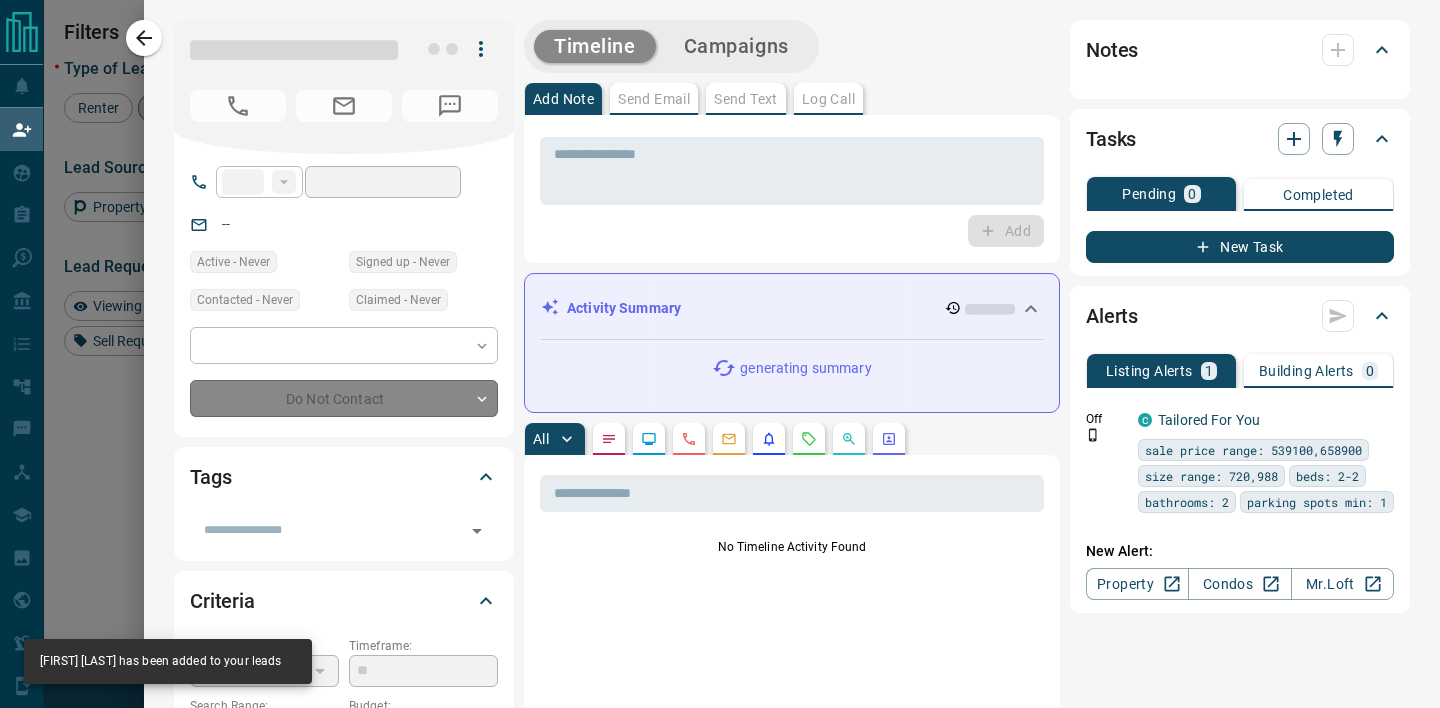 type on "**" 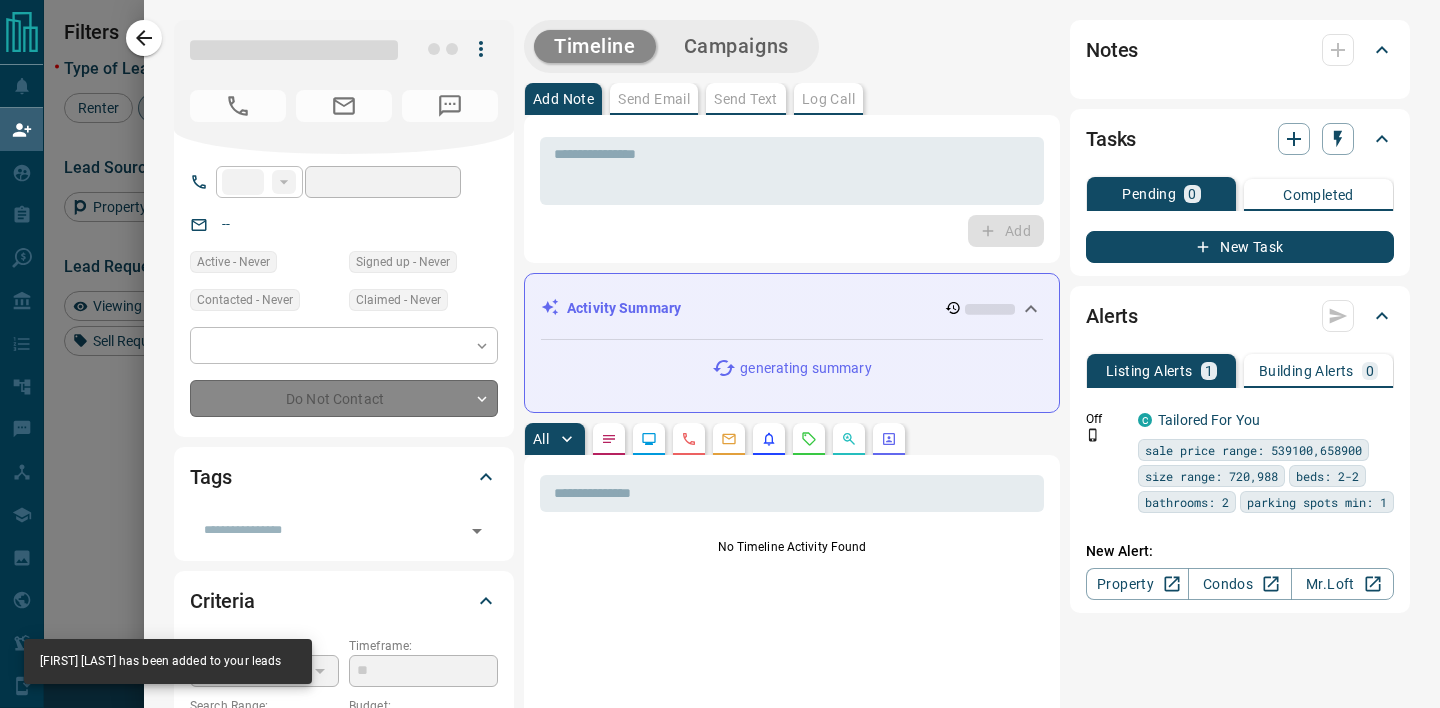 type on "**********" 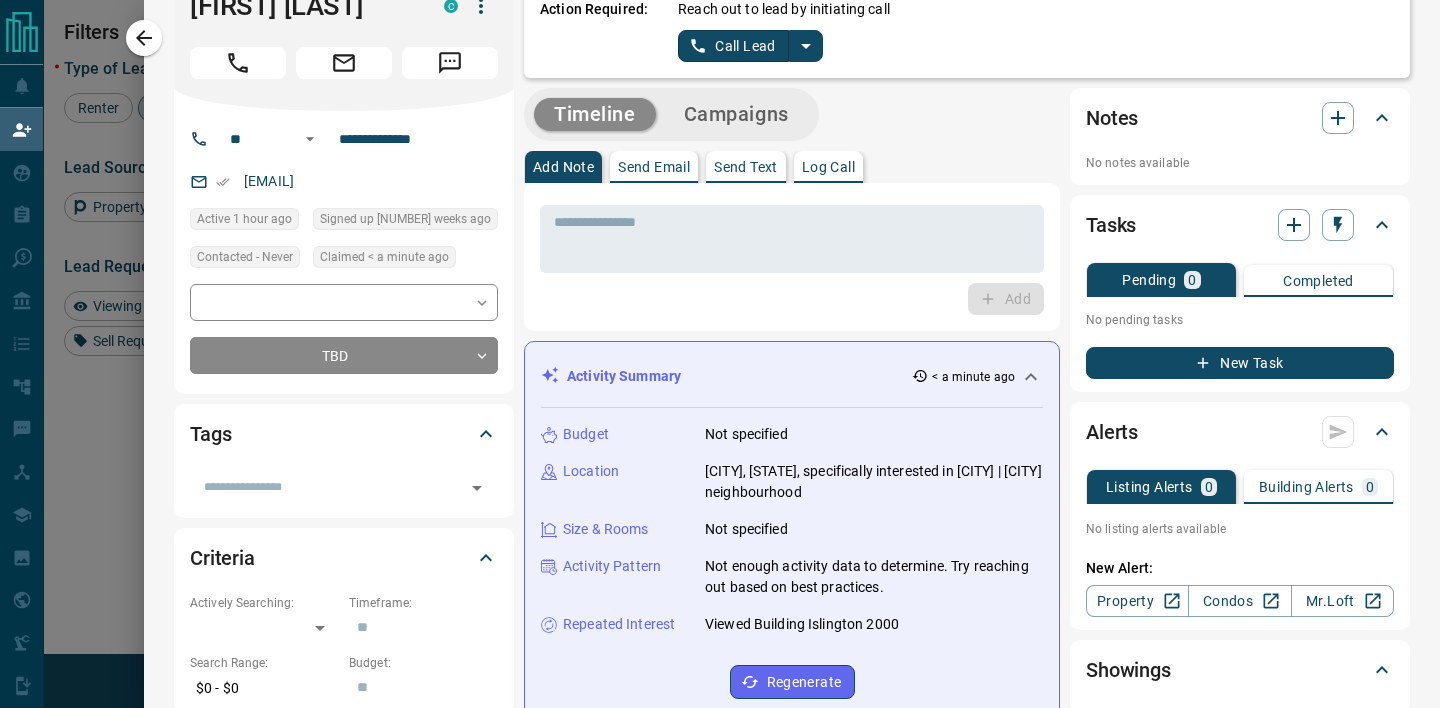 scroll, scrollTop: 0, scrollLeft: 0, axis: both 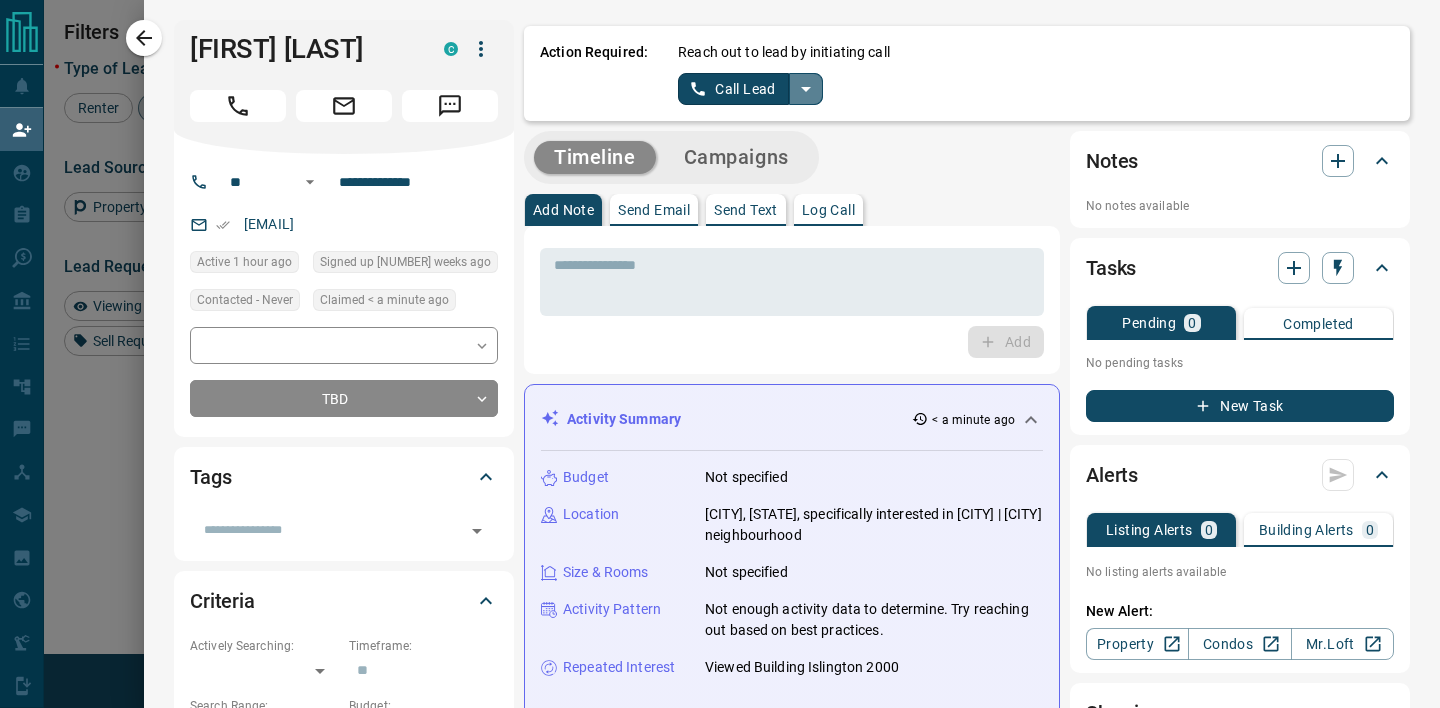 click 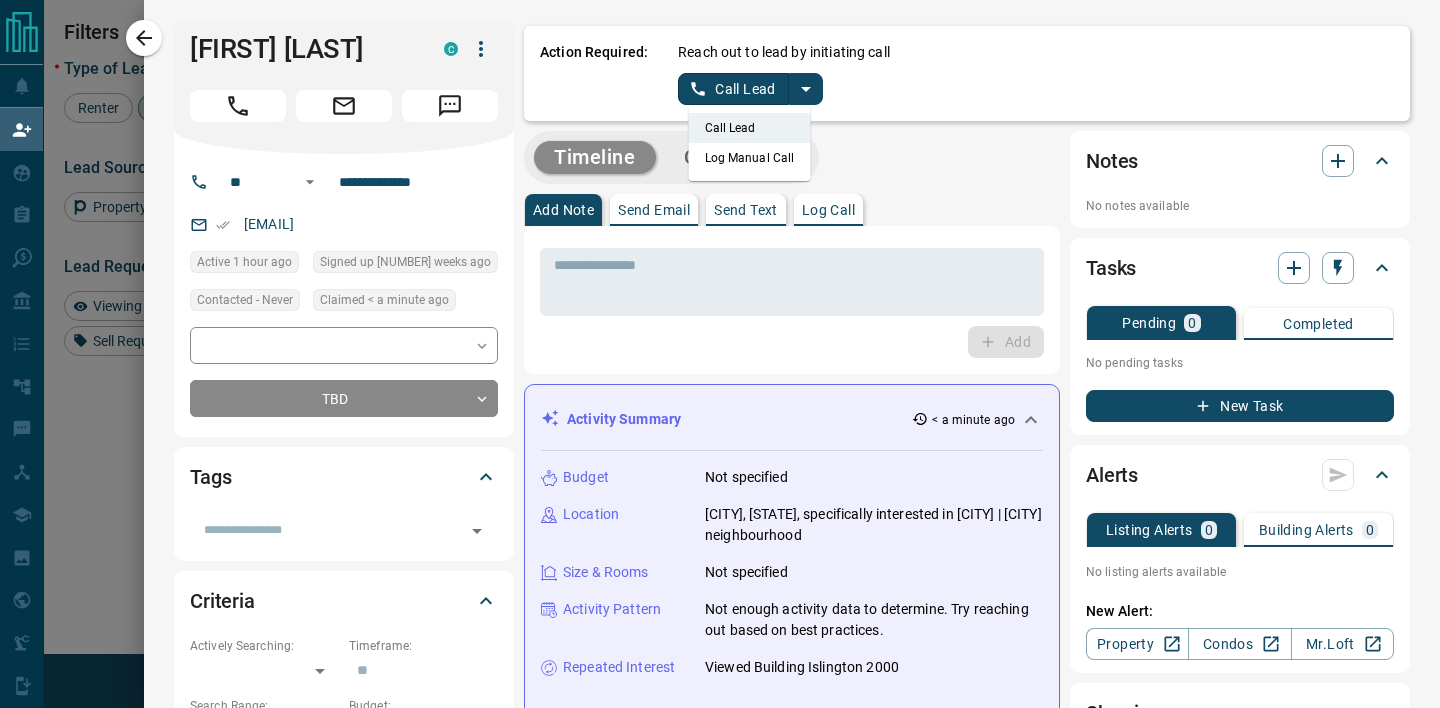 click on "Log Manual Call" at bounding box center [750, 158] 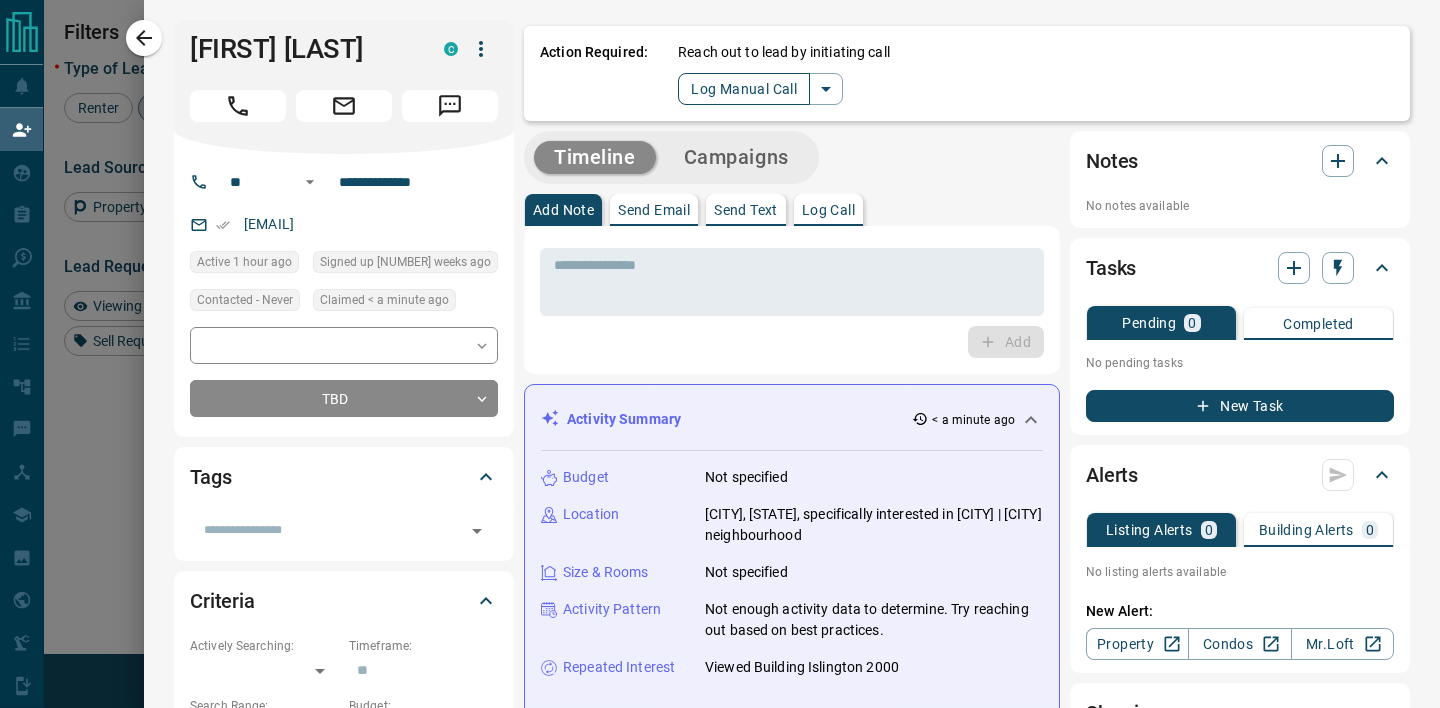 click on "Log Manual Call" at bounding box center [744, 89] 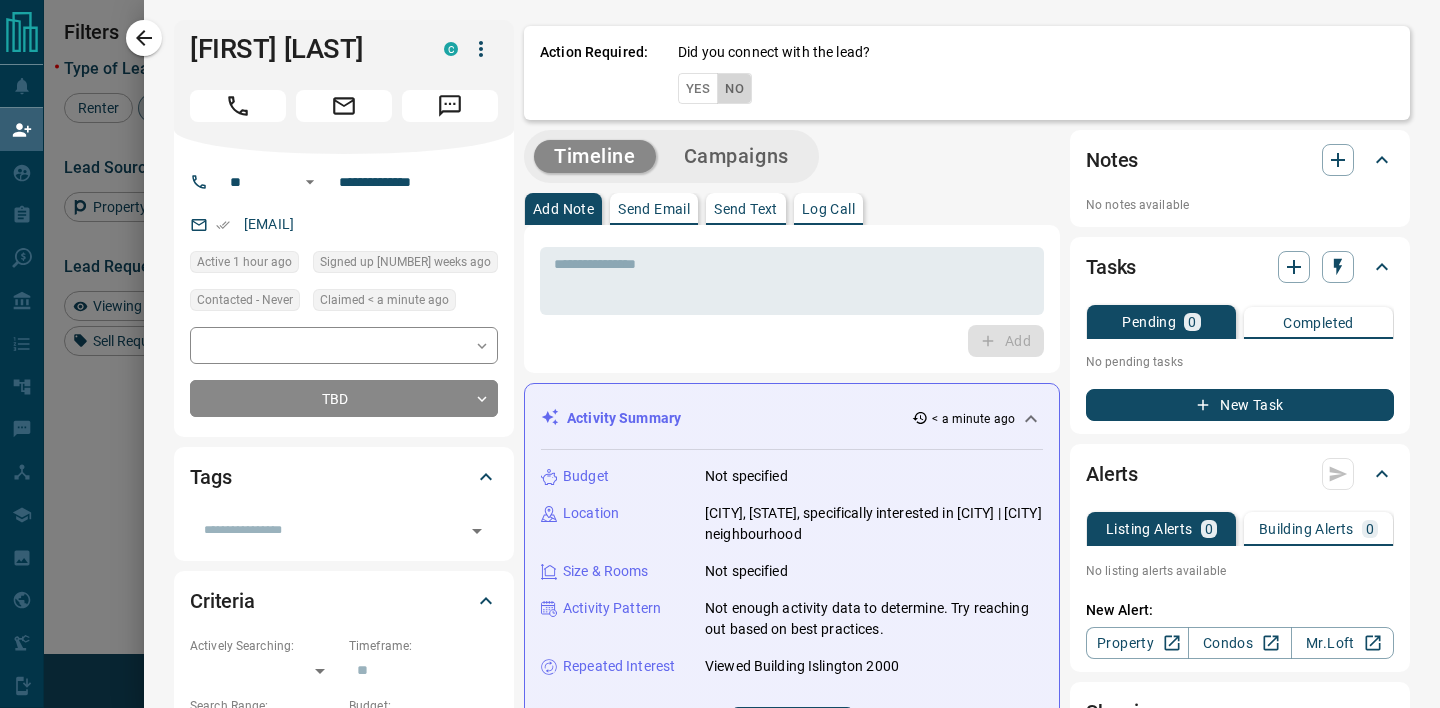 click on "No" at bounding box center (734, 88) 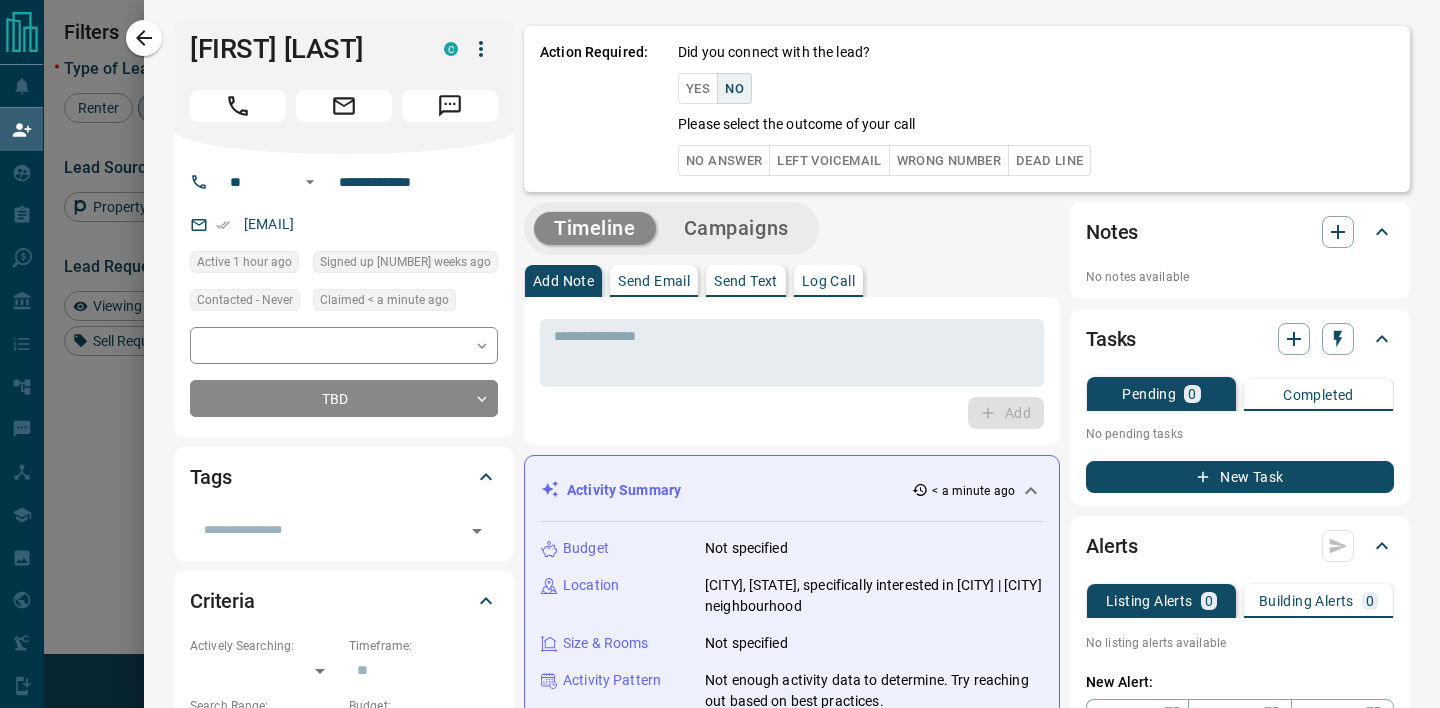 click on "Action Required: Did you connect with the lead? Yes No Please select the outcome of your call No Answer Left Voicemail Wrong Number Dead Line" at bounding box center [967, 109] 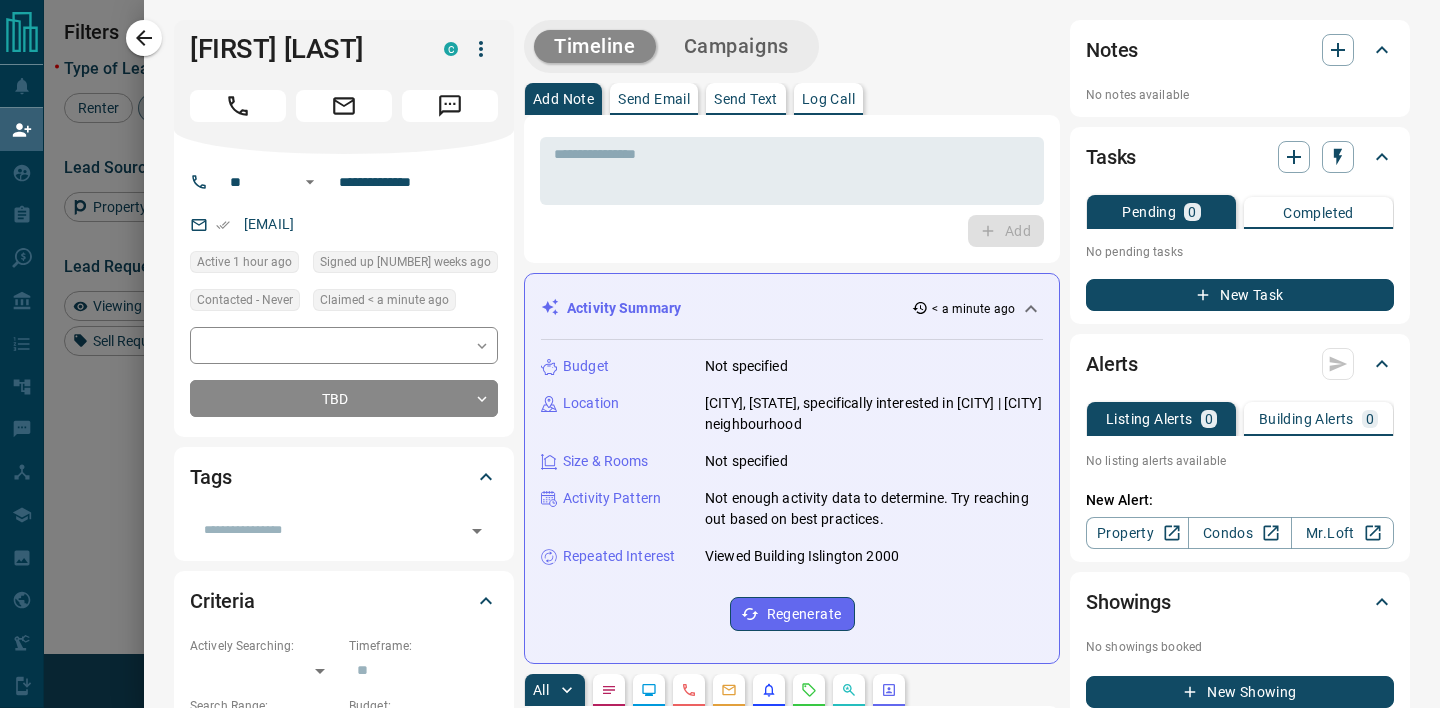 click at bounding box center (720, 354) 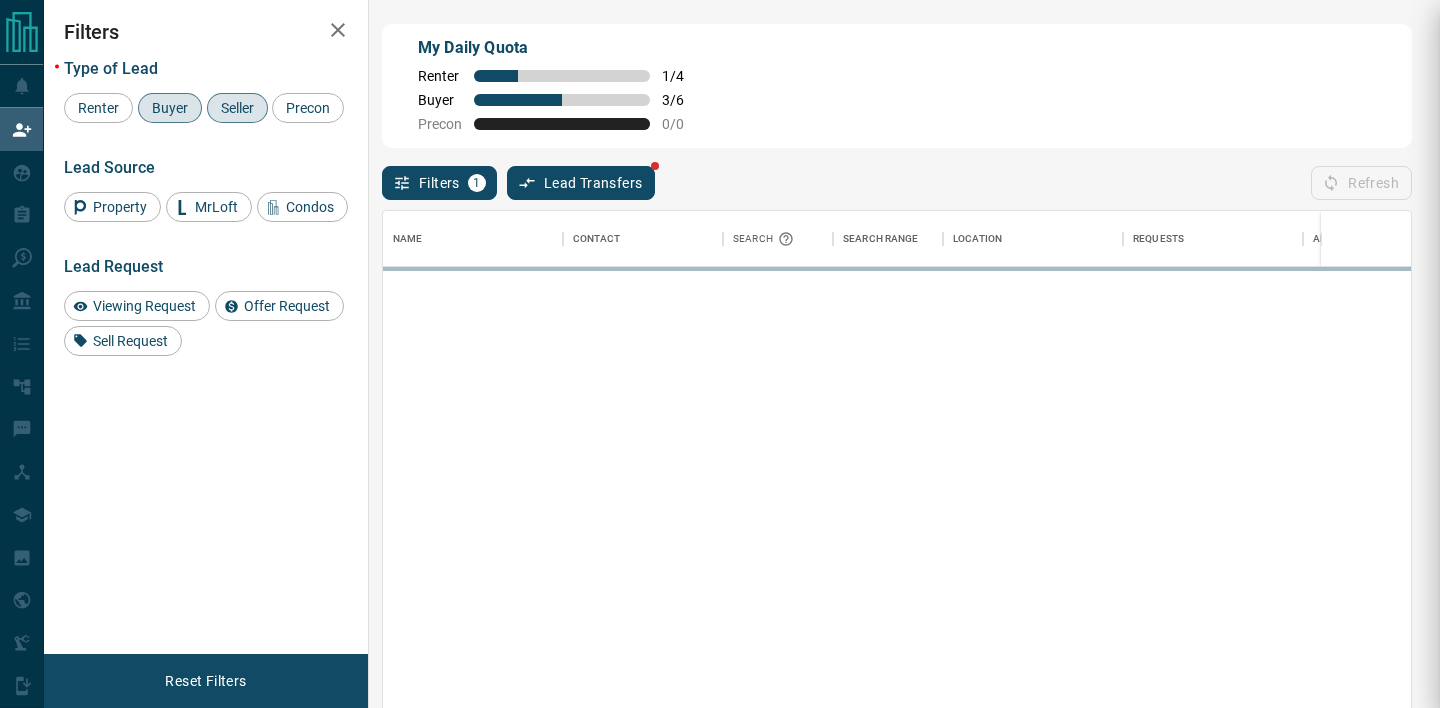 scroll, scrollTop: 0, scrollLeft: 1, axis: horizontal 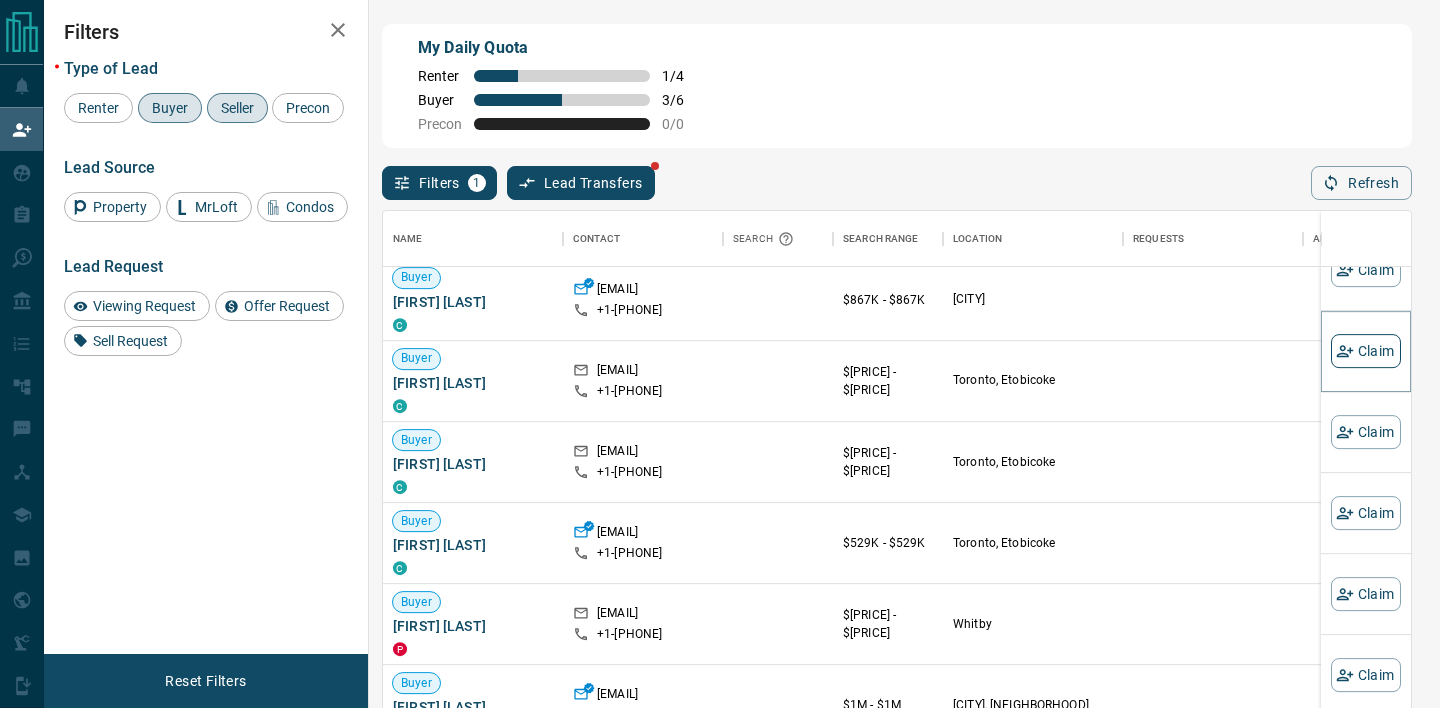 click on "Claim" at bounding box center (1366, 351) 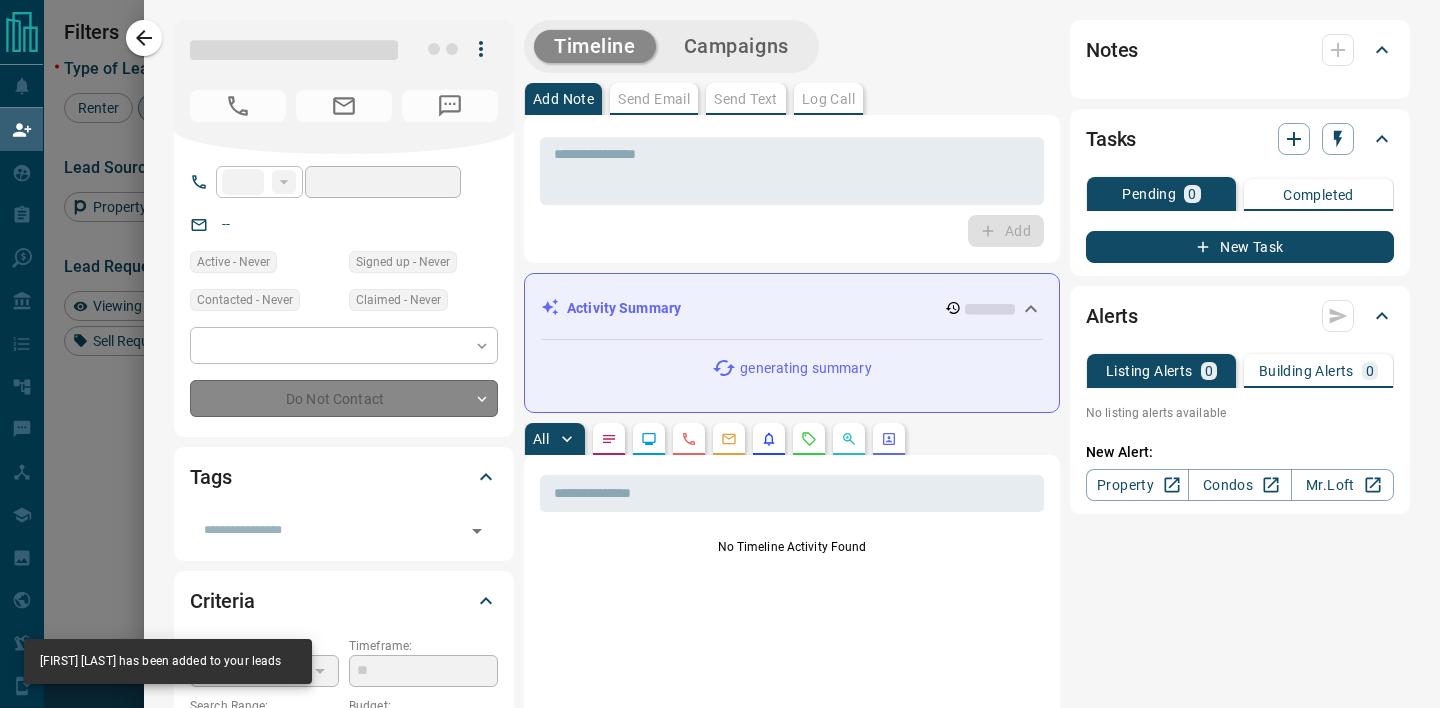type on "**" 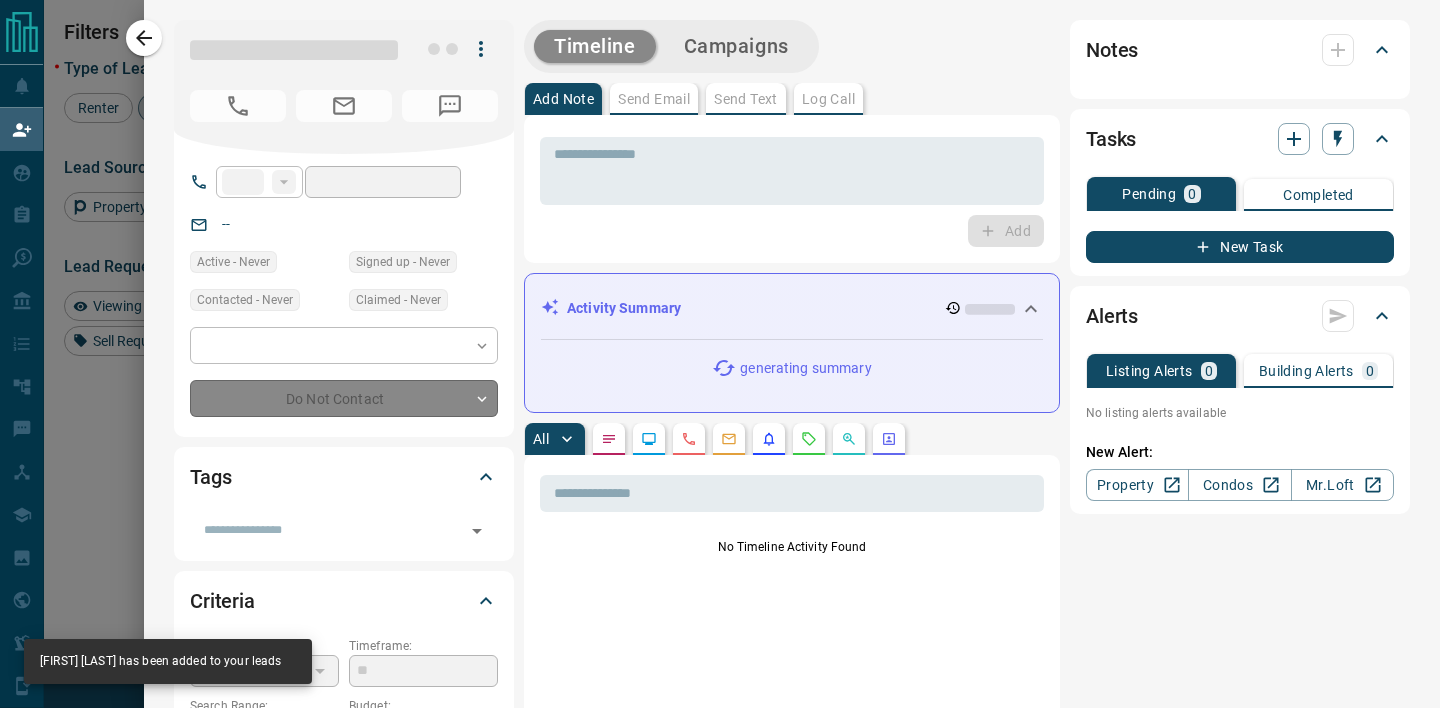 type on "**********" 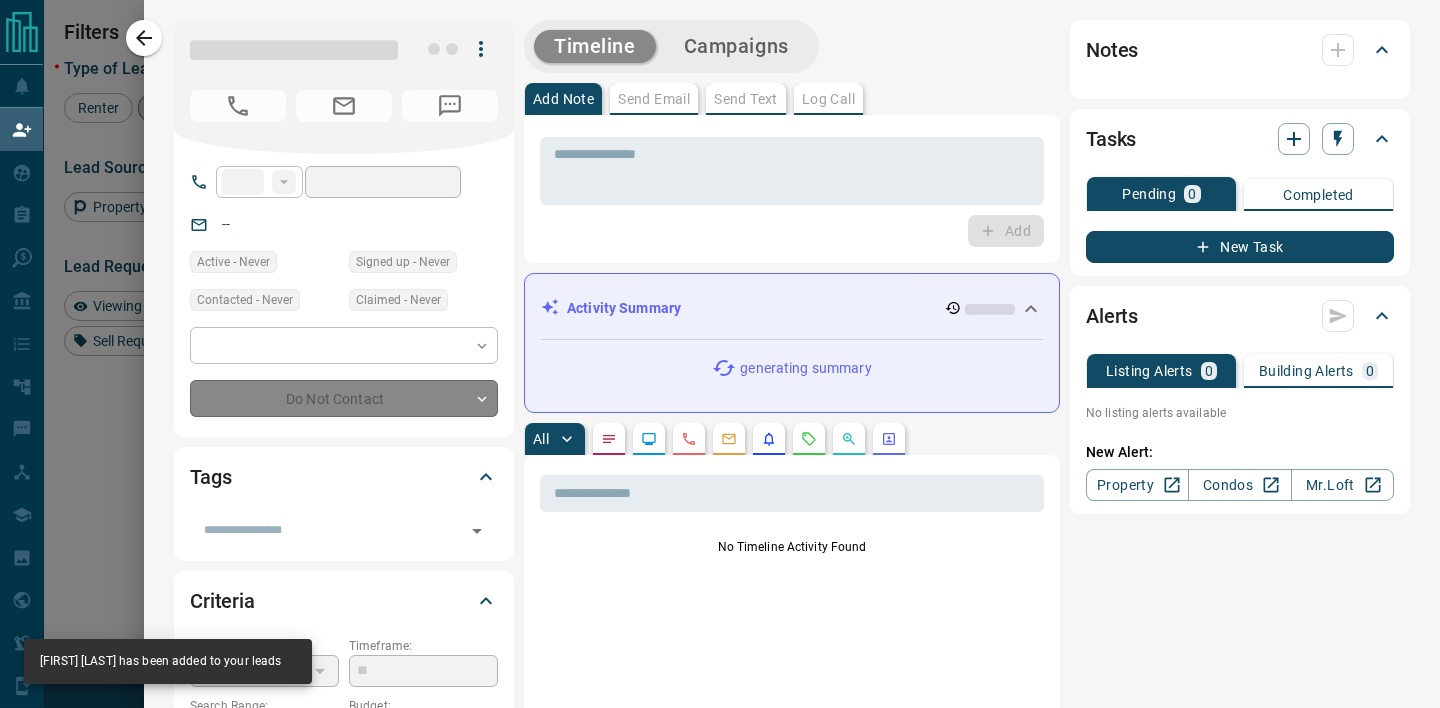 type on "**" 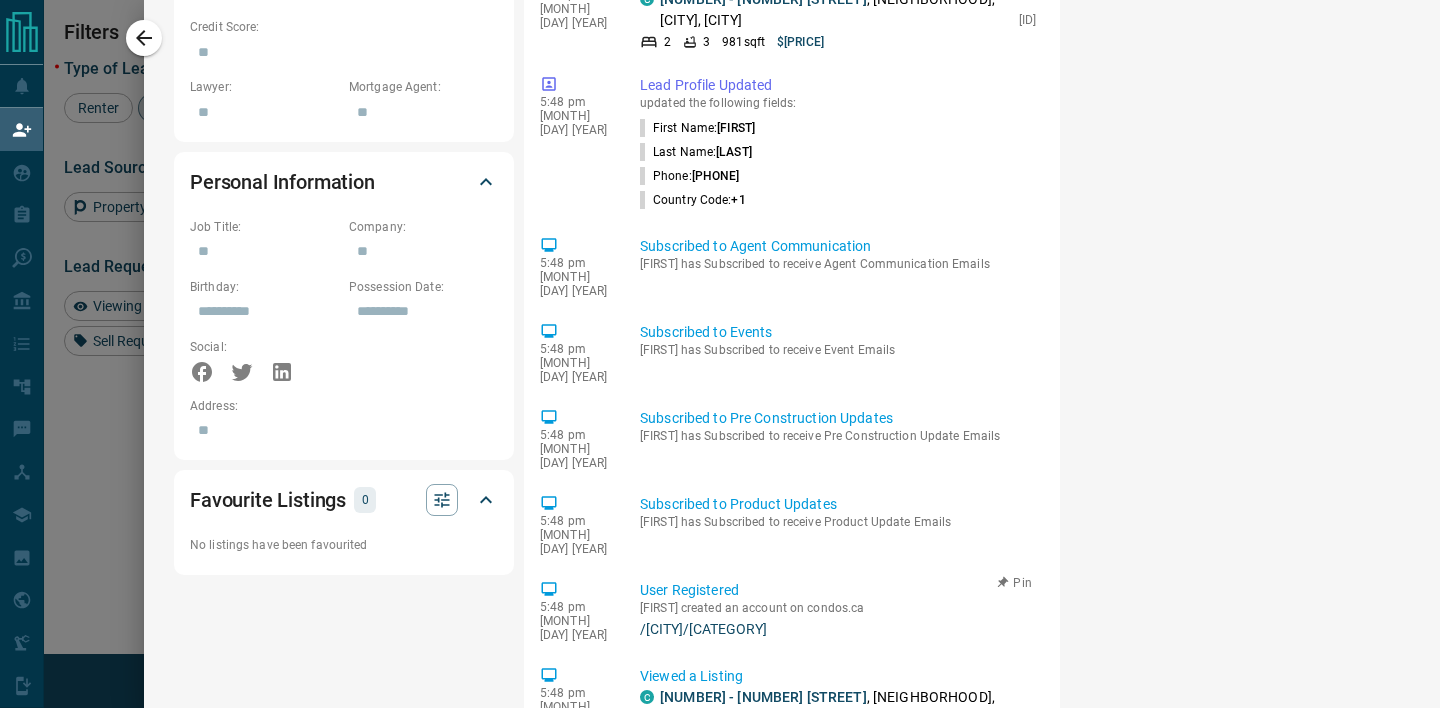 scroll, scrollTop: 0, scrollLeft: 0, axis: both 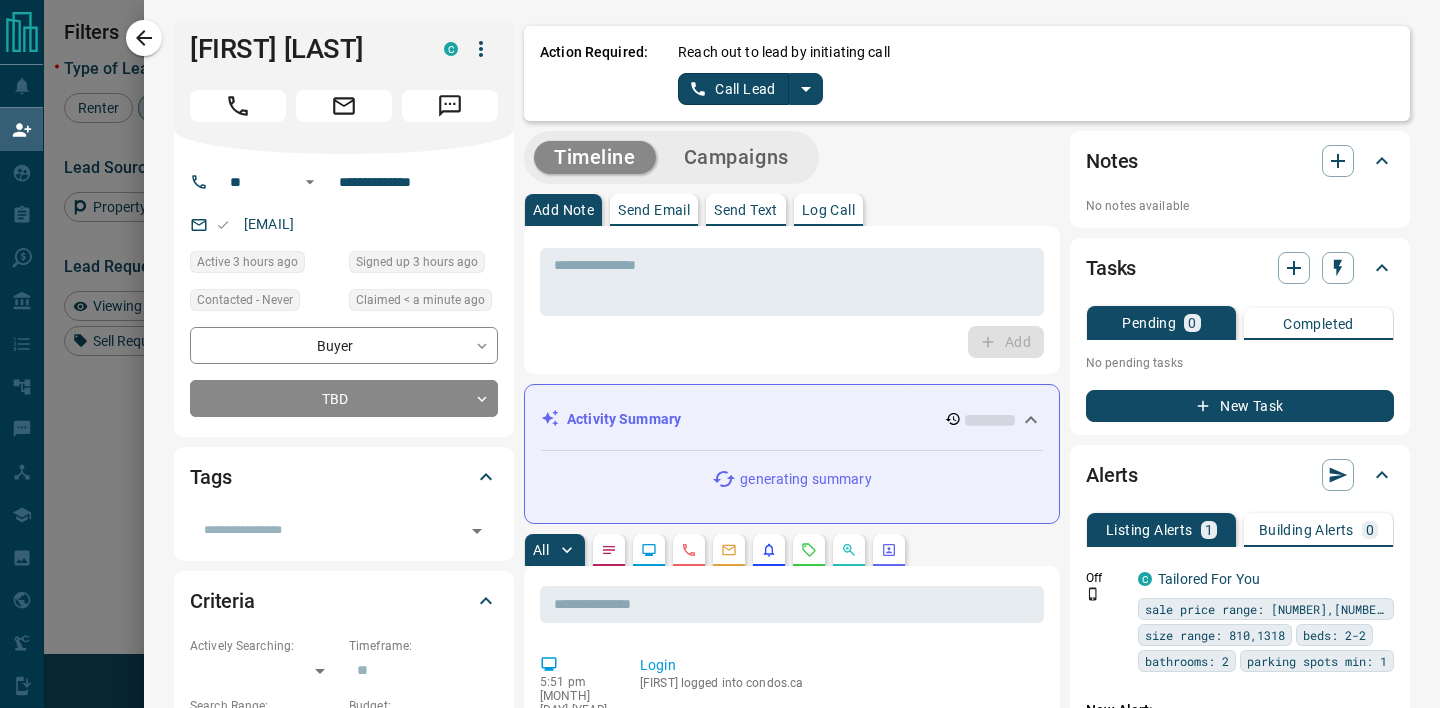click 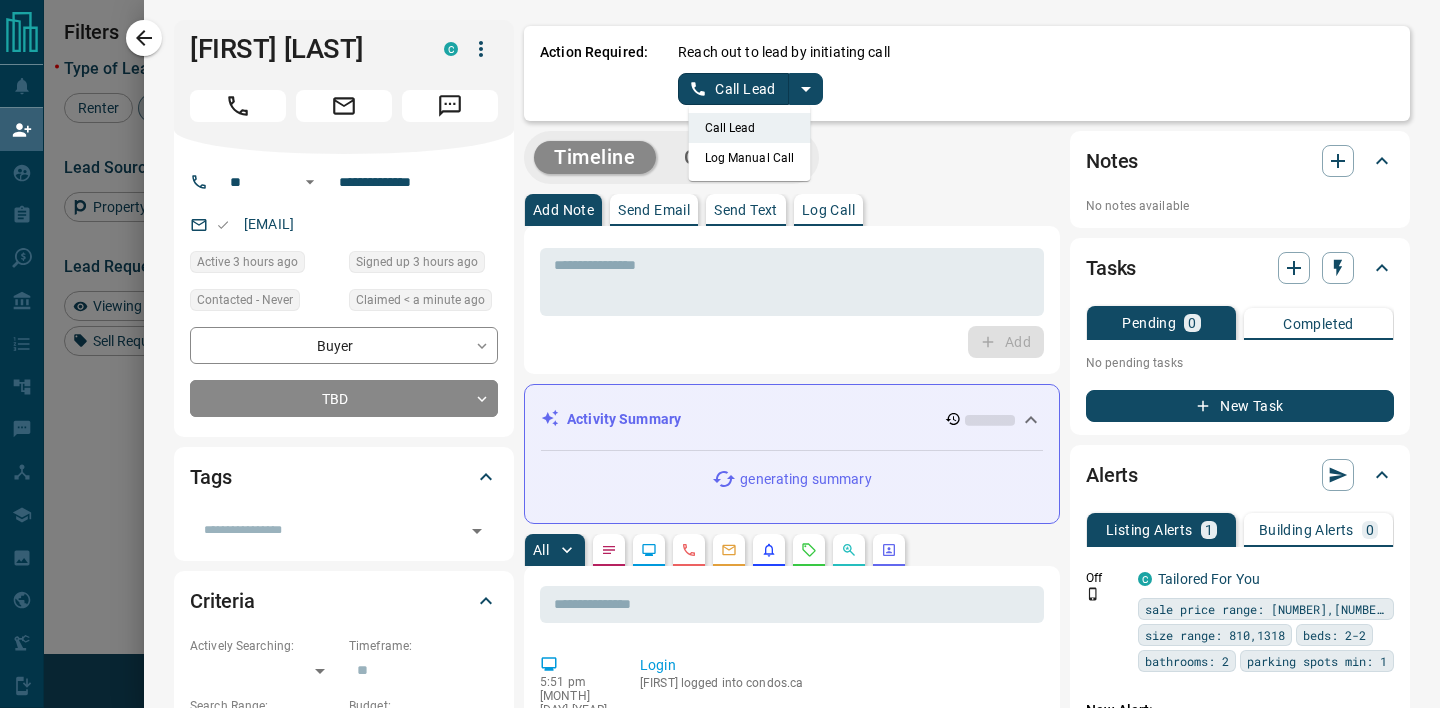 click on "Log Manual Call" at bounding box center (750, 158) 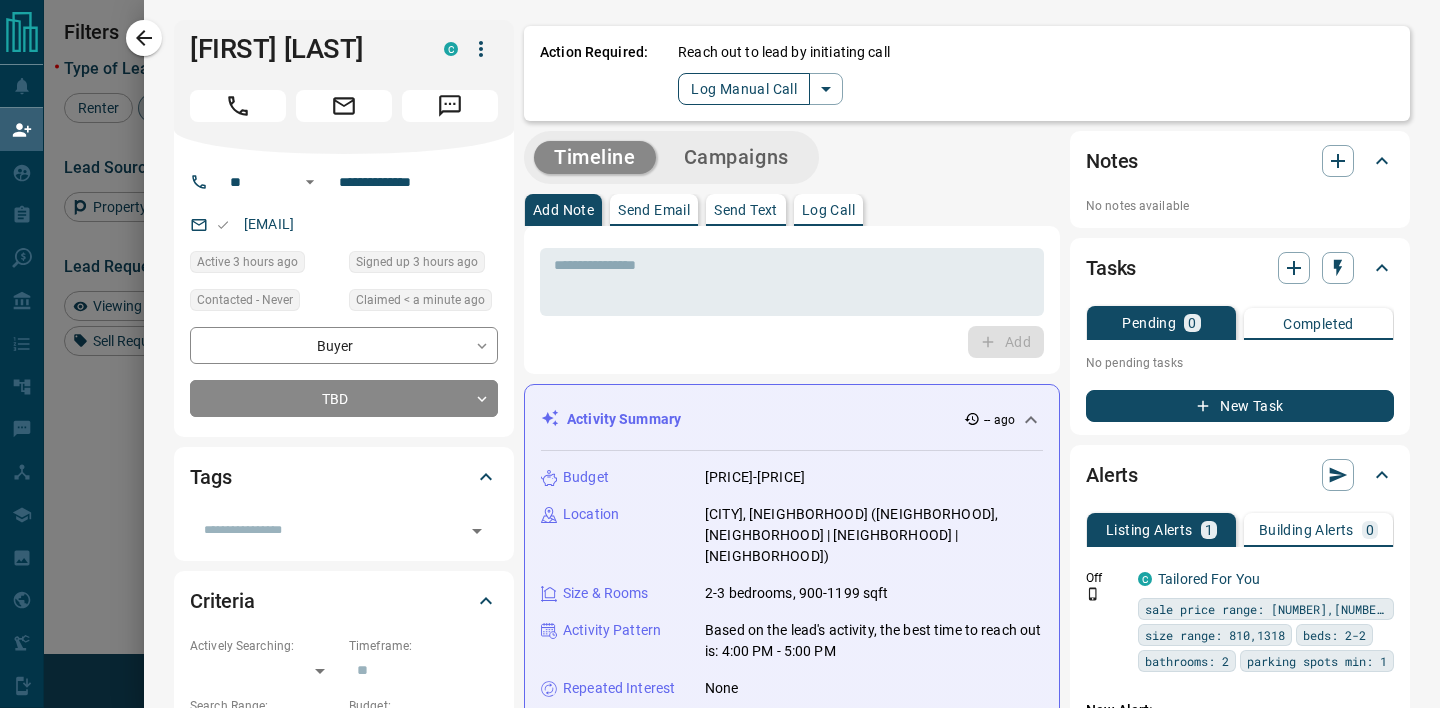 click on "Log Manual Call" at bounding box center (744, 89) 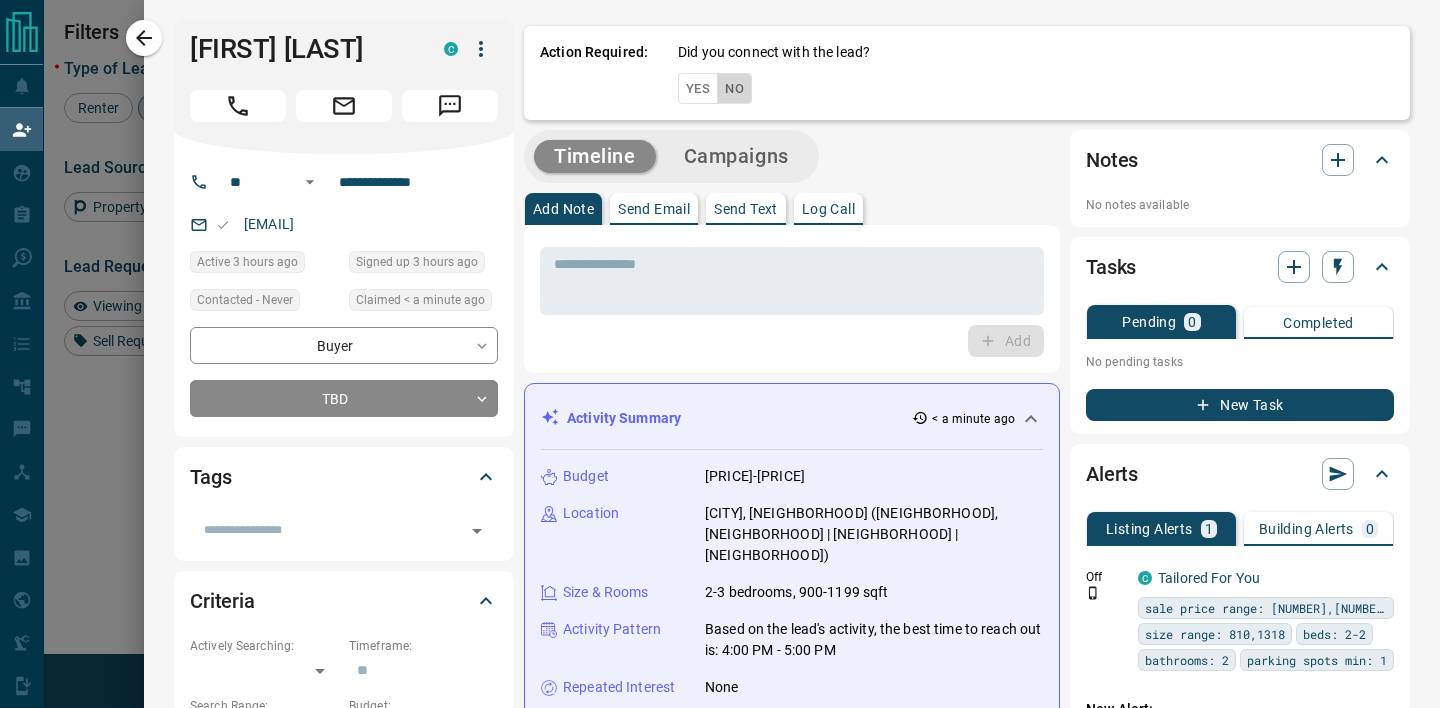 click on "No" at bounding box center (734, 88) 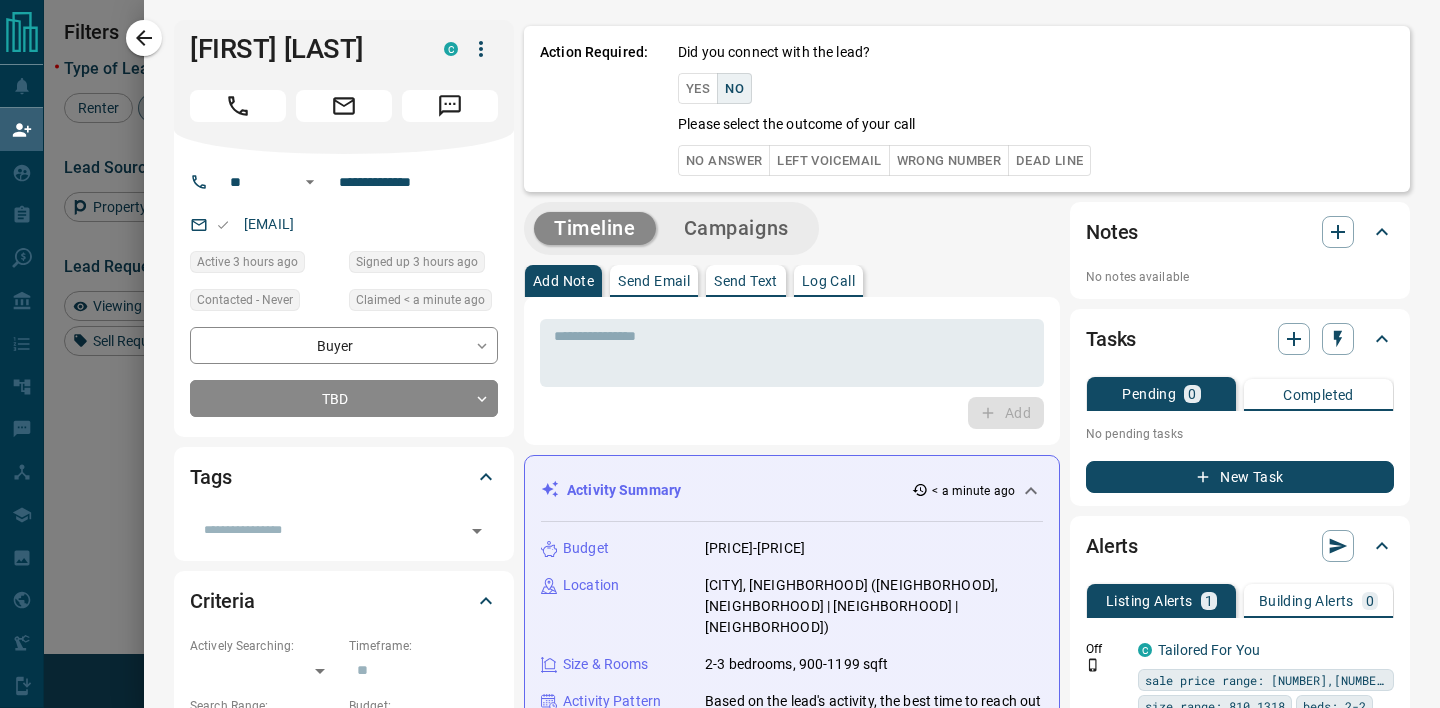 click on "No Answer" at bounding box center [724, 160] 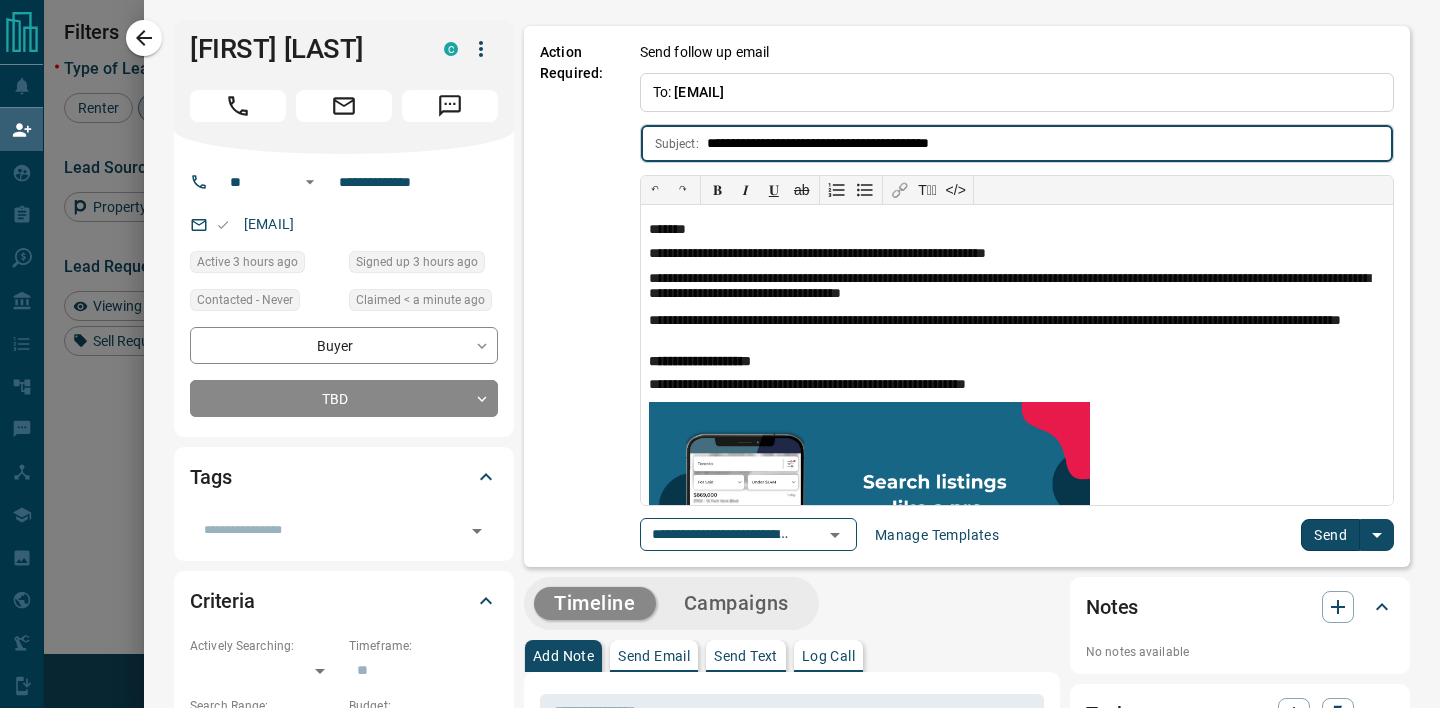 click on "**********" at bounding box center (967, 296) 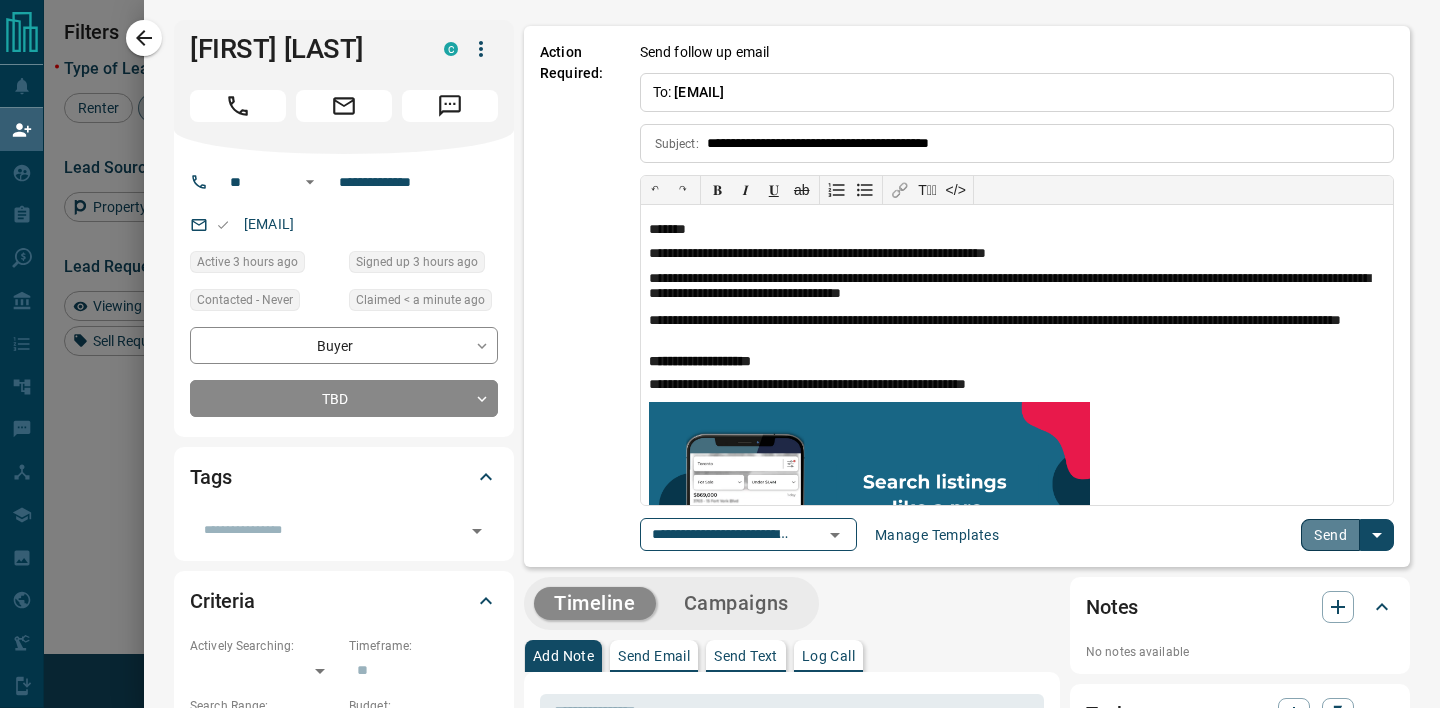 click on "Send" at bounding box center (1330, 535) 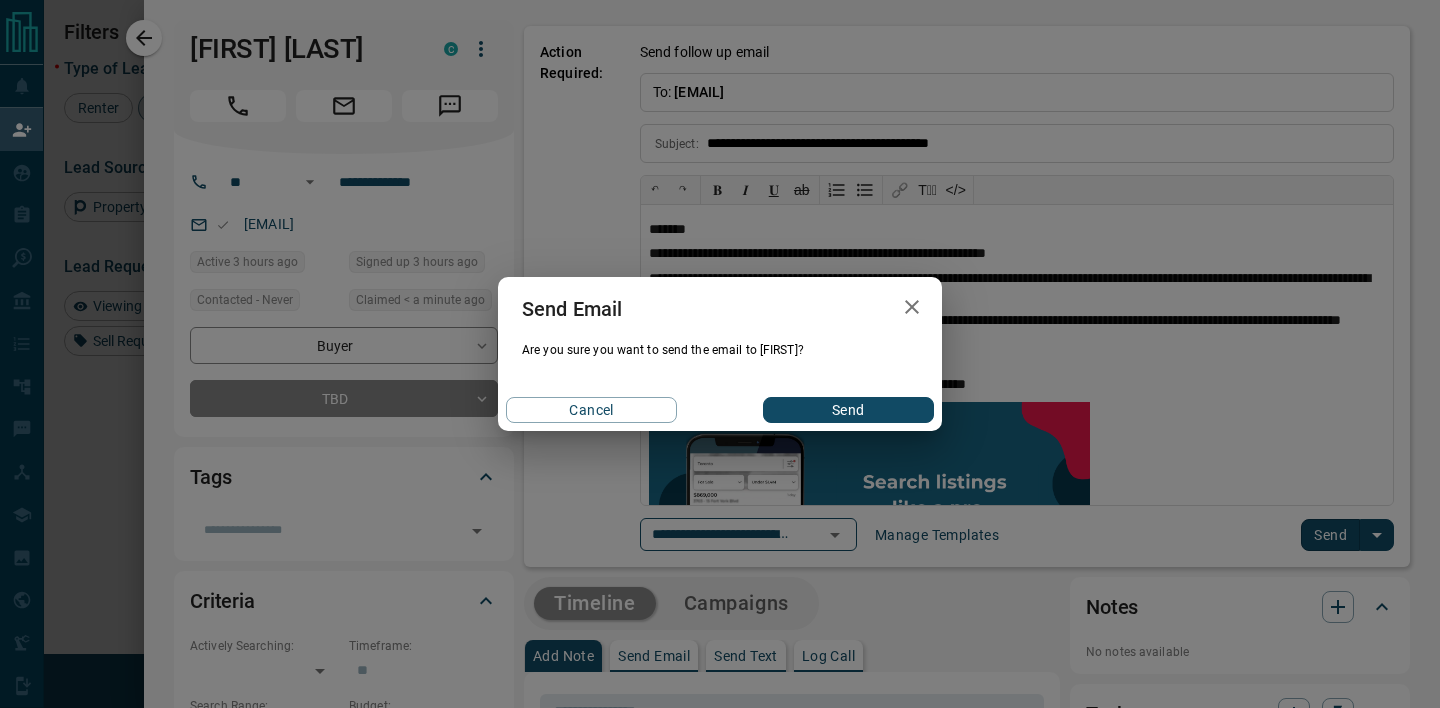 click on "Cancel Send" at bounding box center (720, 410) 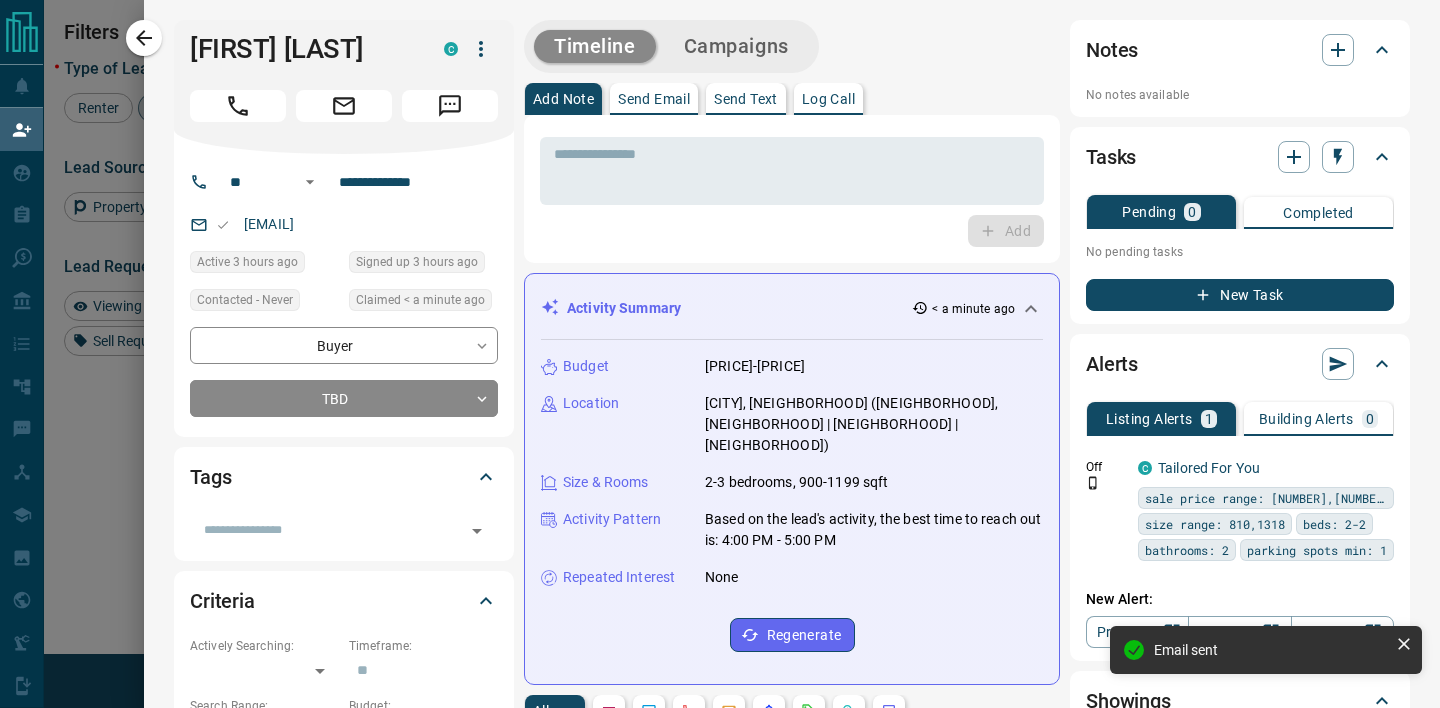 click at bounding box center [720, 354] 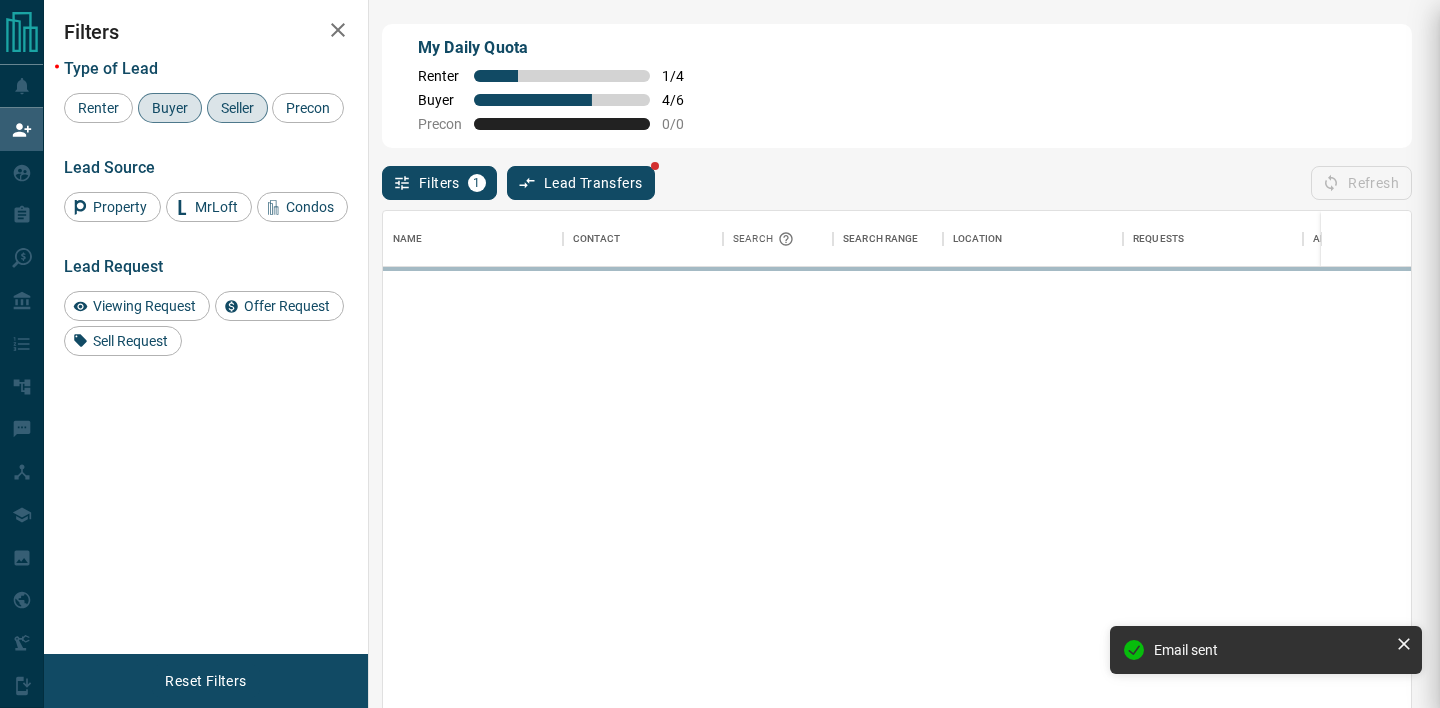 scroll, scrollTop: 0, scrollLeft: 1, axis: horizontal 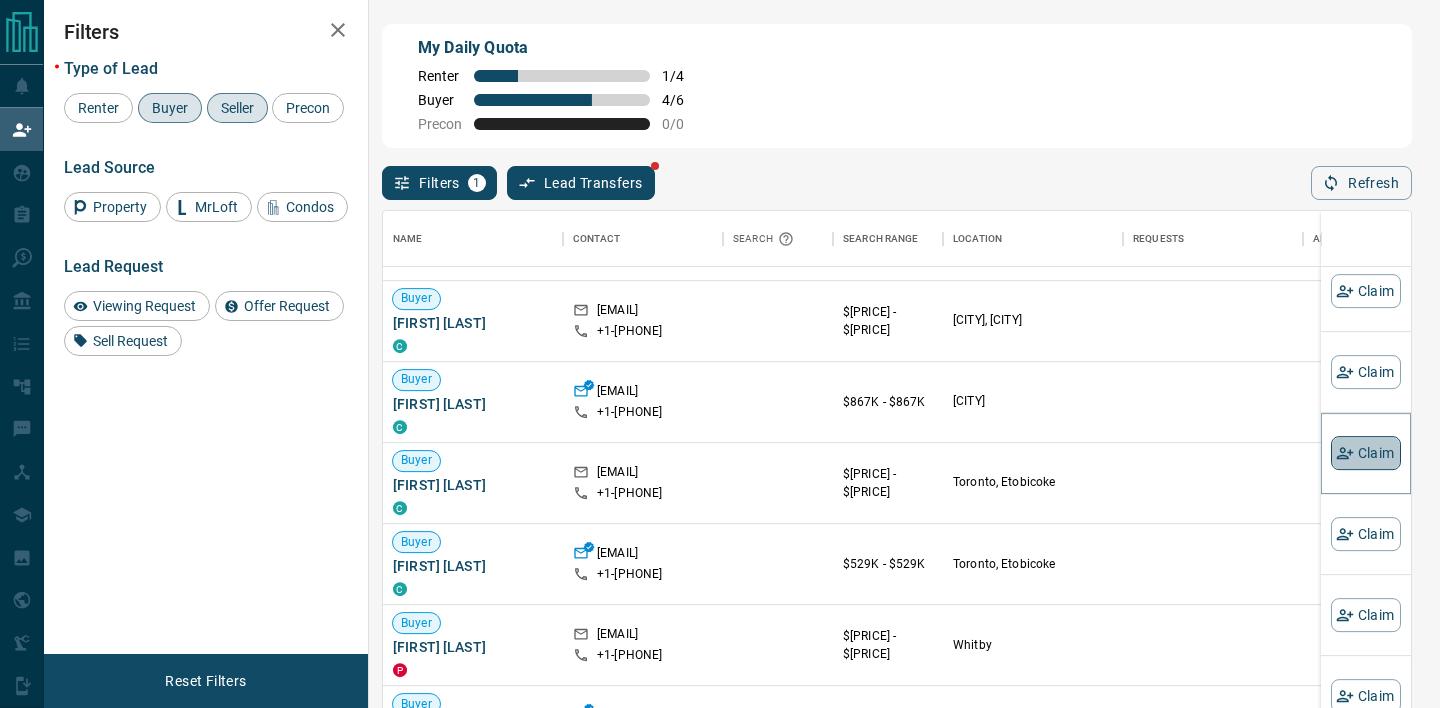 click on "Claim" at bounding box center [1366, 453] 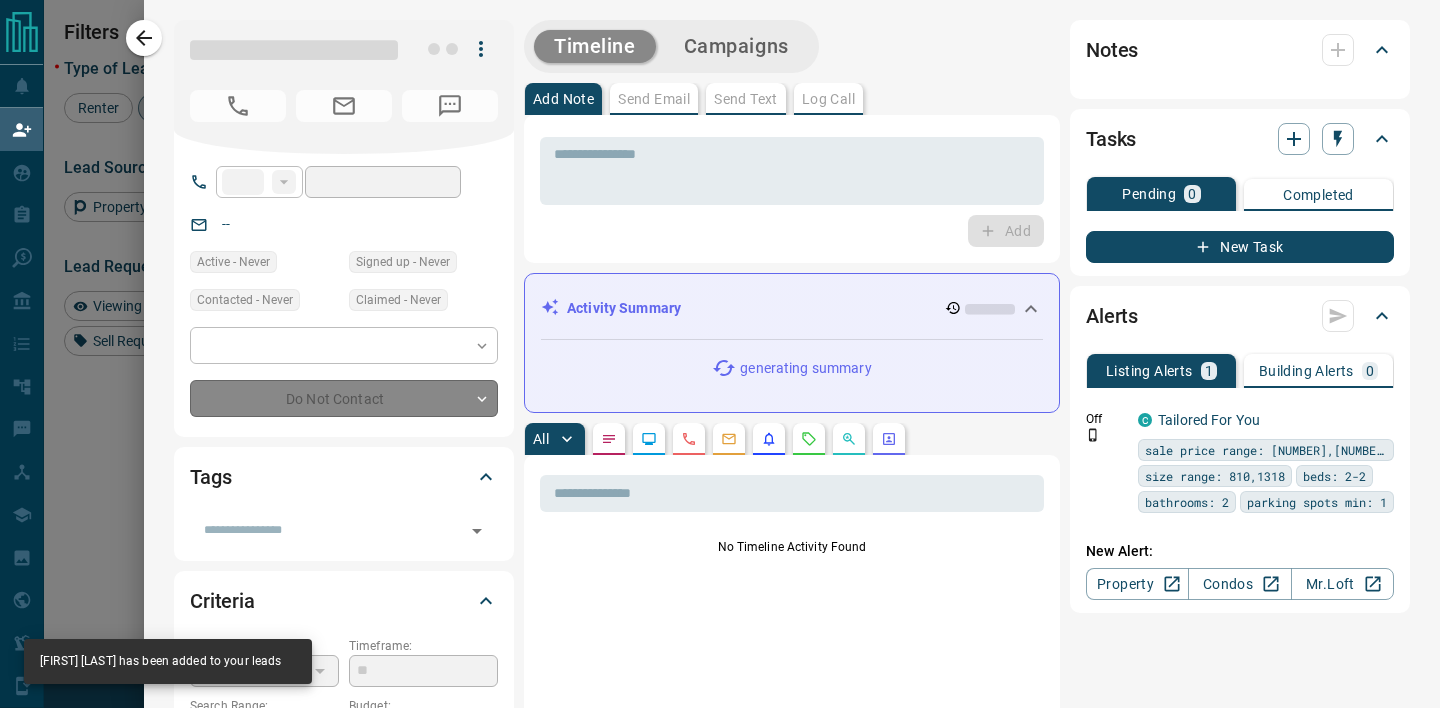 type on "**" 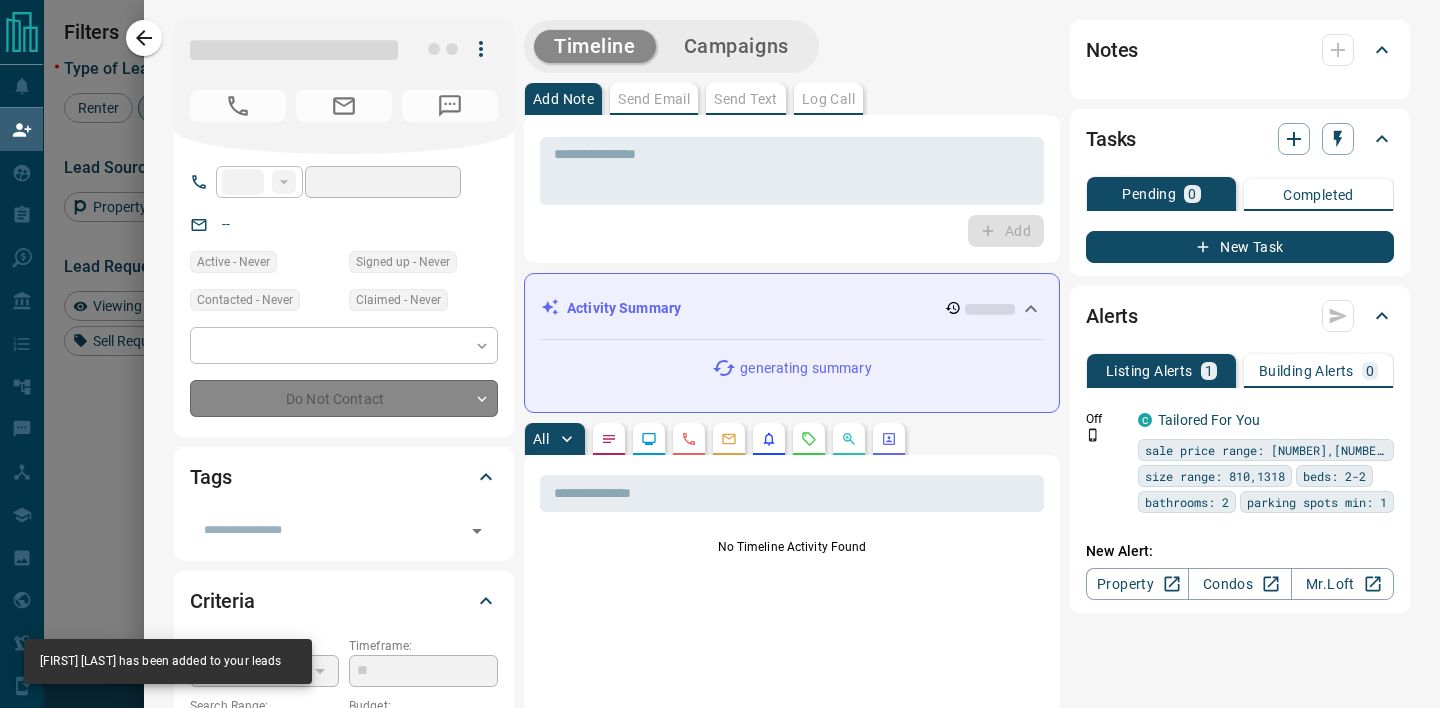 type on "**********" 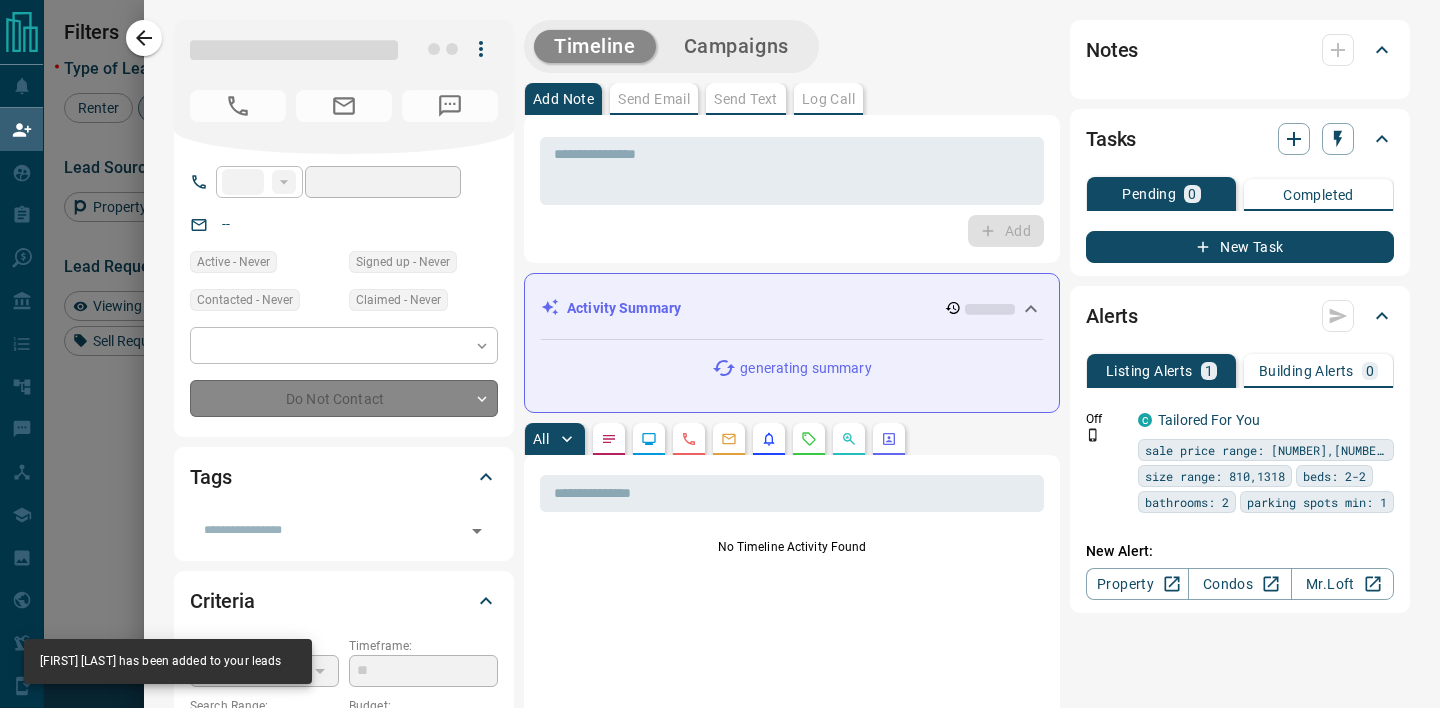 type on "**********" 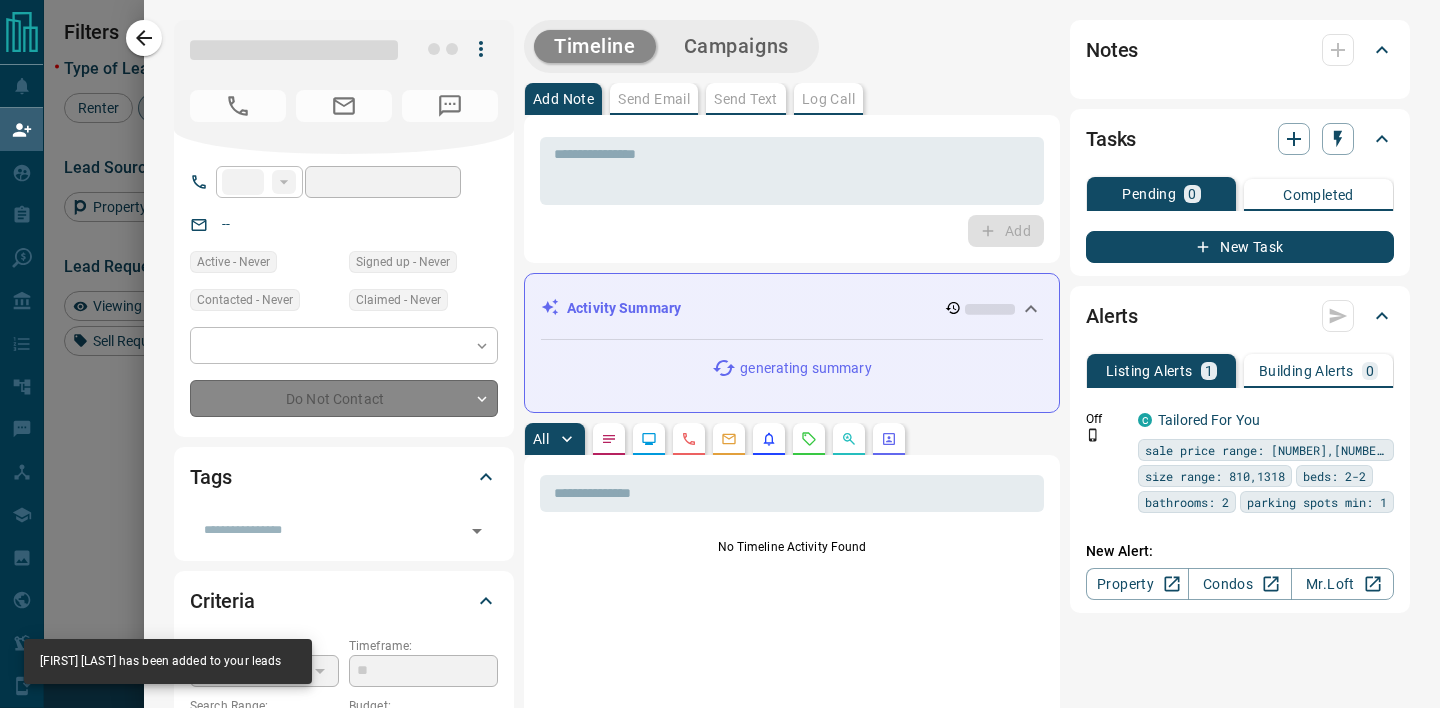 type on "**" 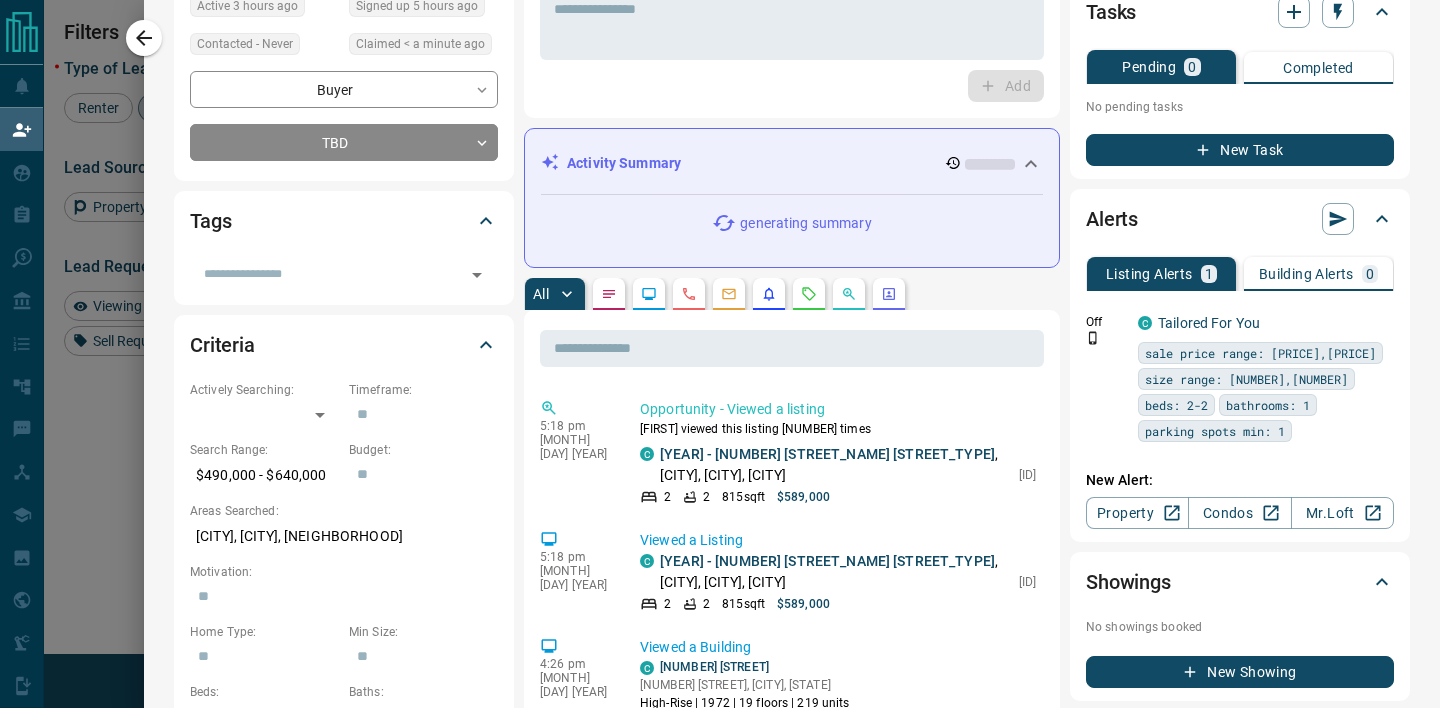 scroll, scrollTop: 0, scrollLeft: 0, axis: both 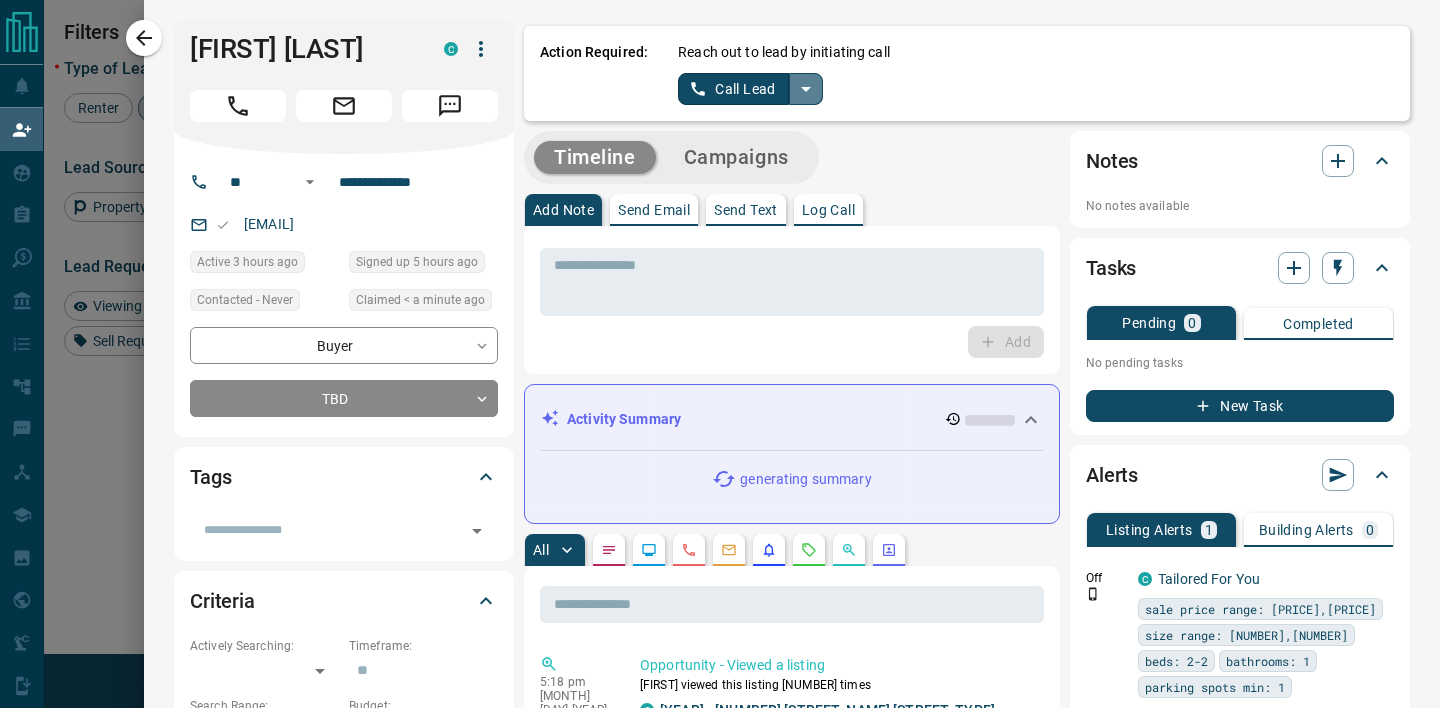 click at bounding box center [806, 89] 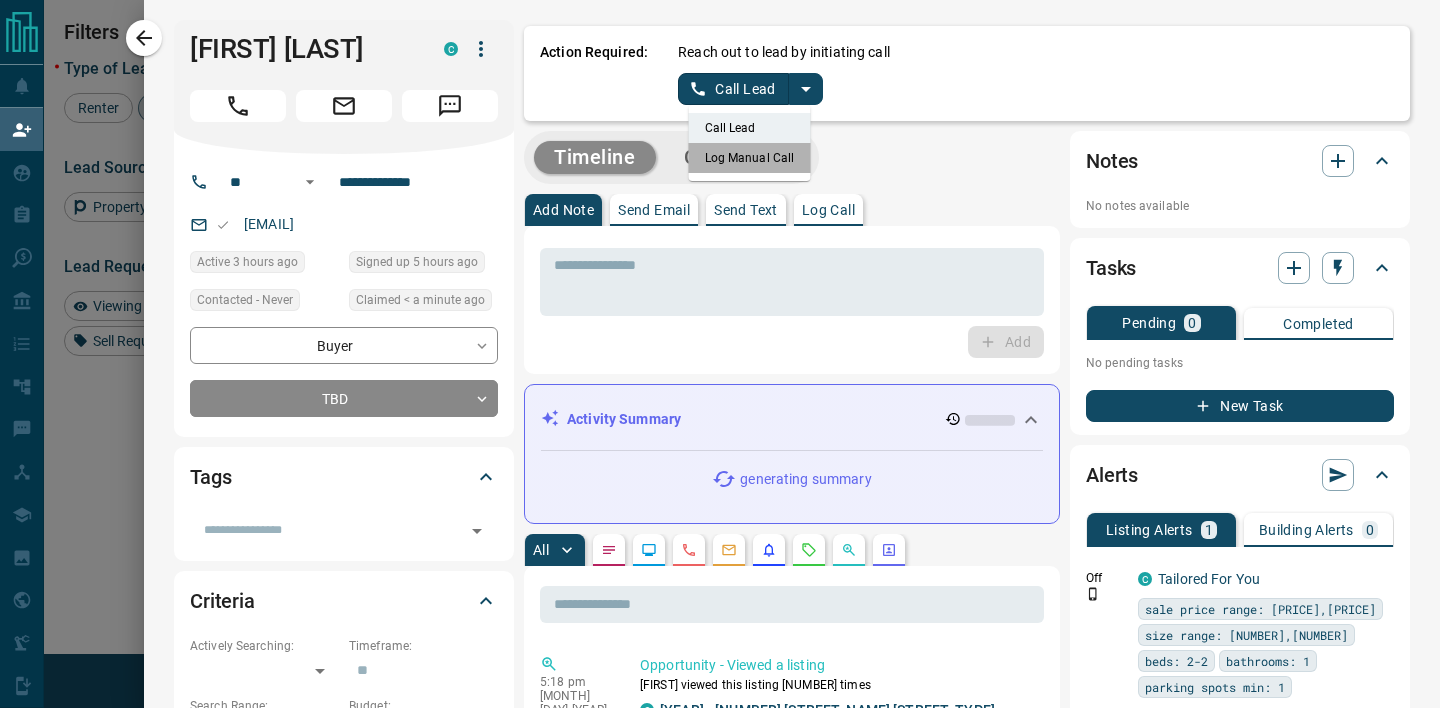click on "Log Manual Call" at bounding box center [750, 158] 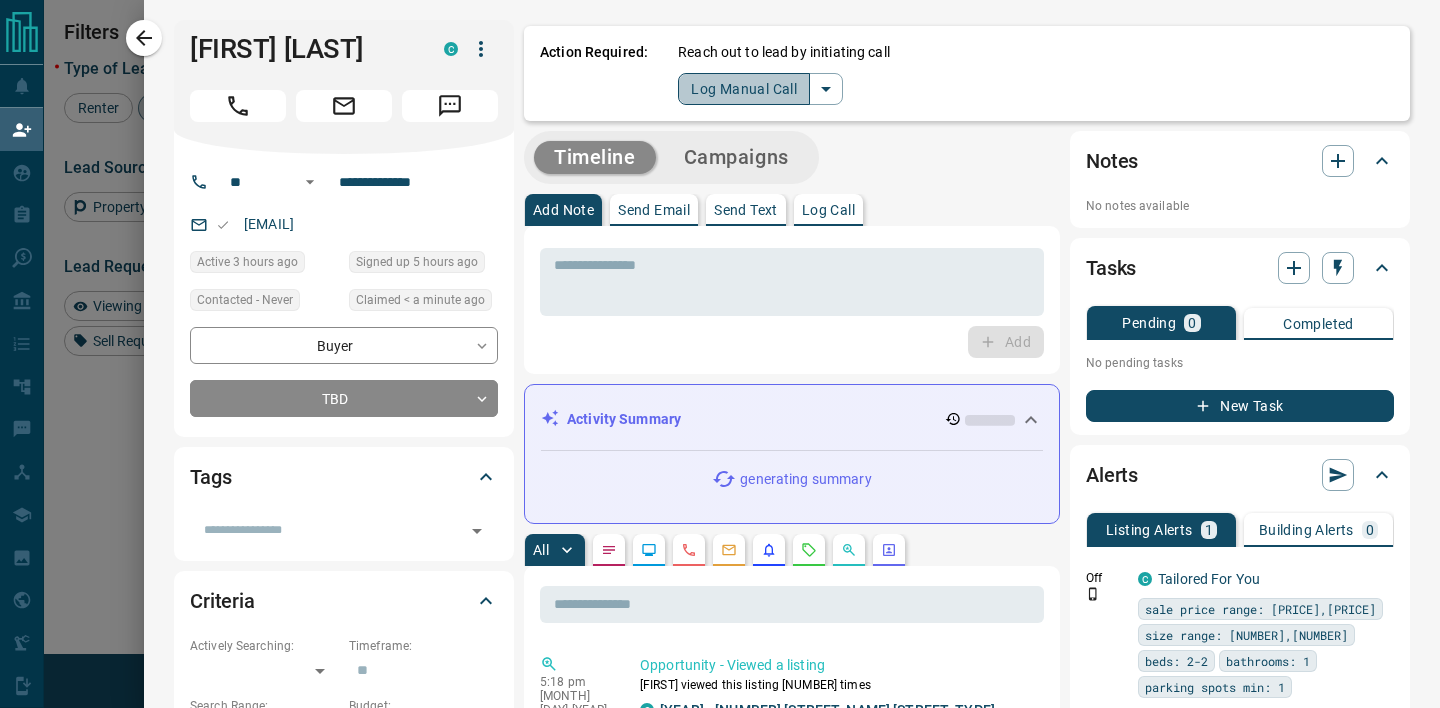 click on "Log Manual Call" at bounding box center (744, 89) 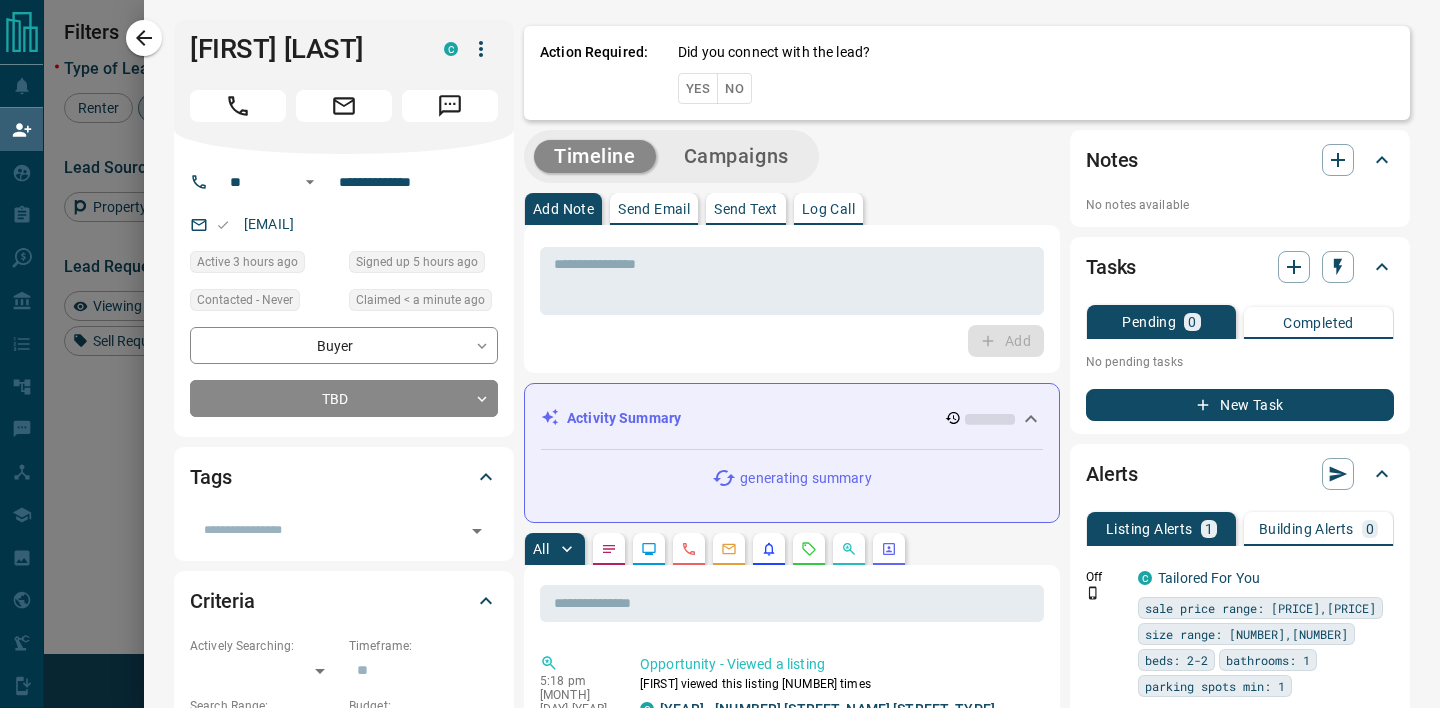 click on "No" at bounding box center (734, 88) 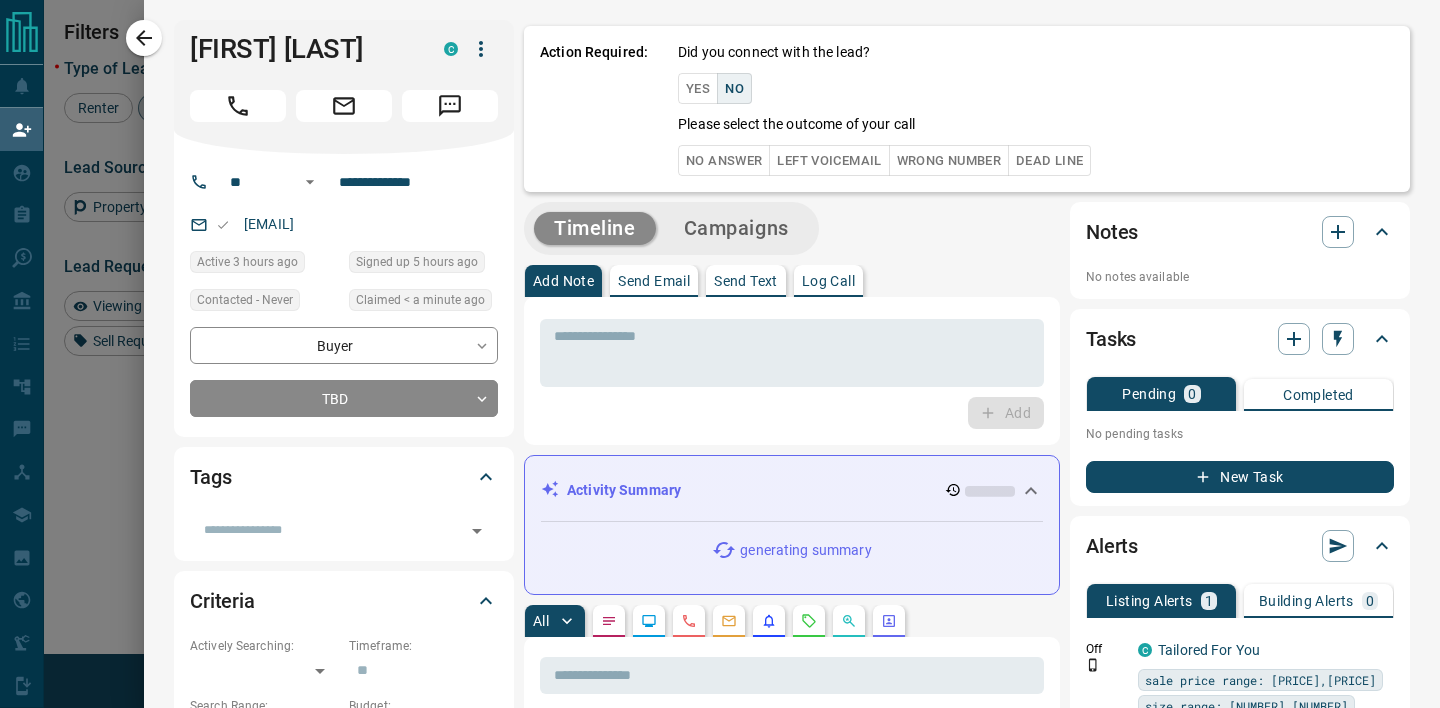 click on "No Answer" at bounding box center [724, 160] 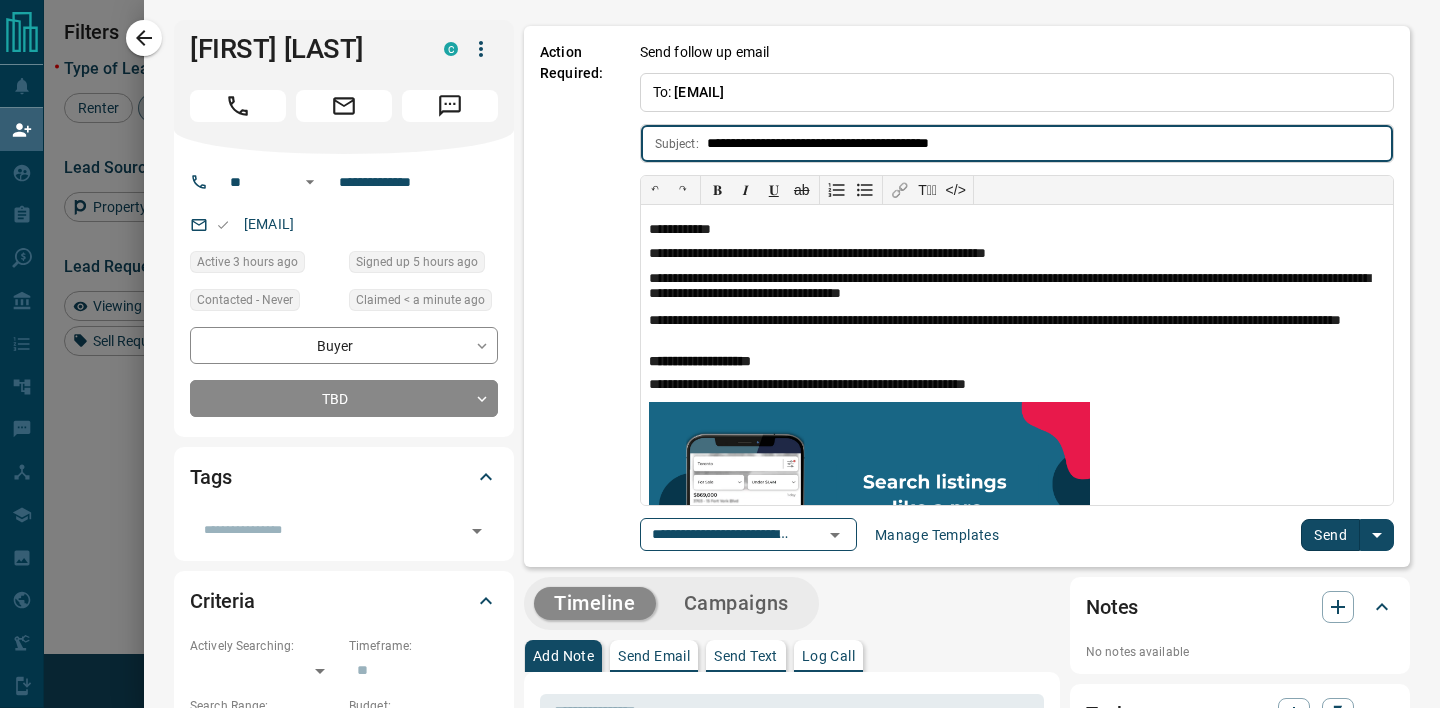 click on "Send" at bounding box center (1330, 535) 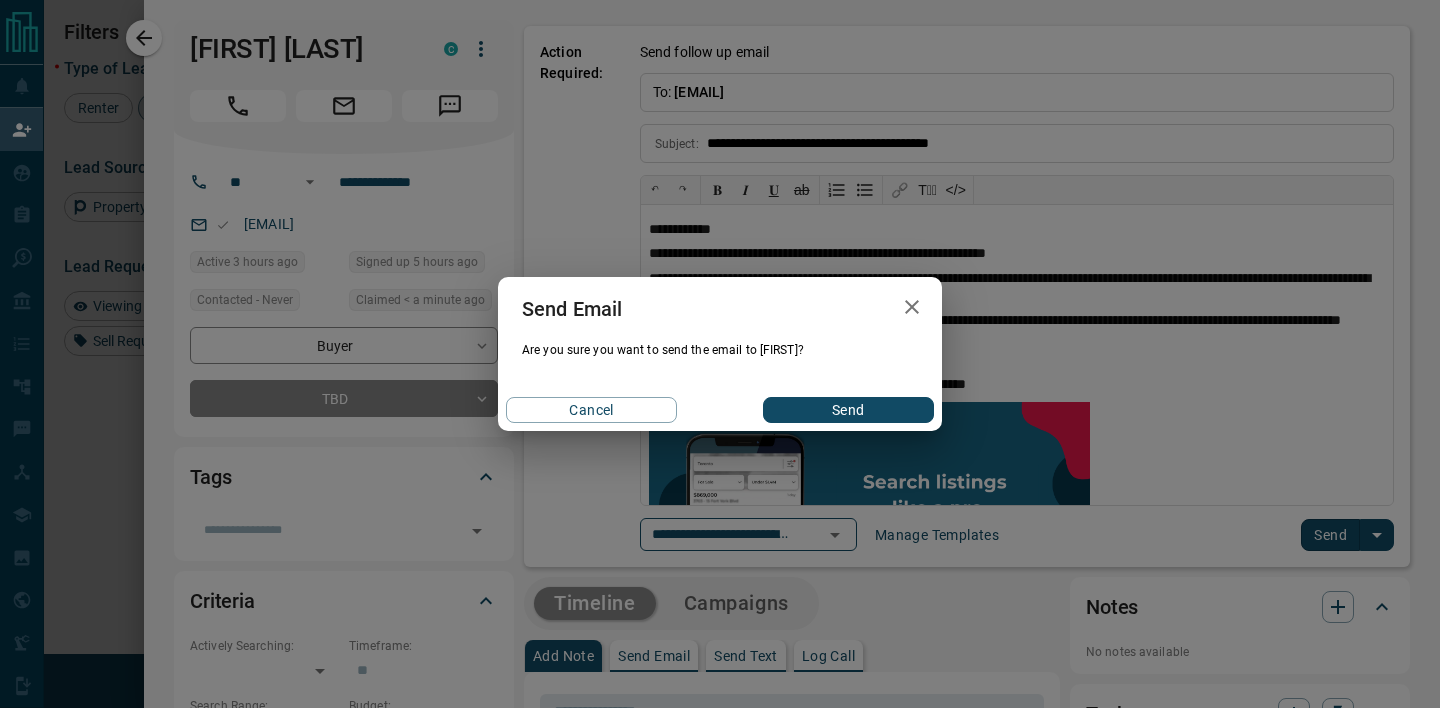 click on "Send" at bounding box center (848, 410) 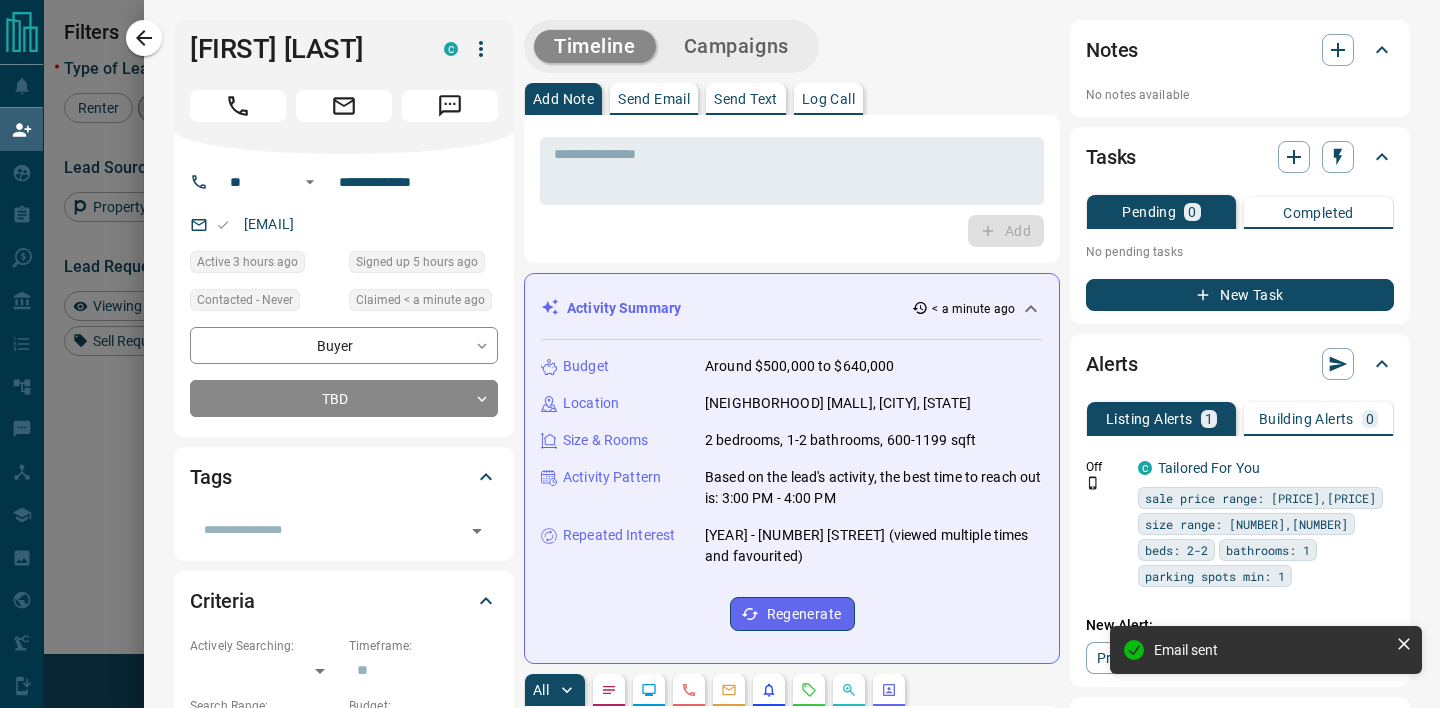 click at bounding box center [720, 354] 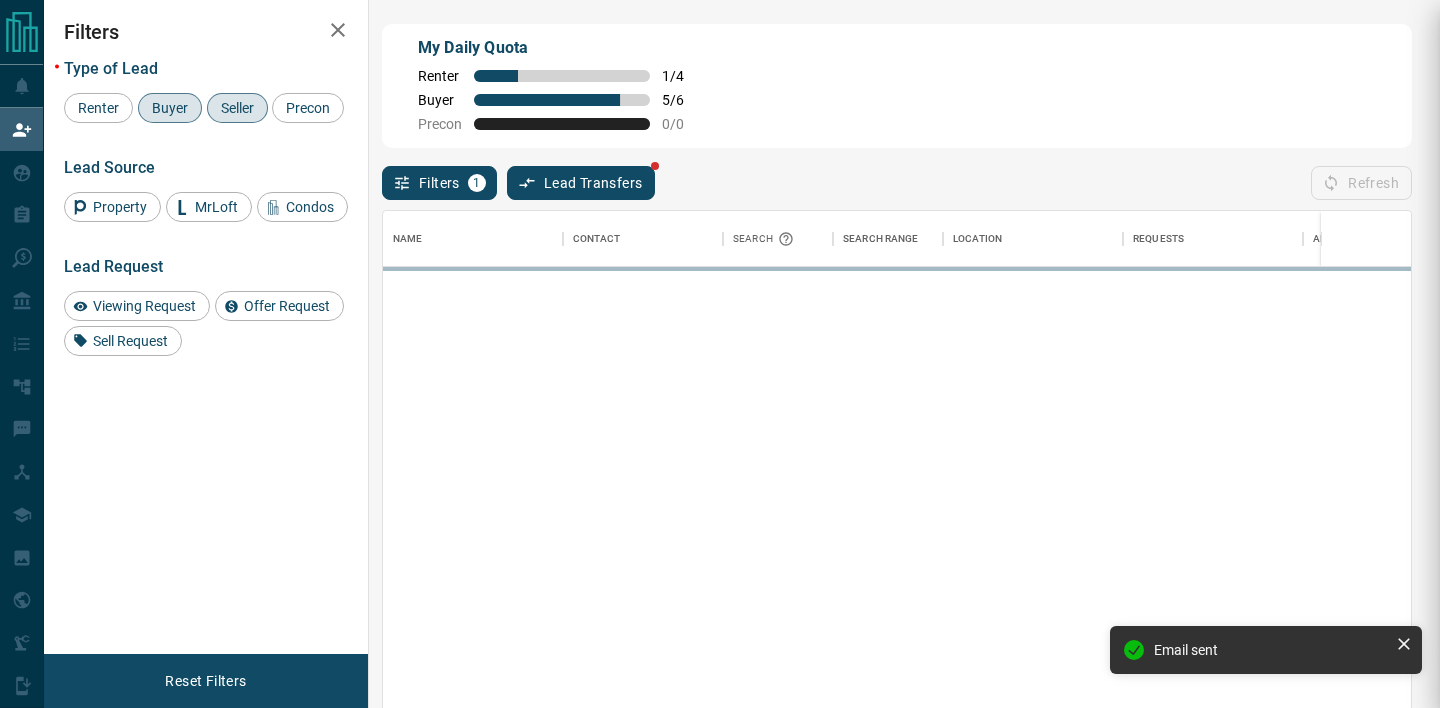 scroll, scrollTop: 0, scrollLeft: 1, axis: horizontal 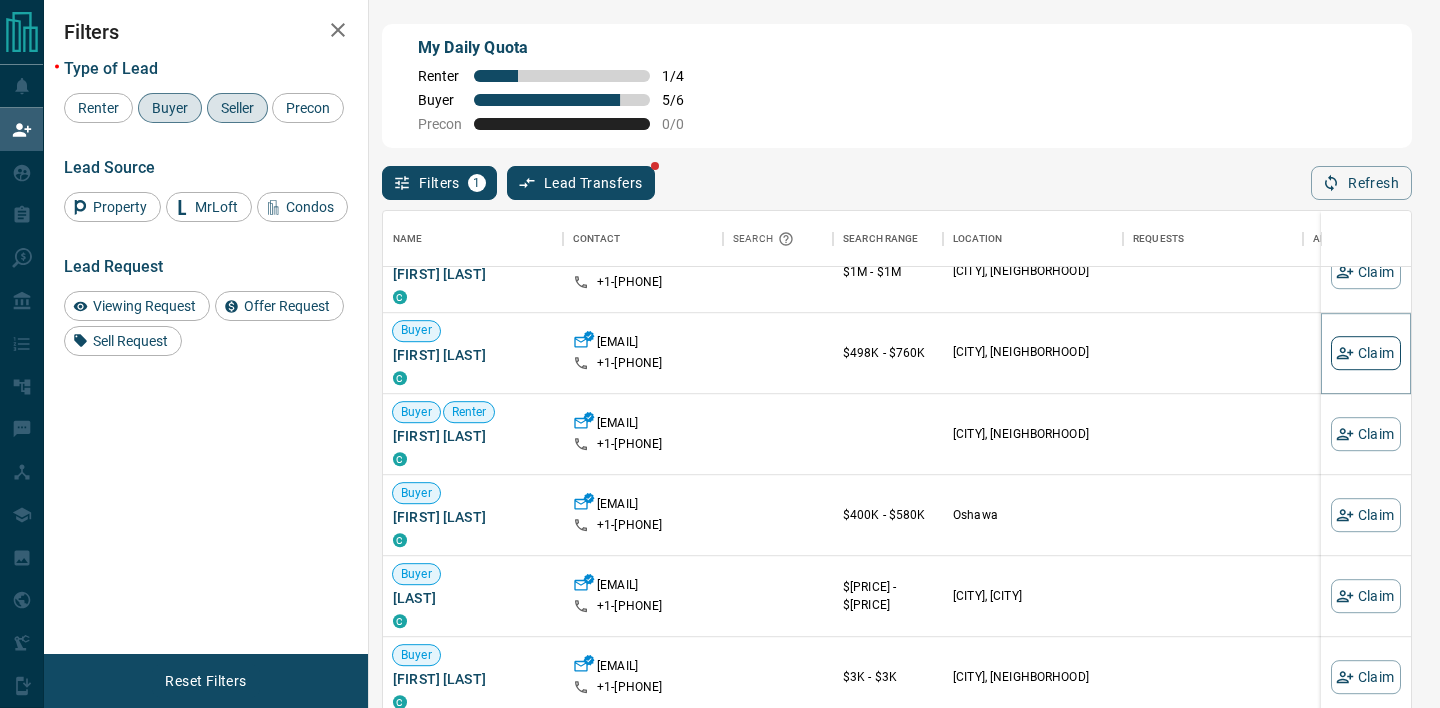click on "Claim" at bounding box center (1366, 353) 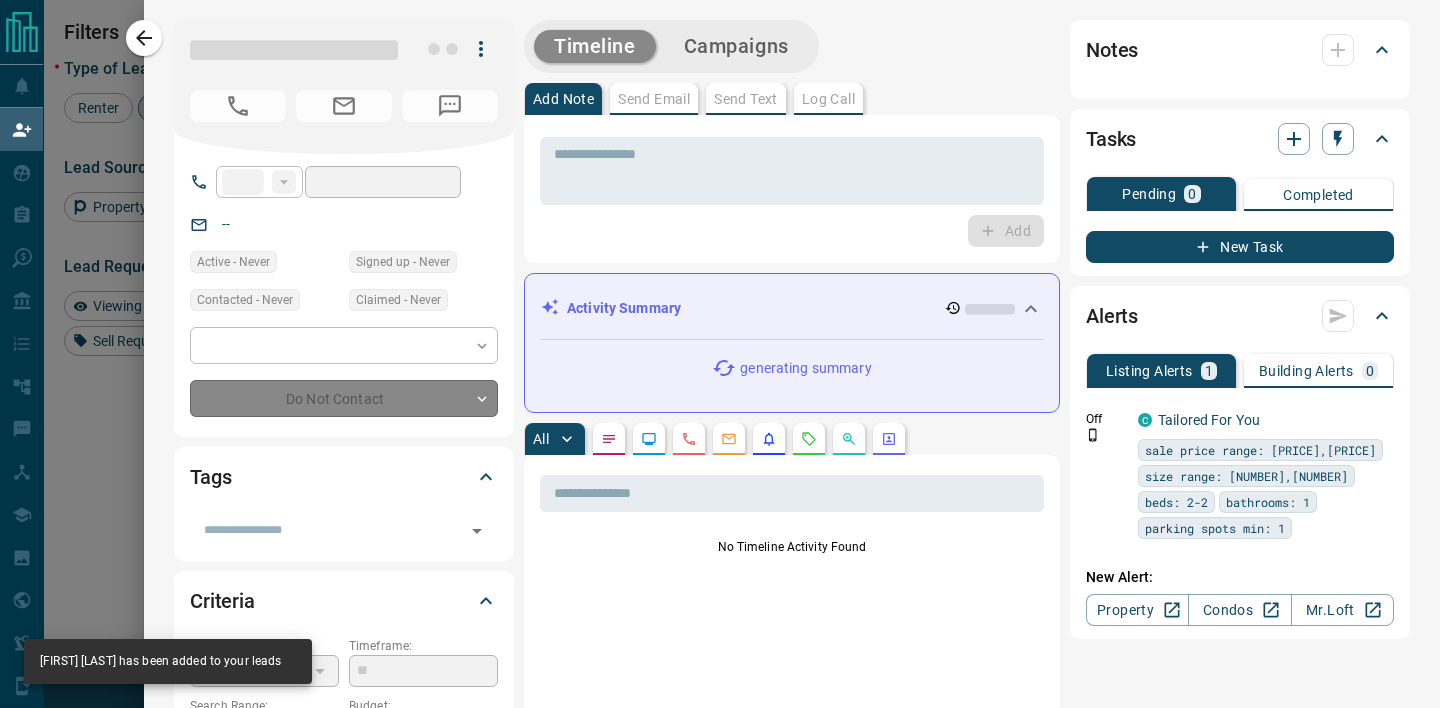 type on "**" 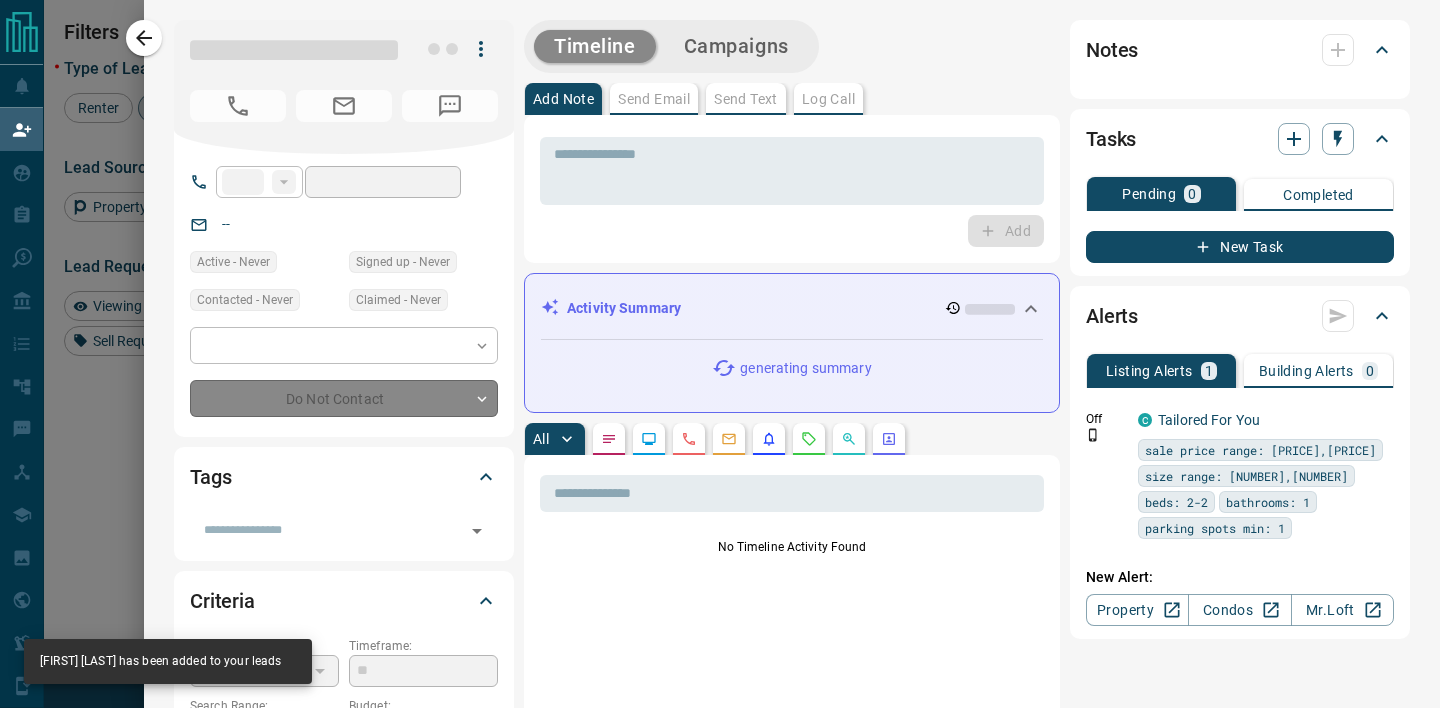 type on "**********" 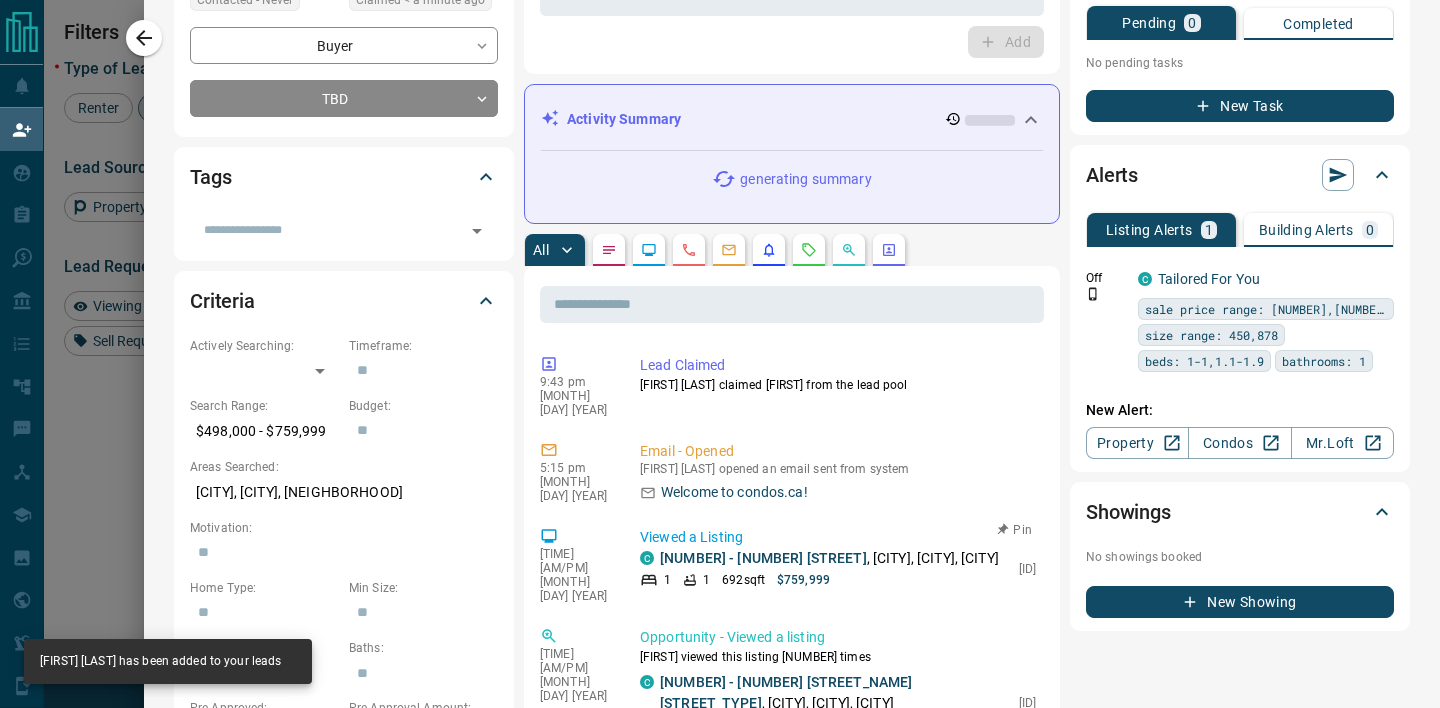 scroll, scrollTop: 461, scrollLeft: 0, axis: vertical 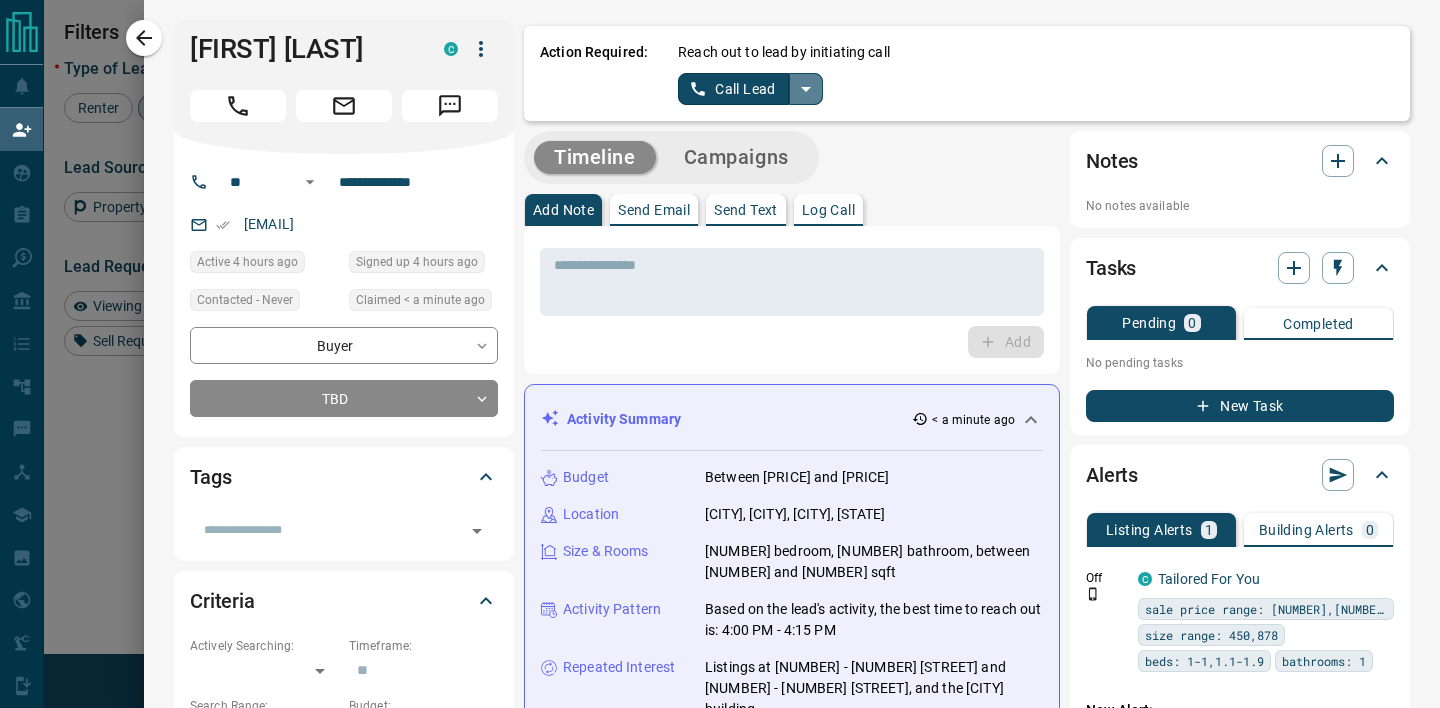 click 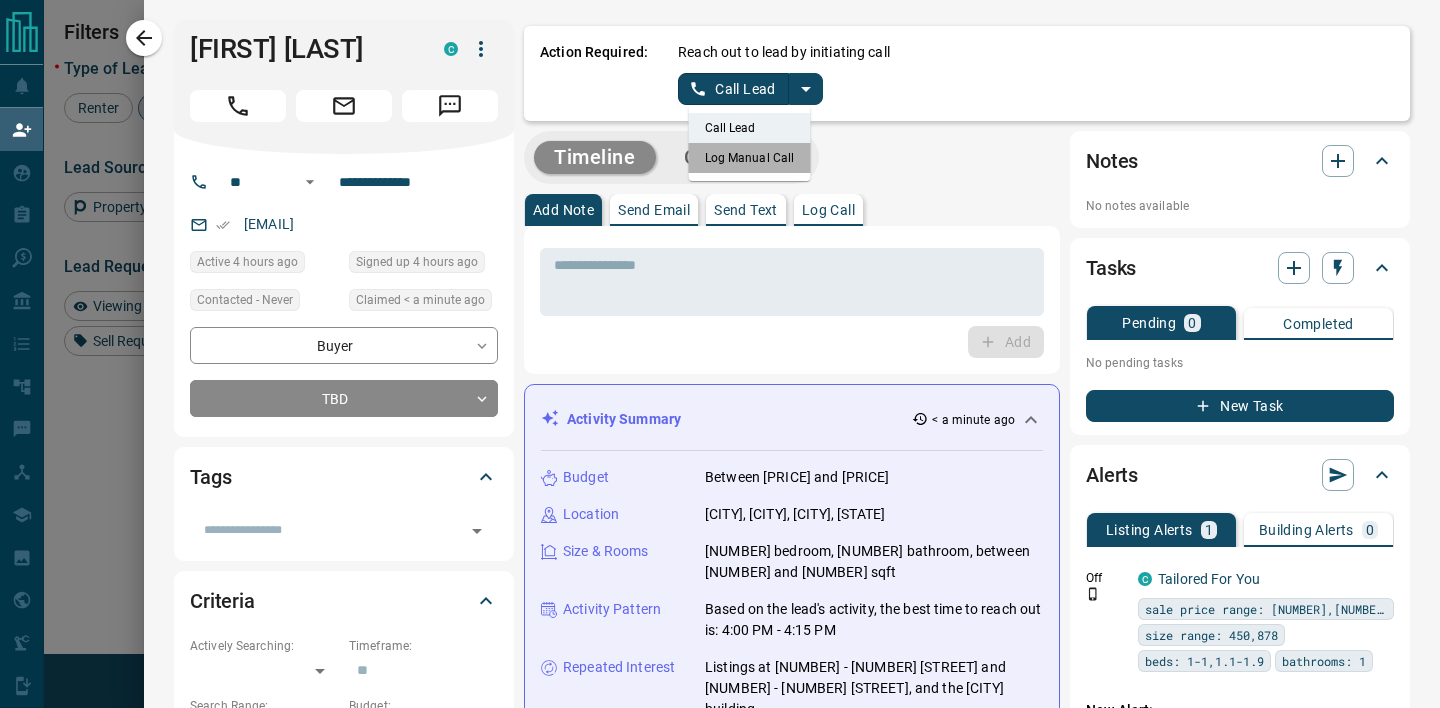 click on "Log Manual Call" at bounding box center (750, 158) 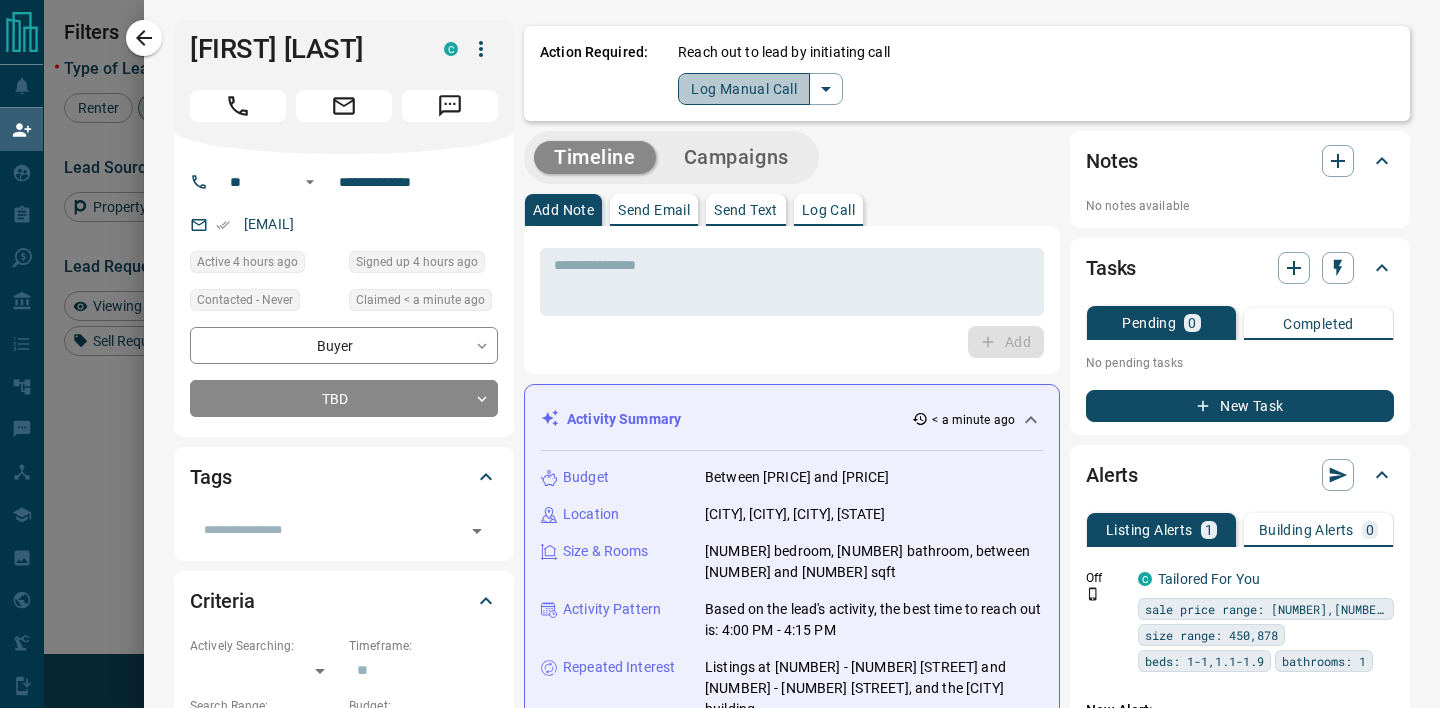 click on "Log Manual Call" at bounding box center [744, 89] 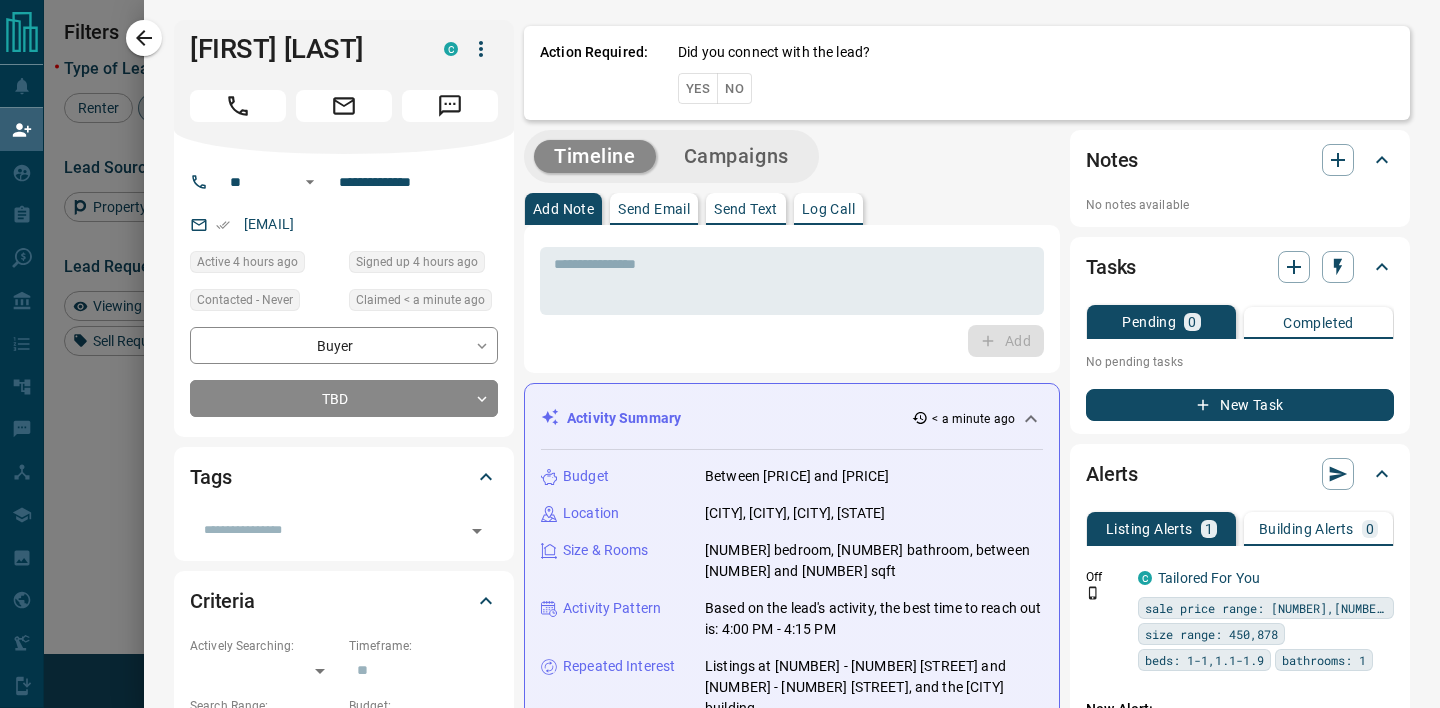 click on "No" at bounding box center [734, 88] 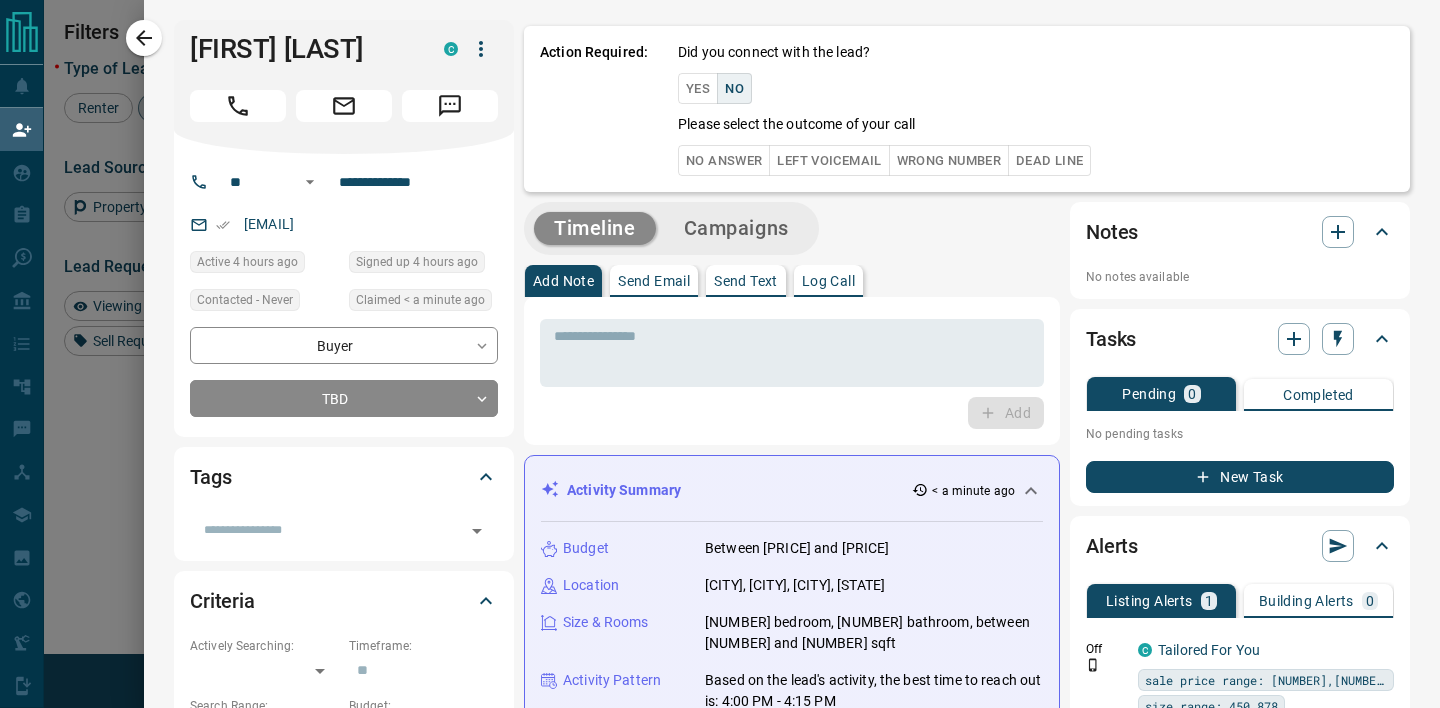 click on "No Answer" at bounding box center [724, 160] 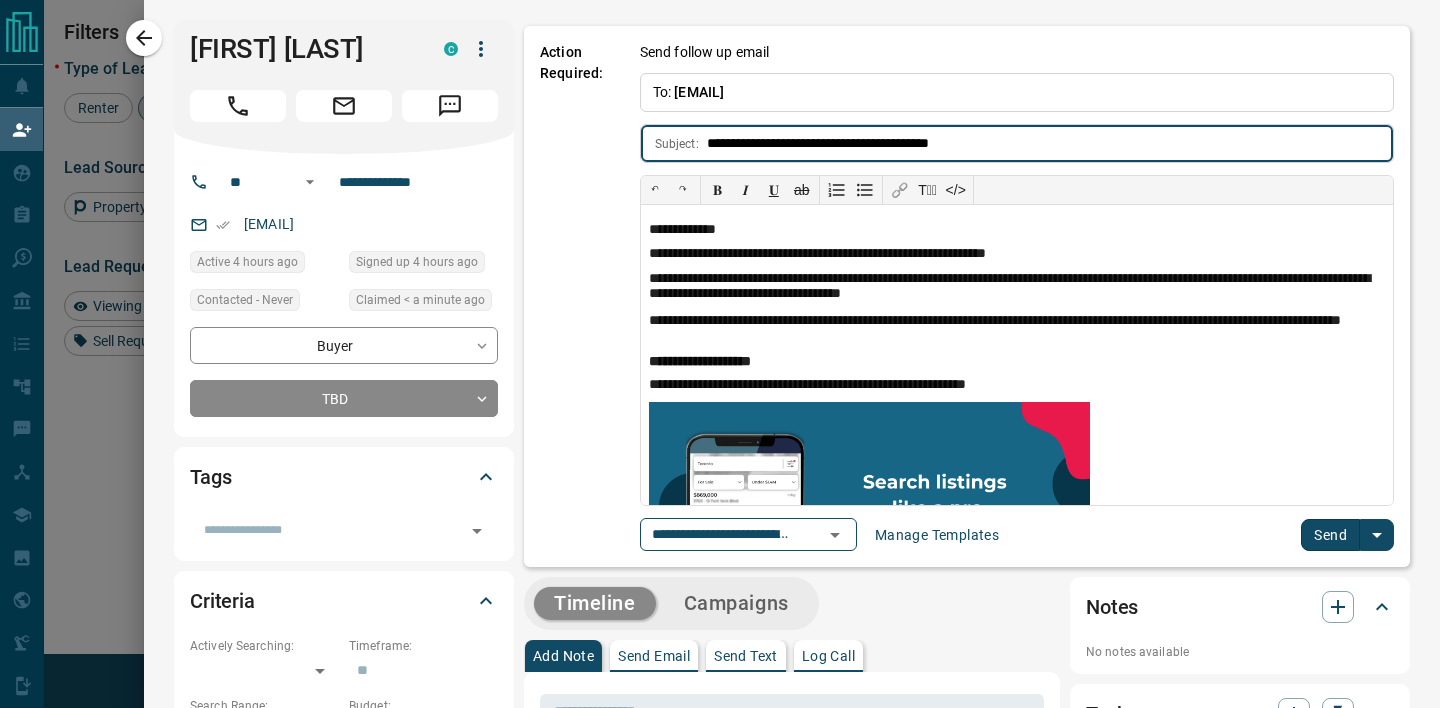 click on "Send" at bounding box center (1330, 535) 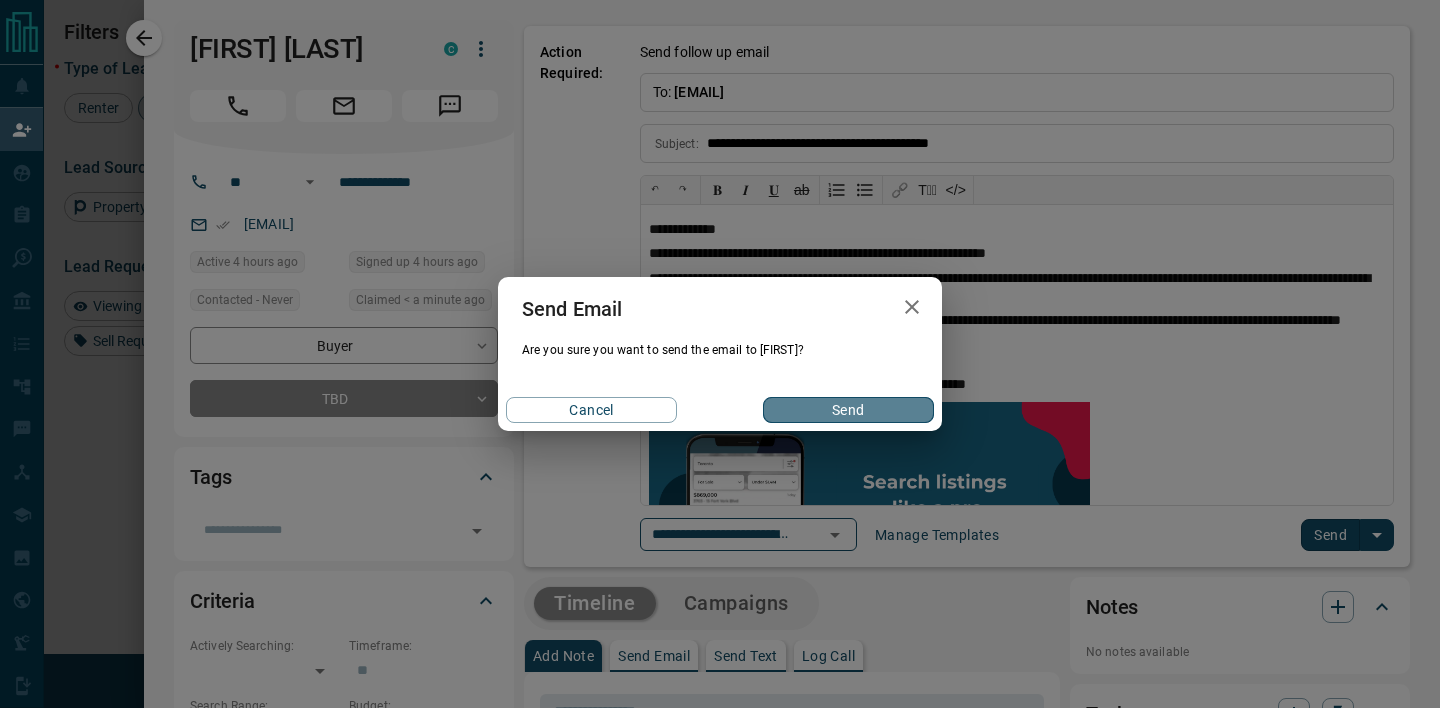 click on "Send" at bounding box center [848, 410] 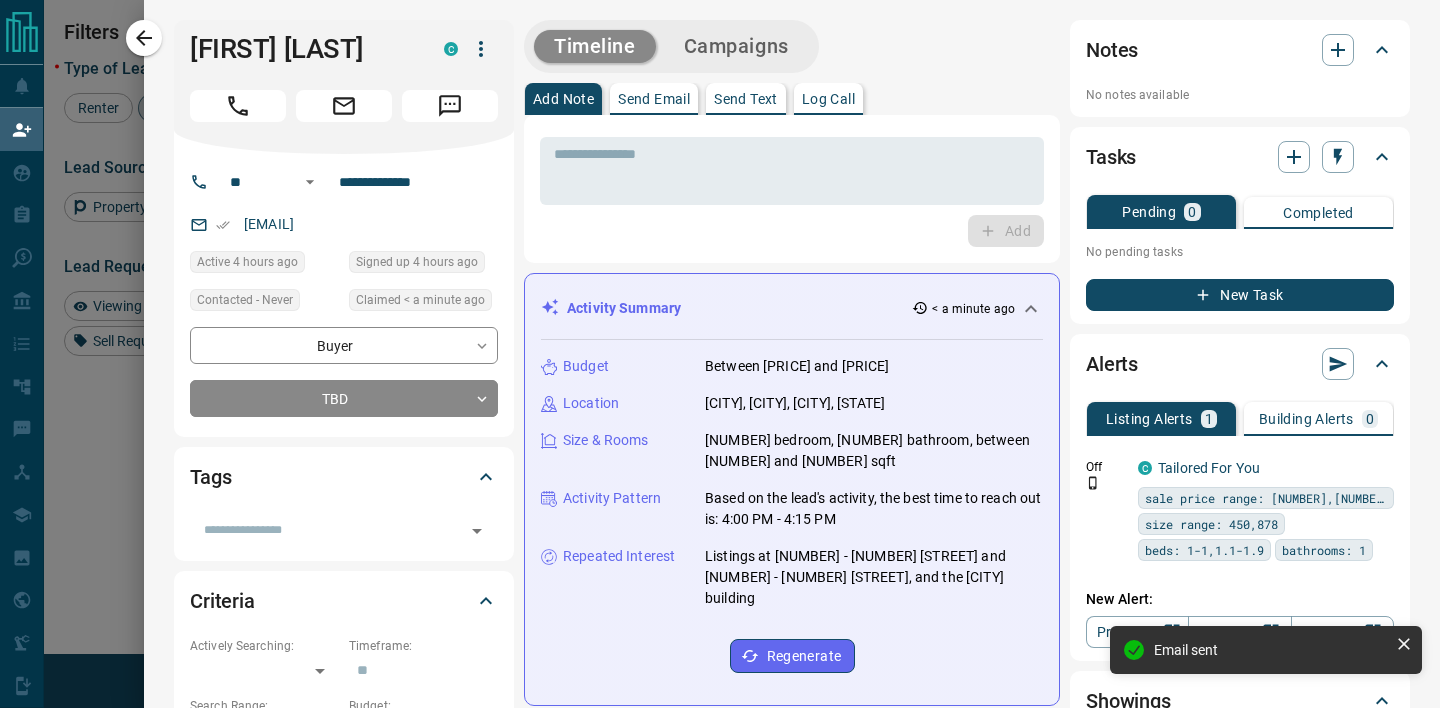 click at bounding box center [720, 354] 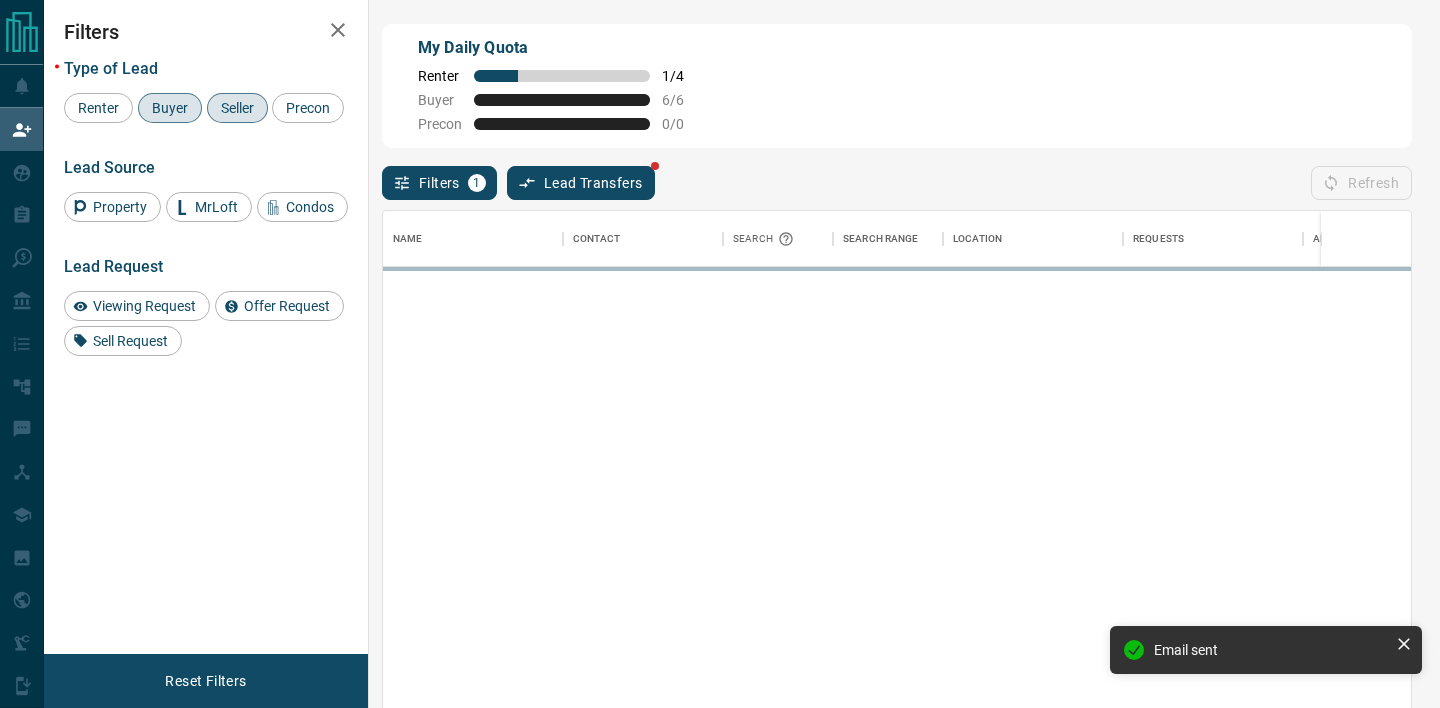 scroll, scrollTop: 0, scrollLeft: 1, axis: horizontal 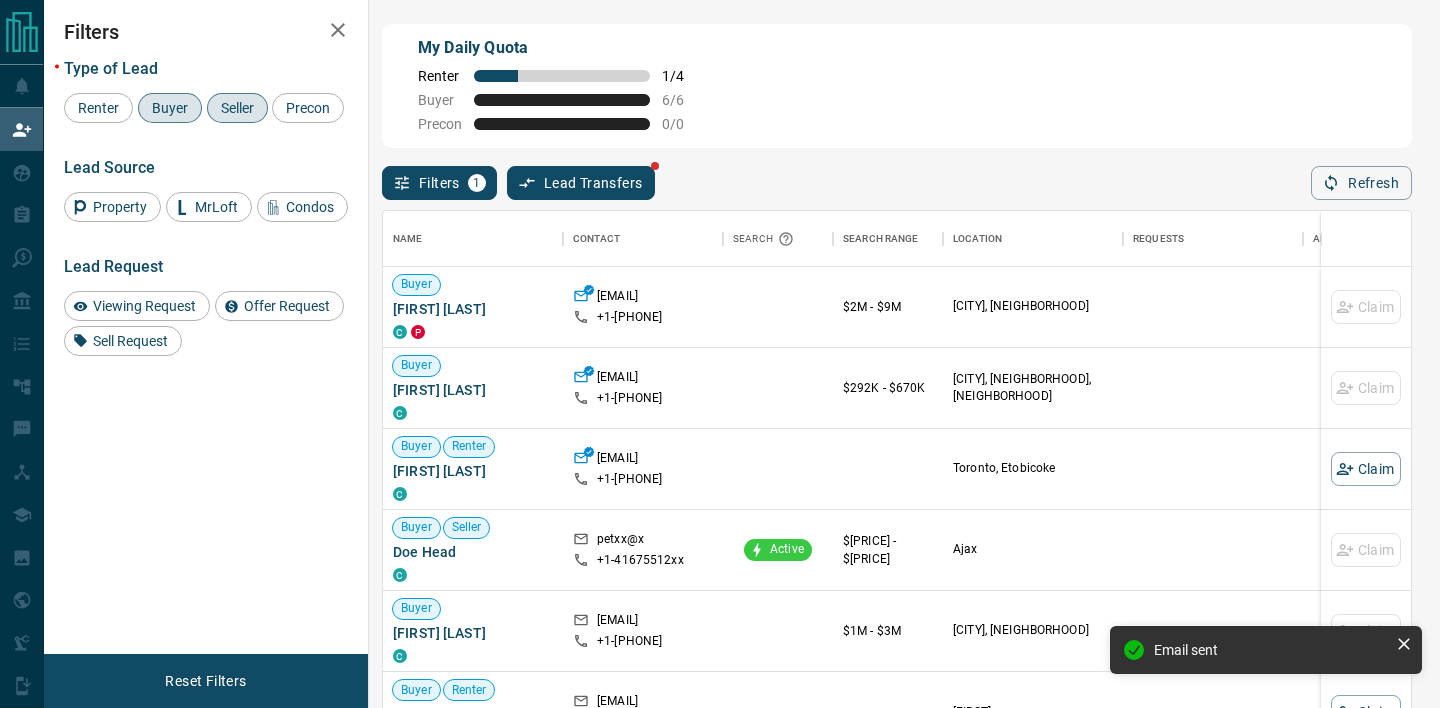 click on "Filters 1 Lead Transfers Refresh" at bounding box center [897, 174] 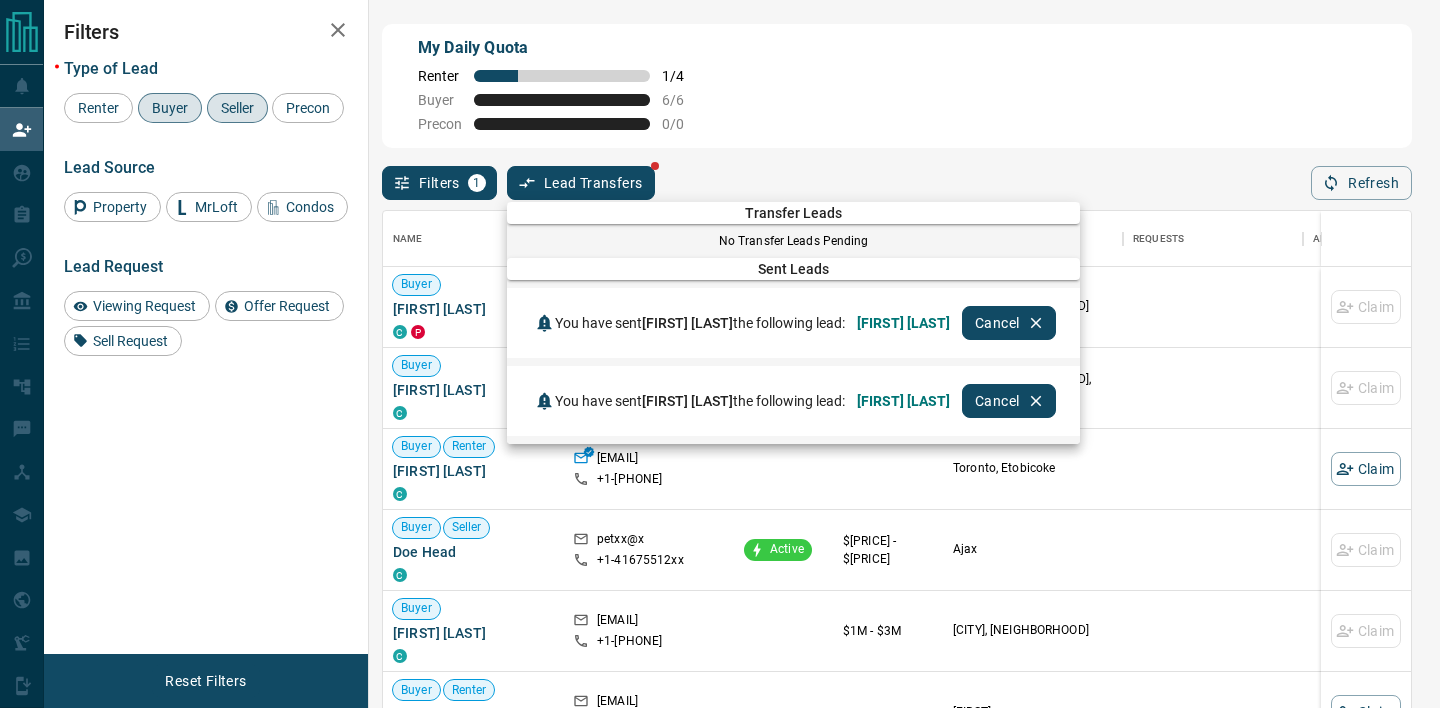click at bounding box center (720, 354) 